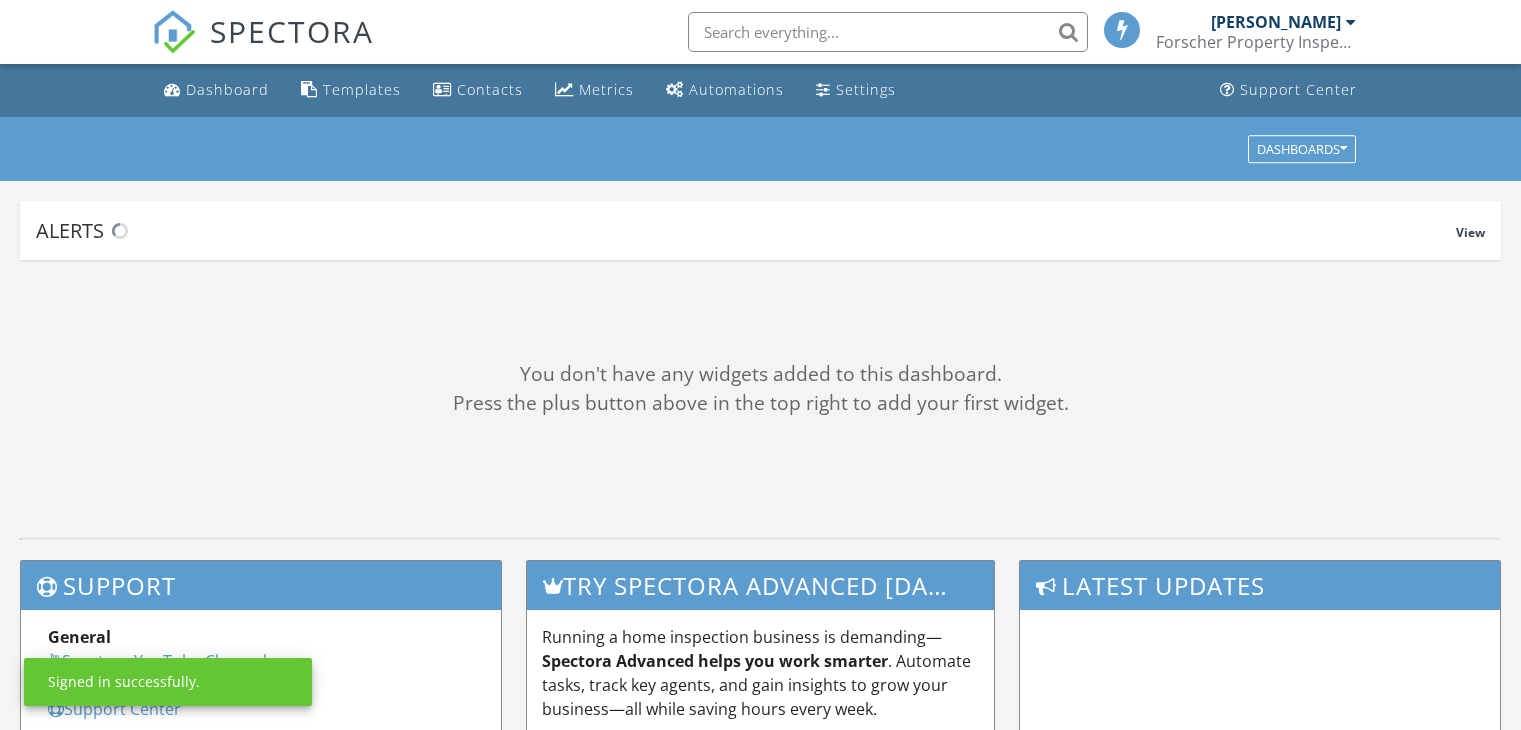 scroll, scrollTop: 0, scrollLeft: 0, axis: both 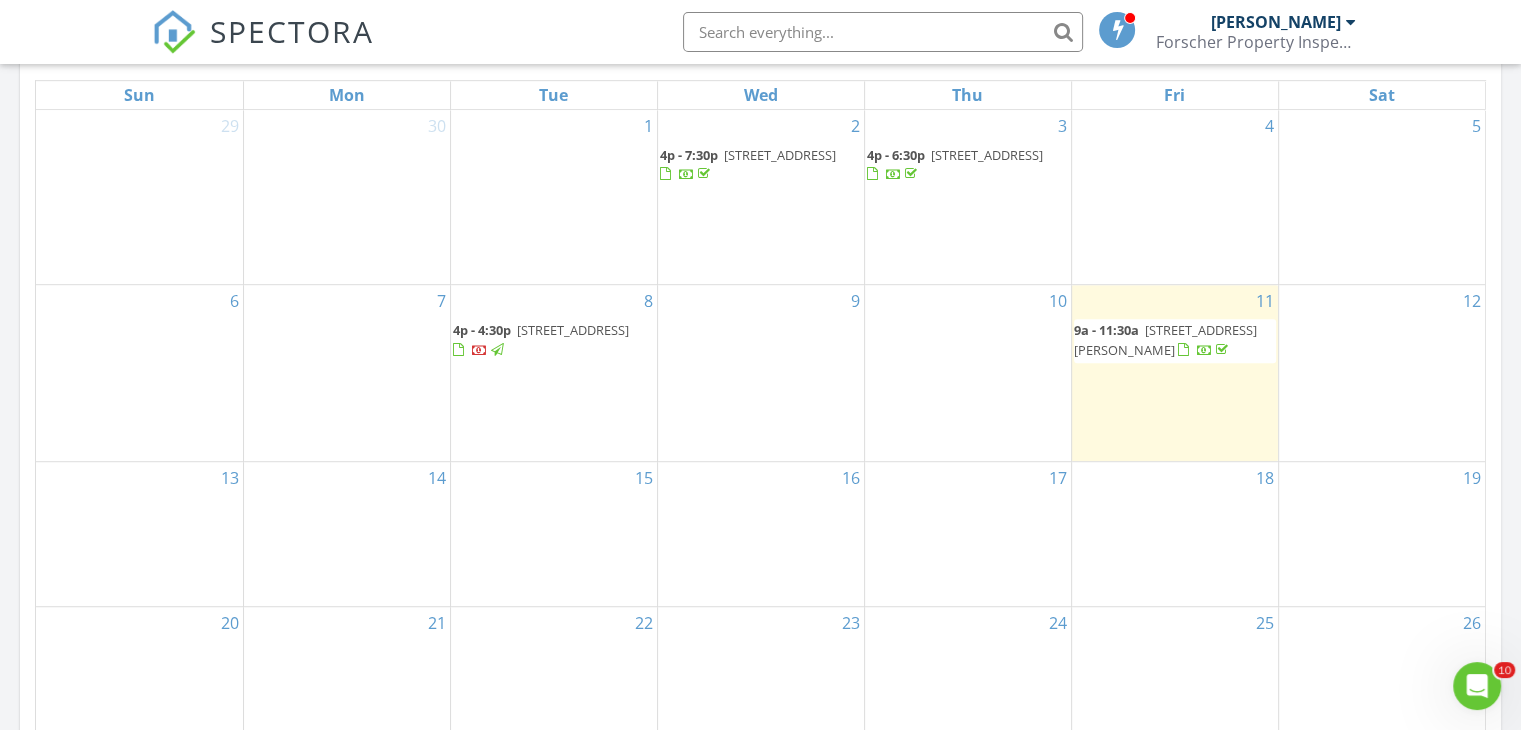 click on "14" at bounding box center (347, 534) 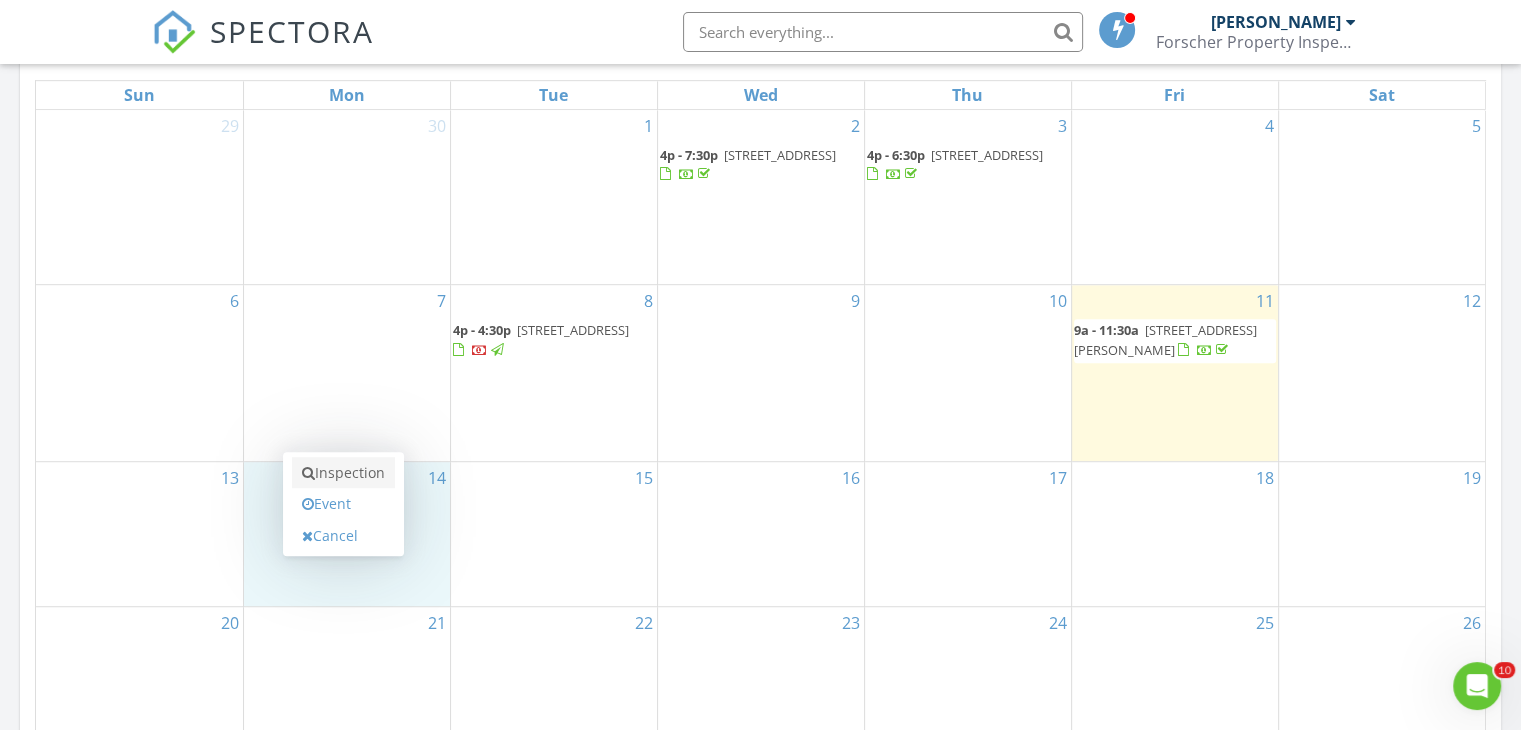 click on "Inspection" at bounding box center (343, 473) 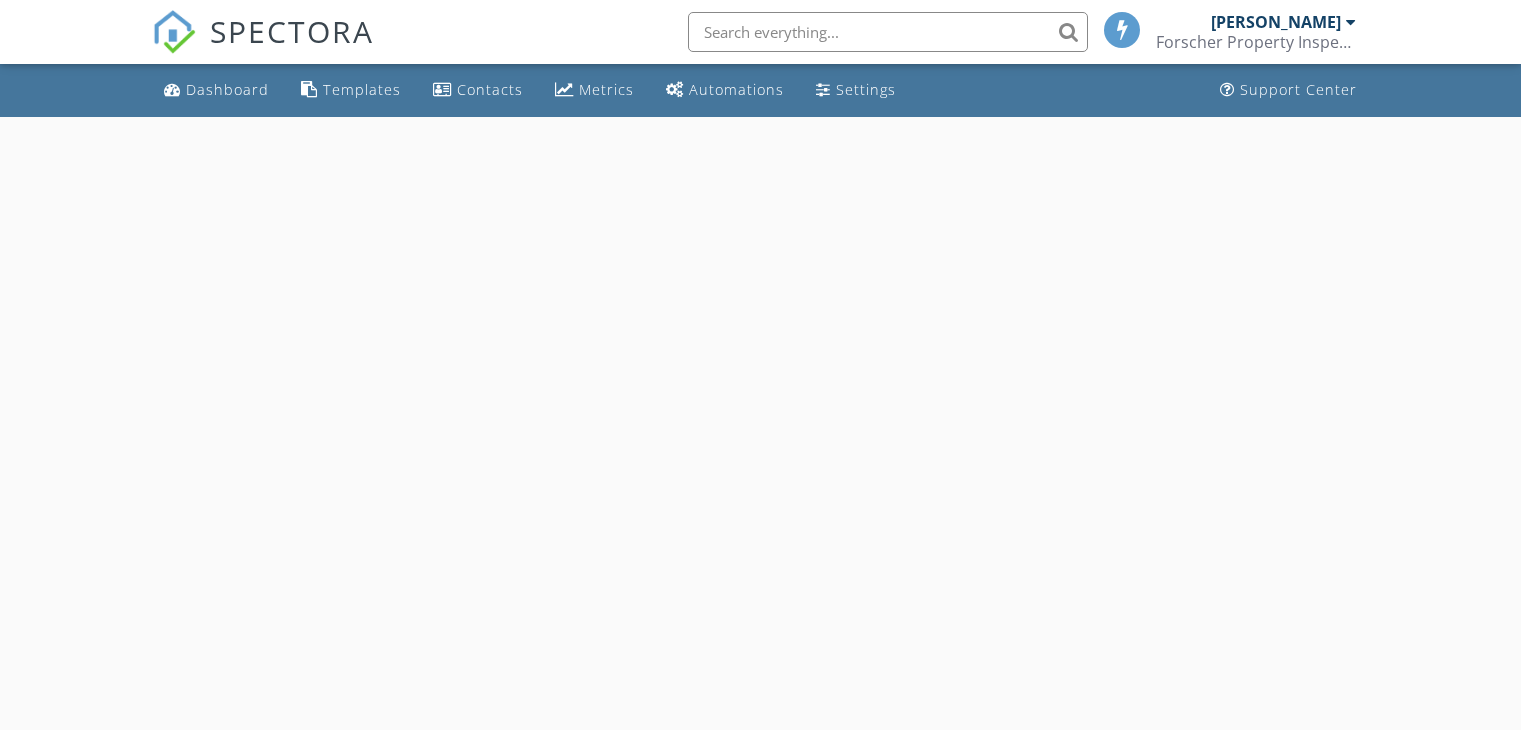 scroll, scrollTop: 0, scrollLeft: 0, axis: both 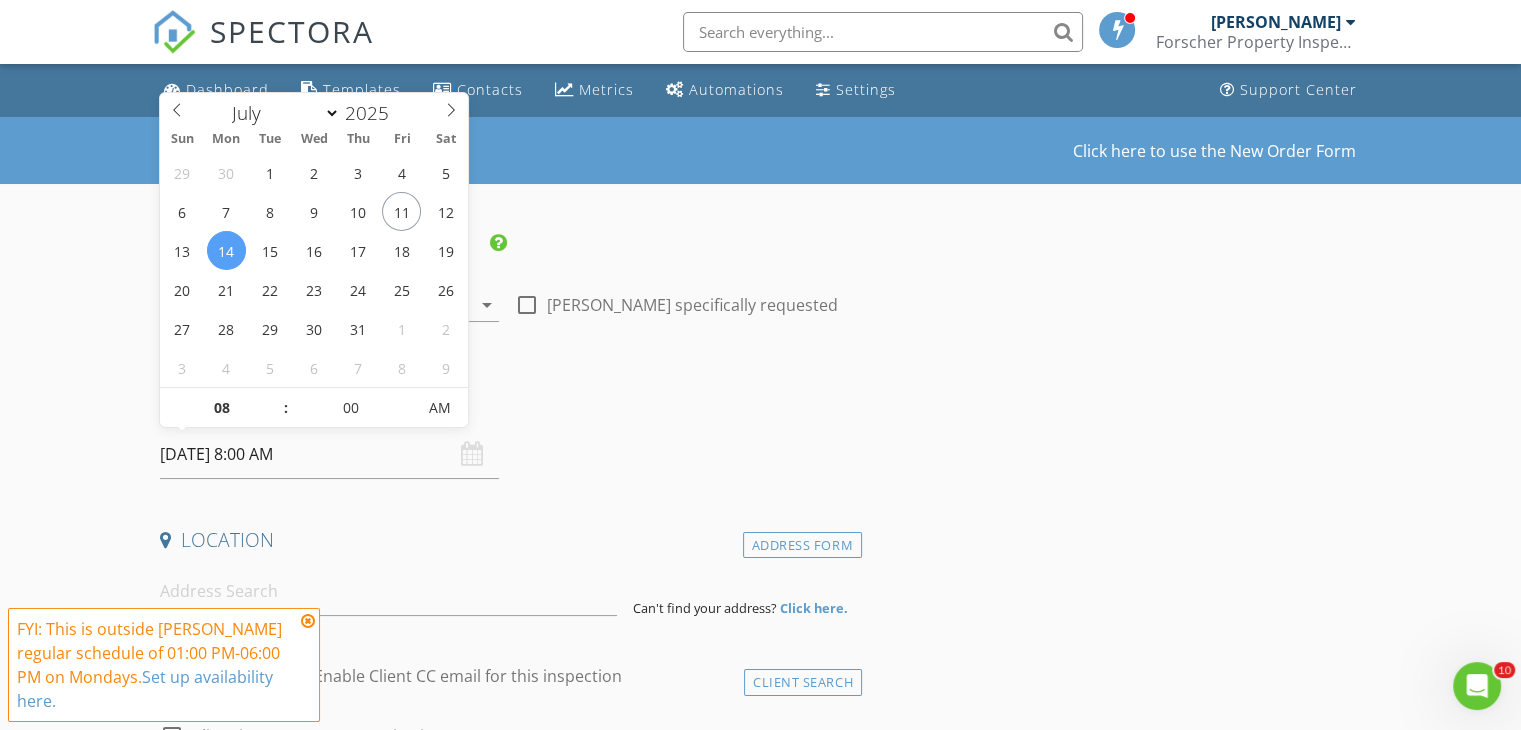 click on "07/14/2025 8:00 AM" at bounding box center (329, 454) 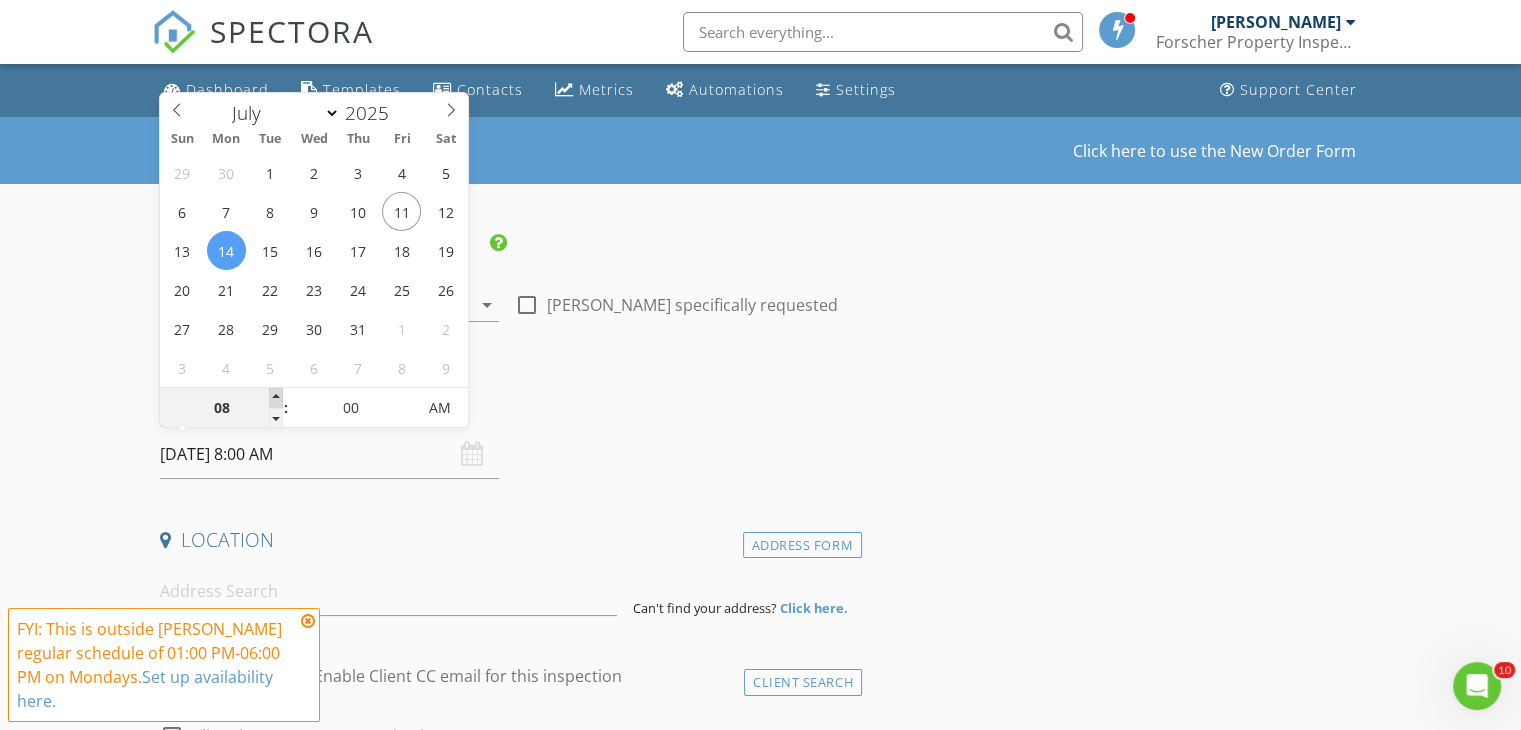 type on "09" 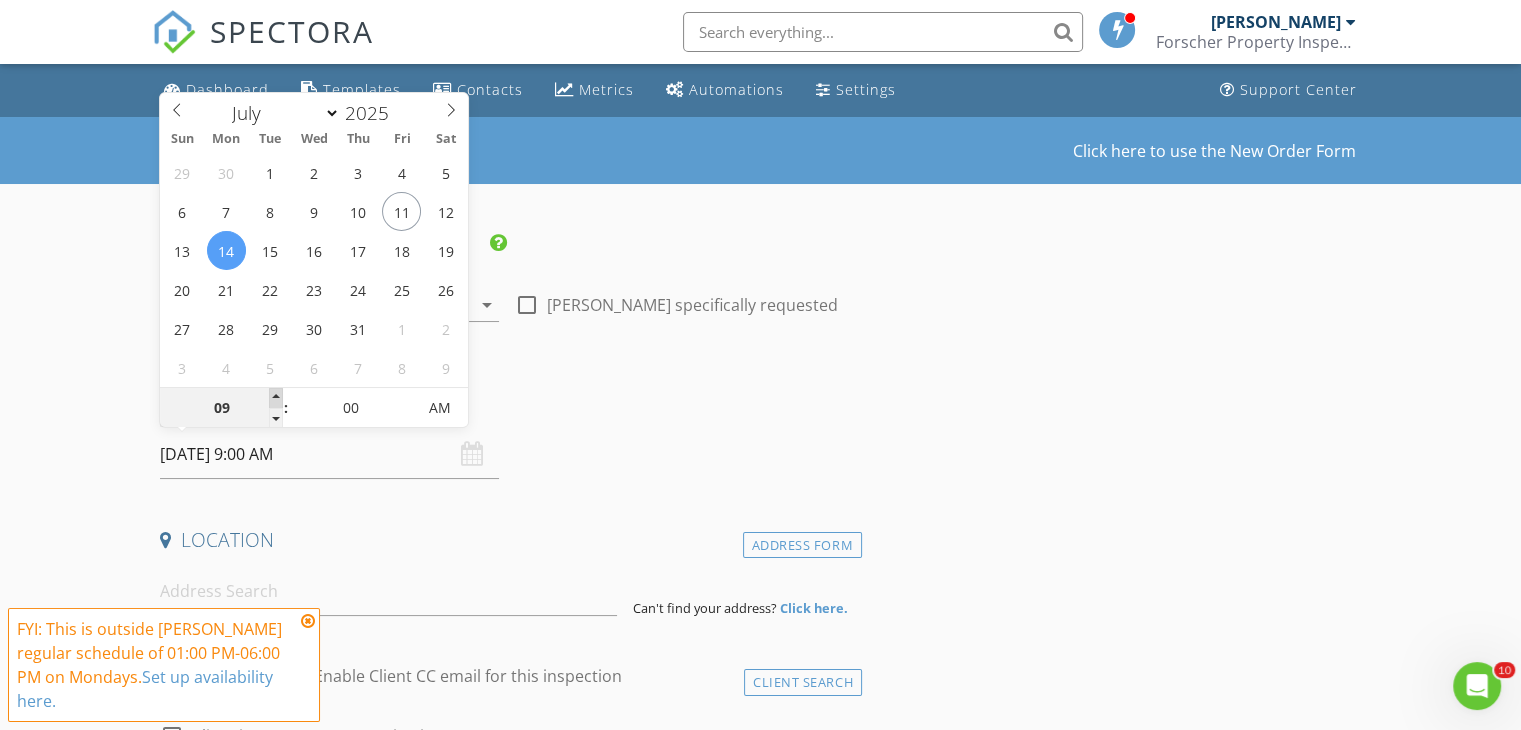 click at bounding box center (276, 398) 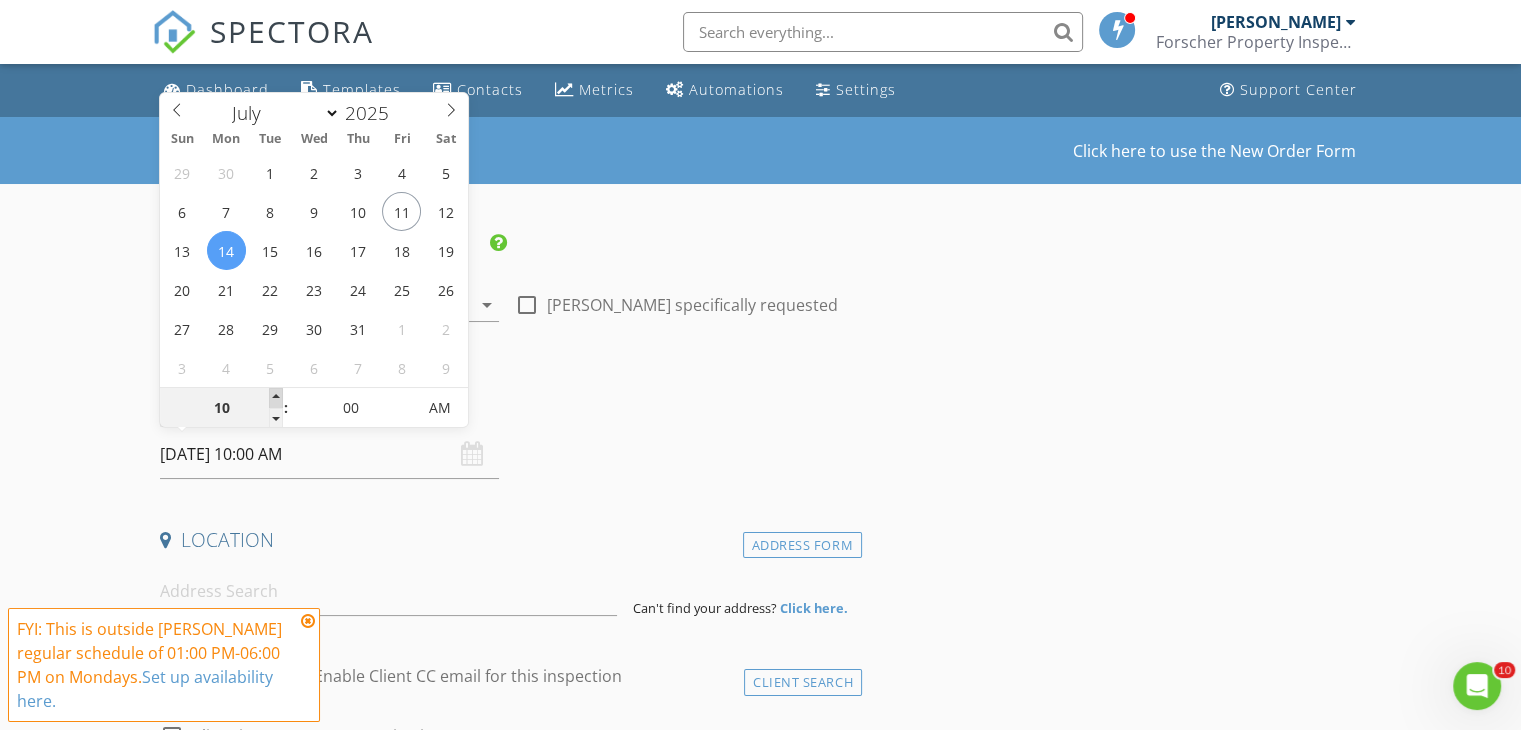 click at bounding box center (276, 398) 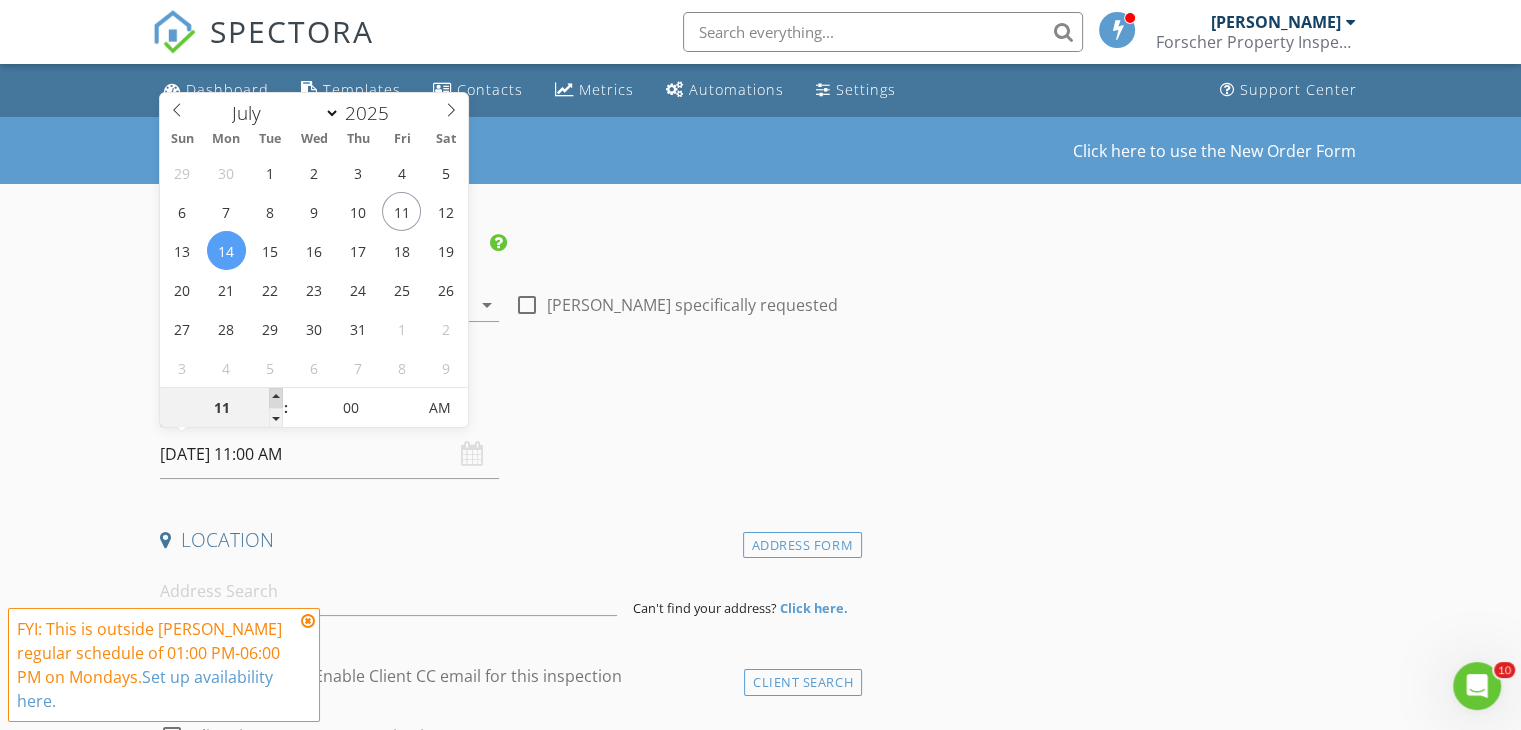 click at bounding box center (276, 398) 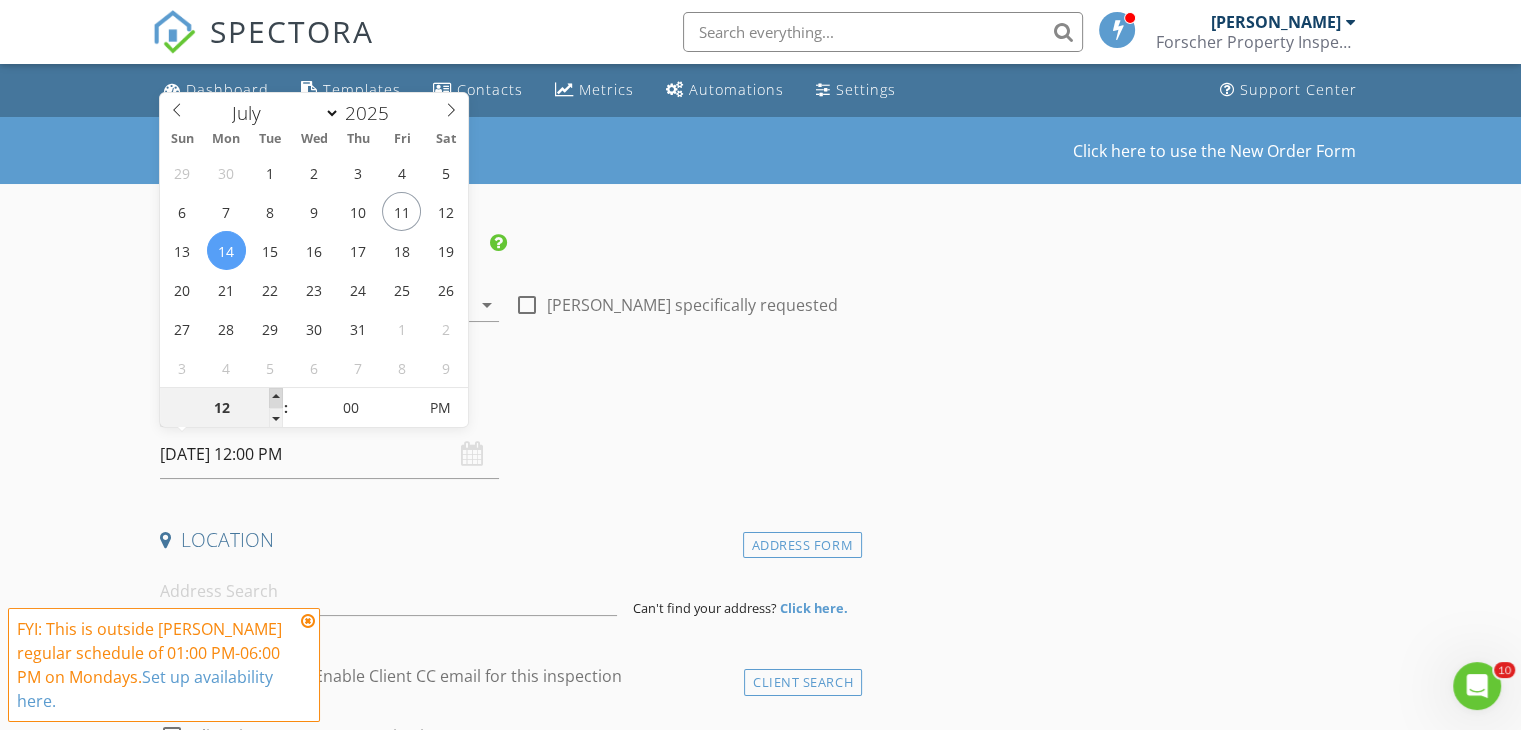 click at bounding box center (276, 398) 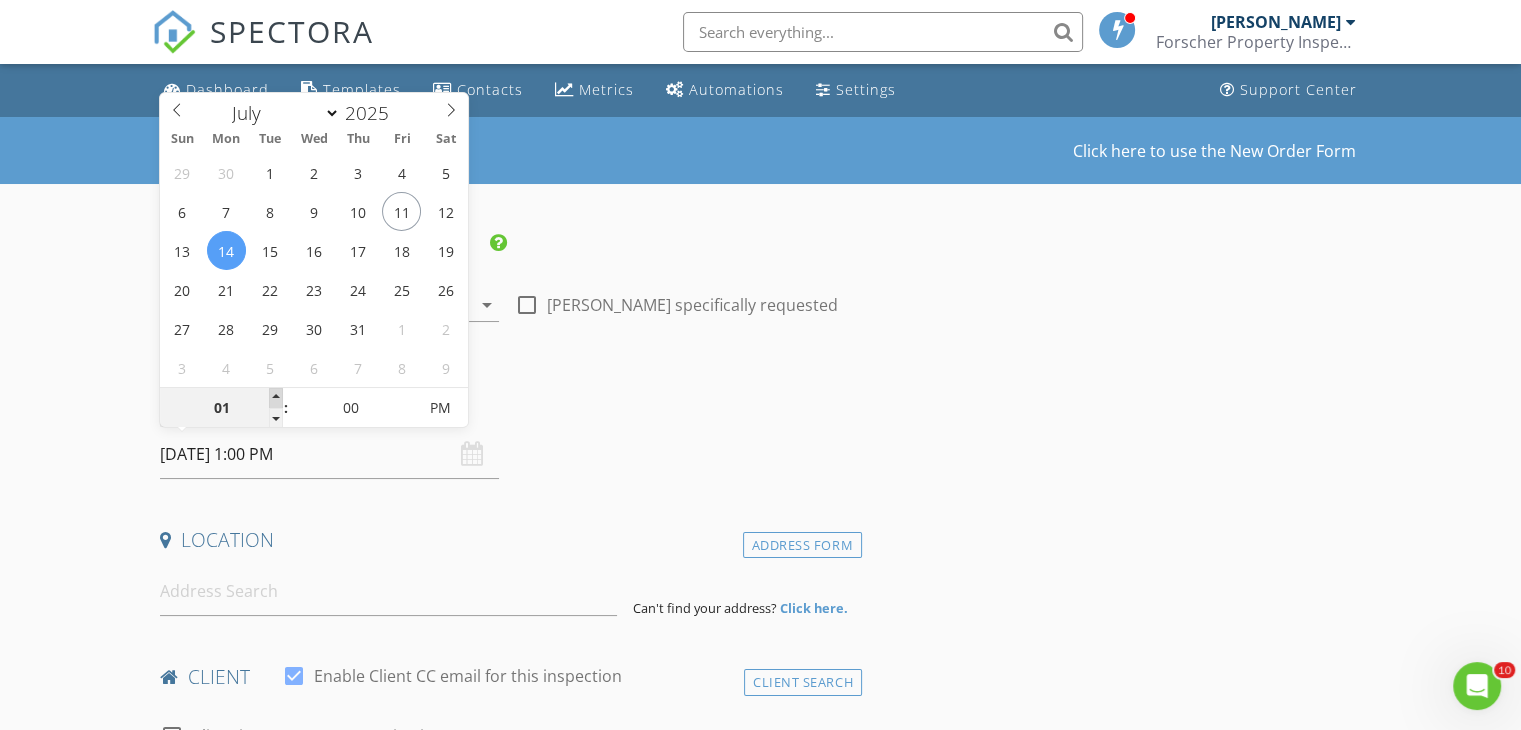 click at bounding box center [276, 398] 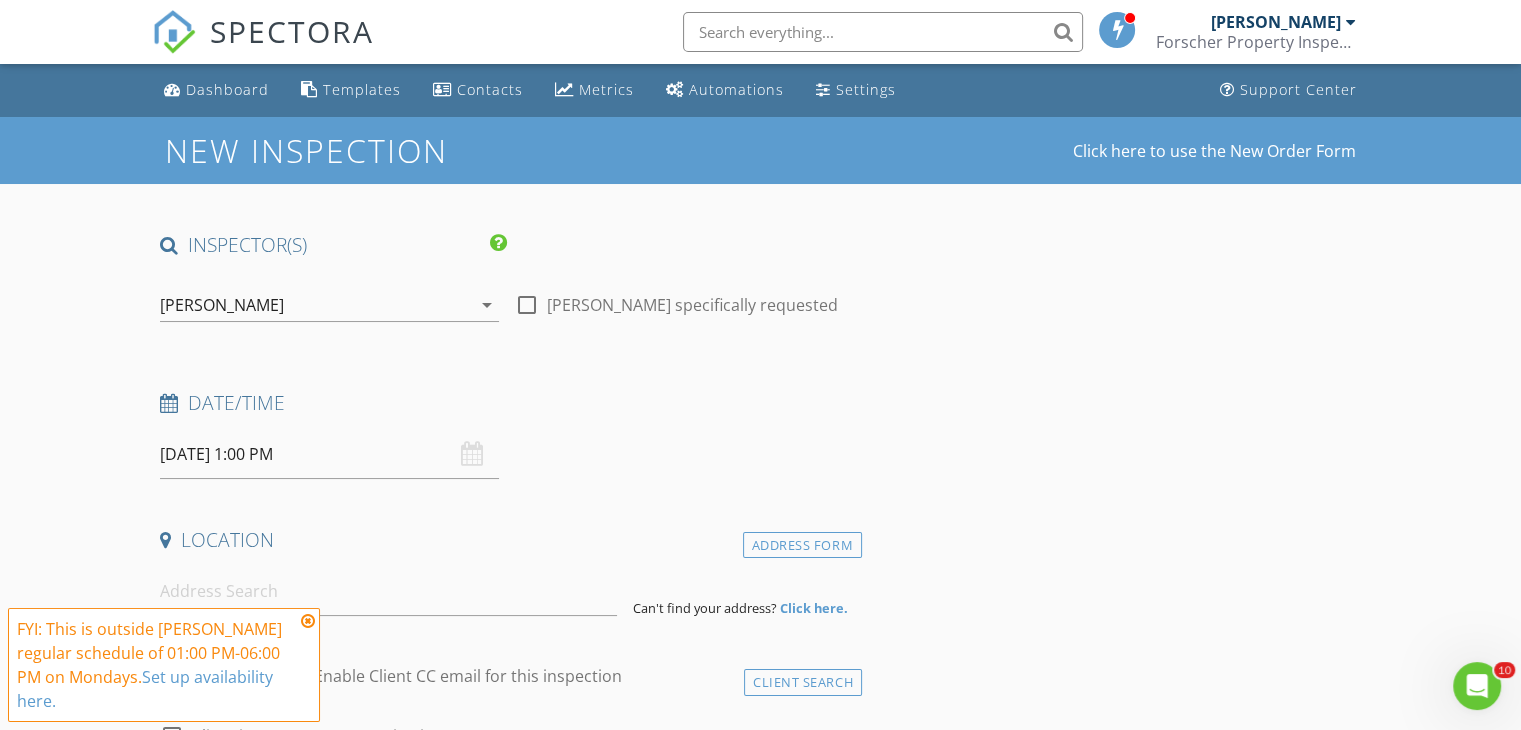 click on "Date/Time" at bounding box center (507, 403) 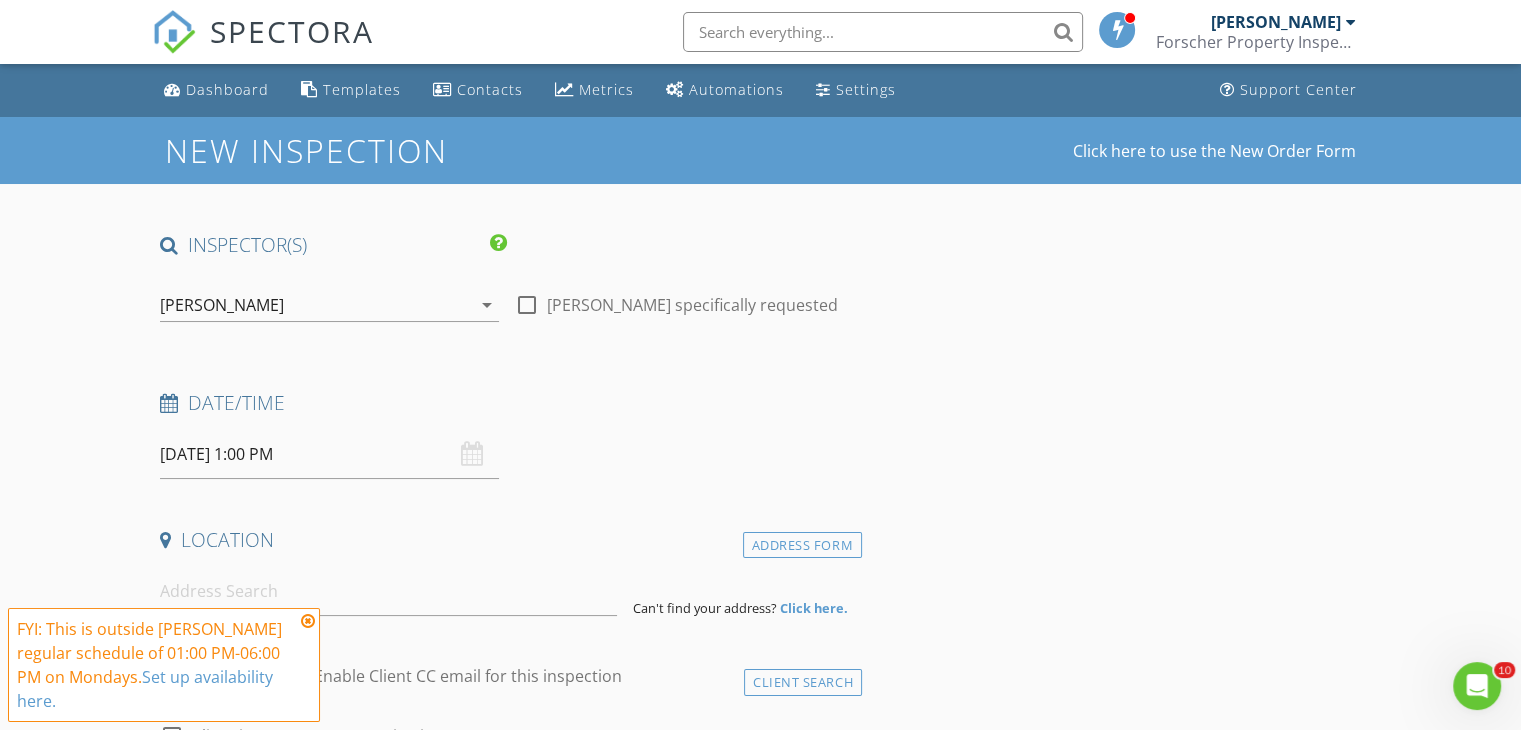 drag, startPoint x: 1520, startPoint y: 142, endPoint x: 1524, endPoint y: 175, distance: 33.24154 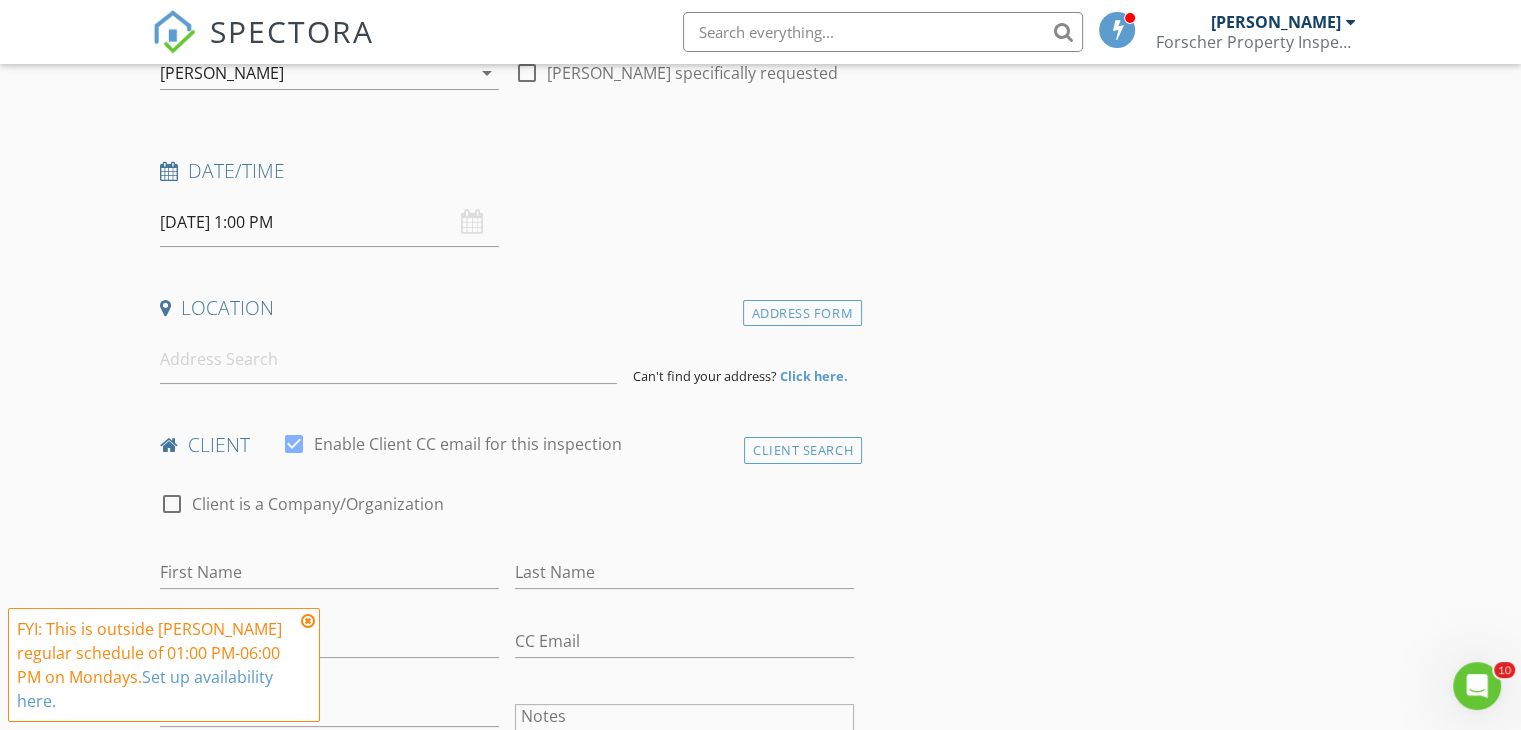 scroll, scrollTop: 281, scrollLeft: 0, axis: vertical 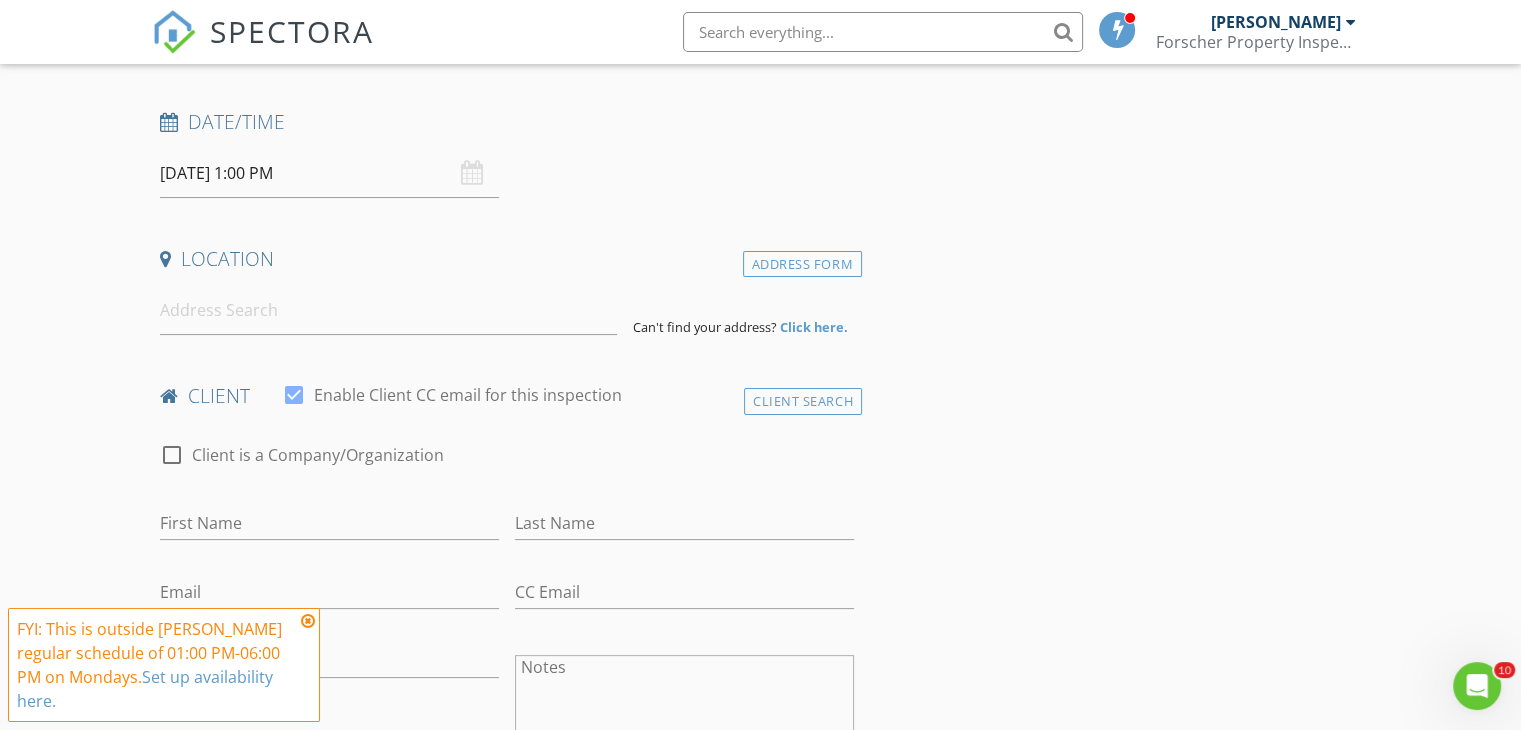 click at bounding box center [308, 621] 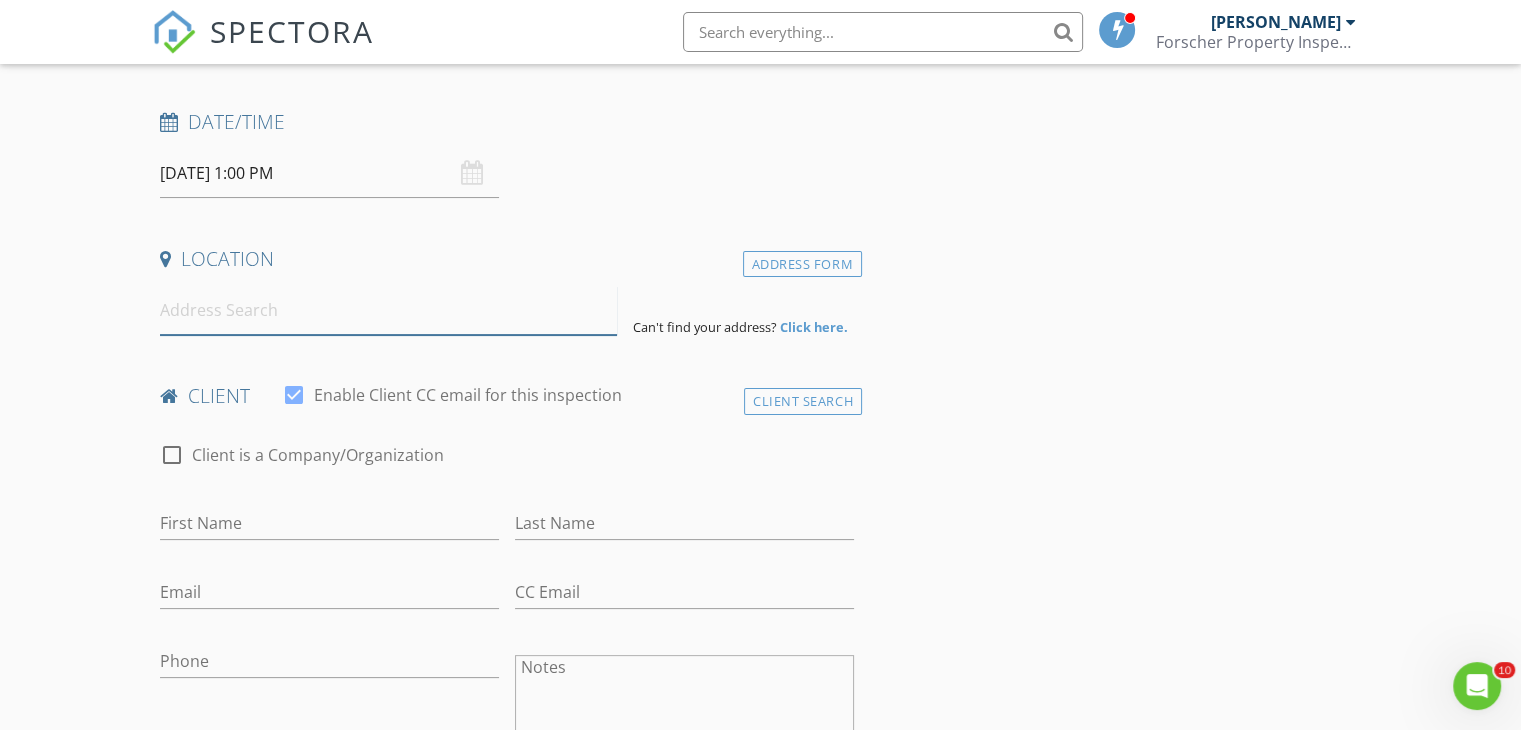 click at bounding box center [388, 310] 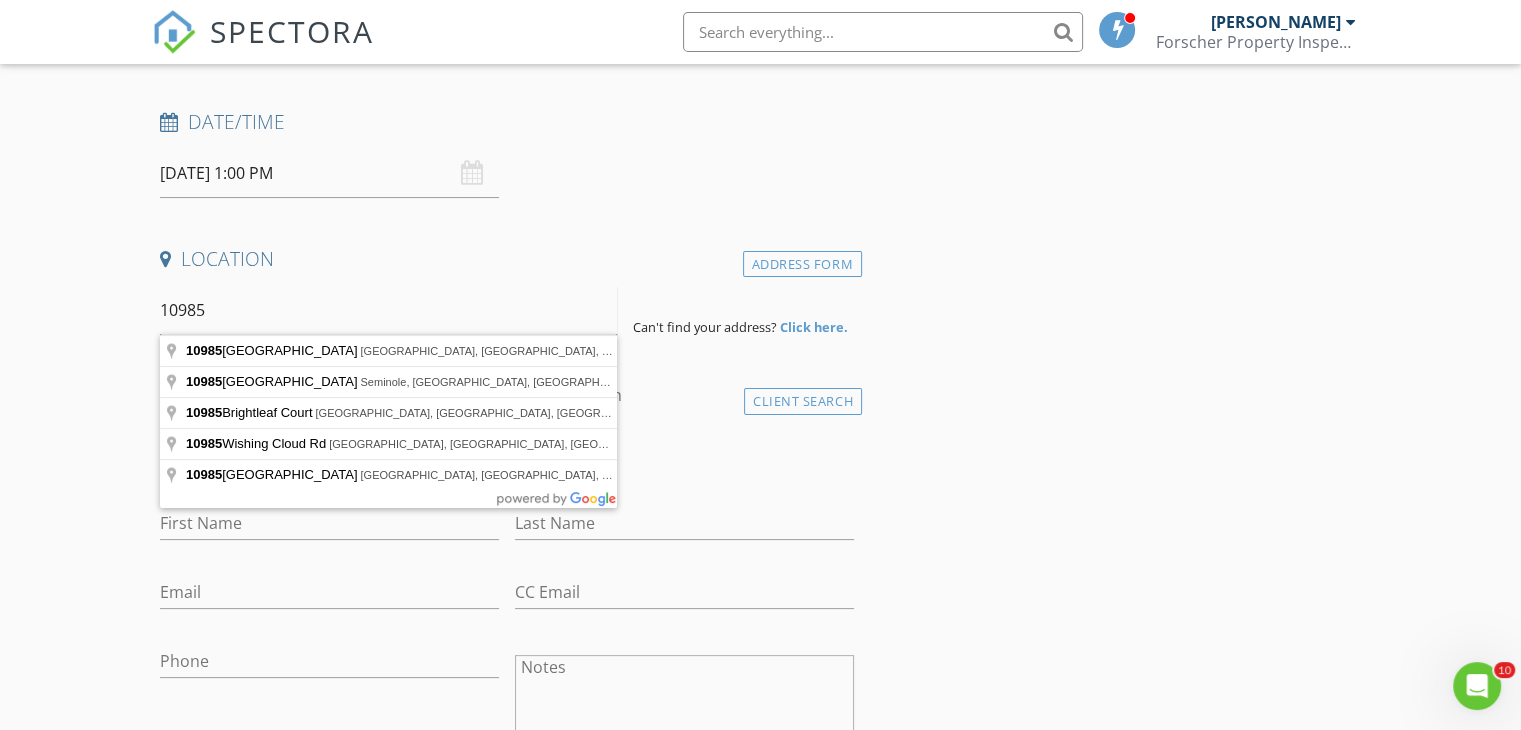 click on "10985" at bounding box center [388, 310] 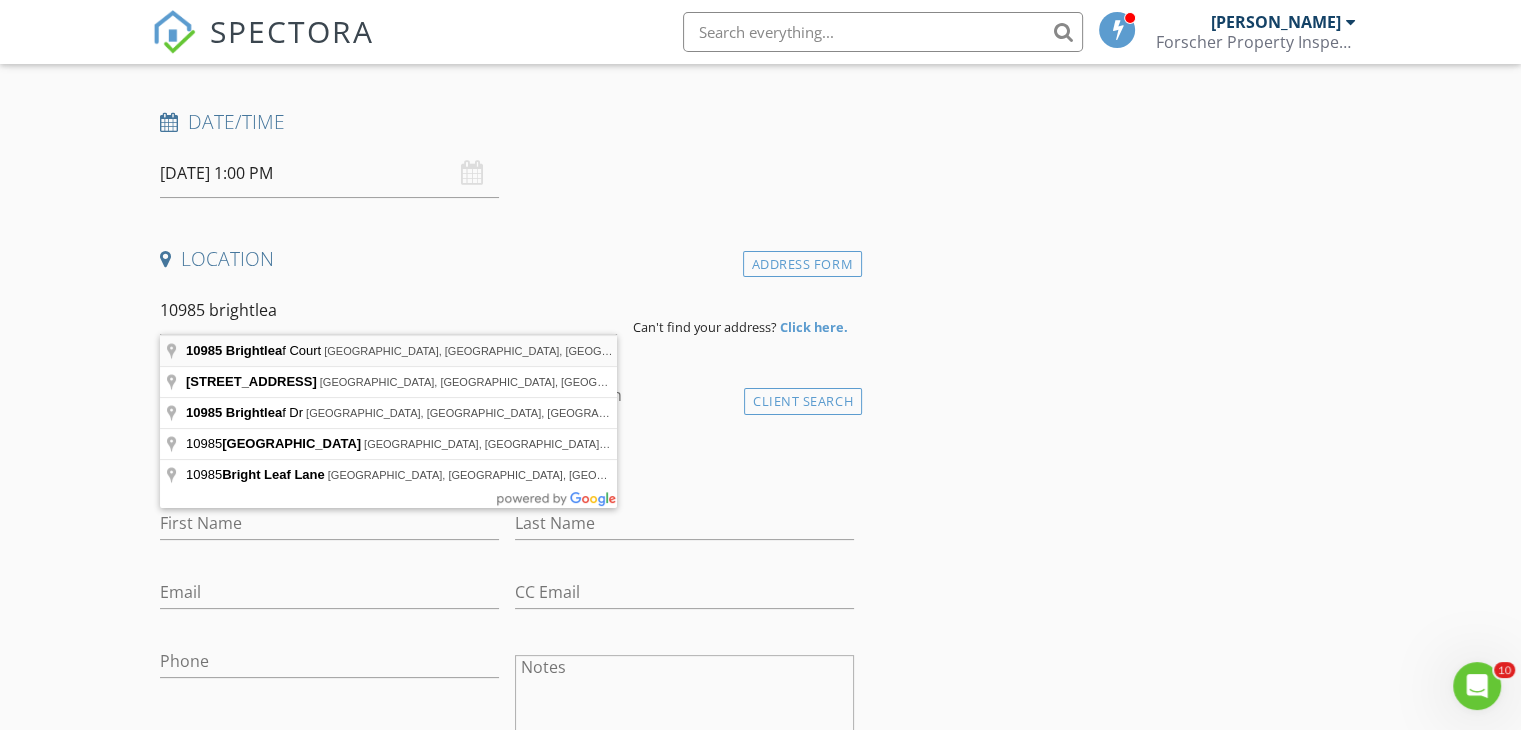 type on "10985 Brightleaf Court, Riverview, FL, USA" 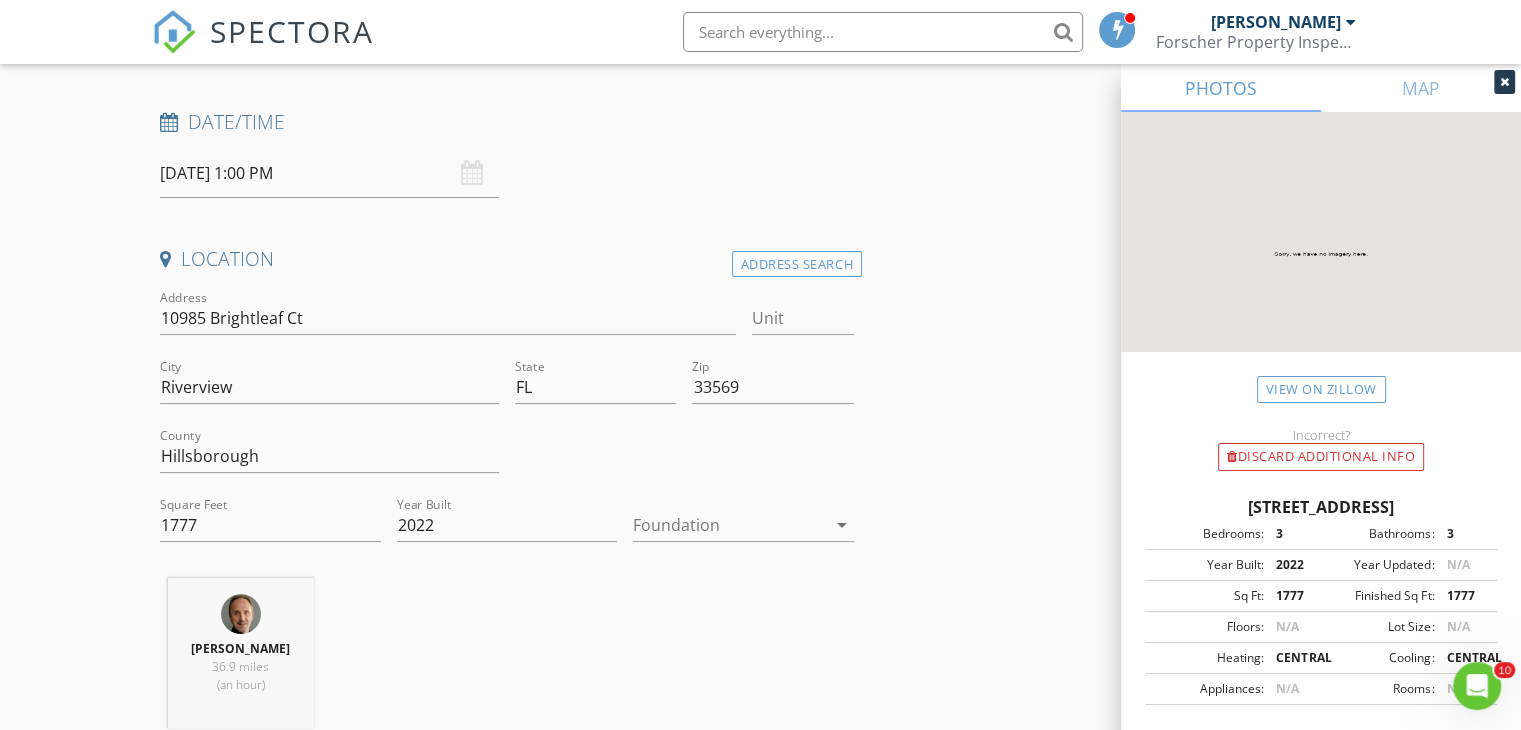 click on "arrow_drop_down" at bounding box center (842, 525) 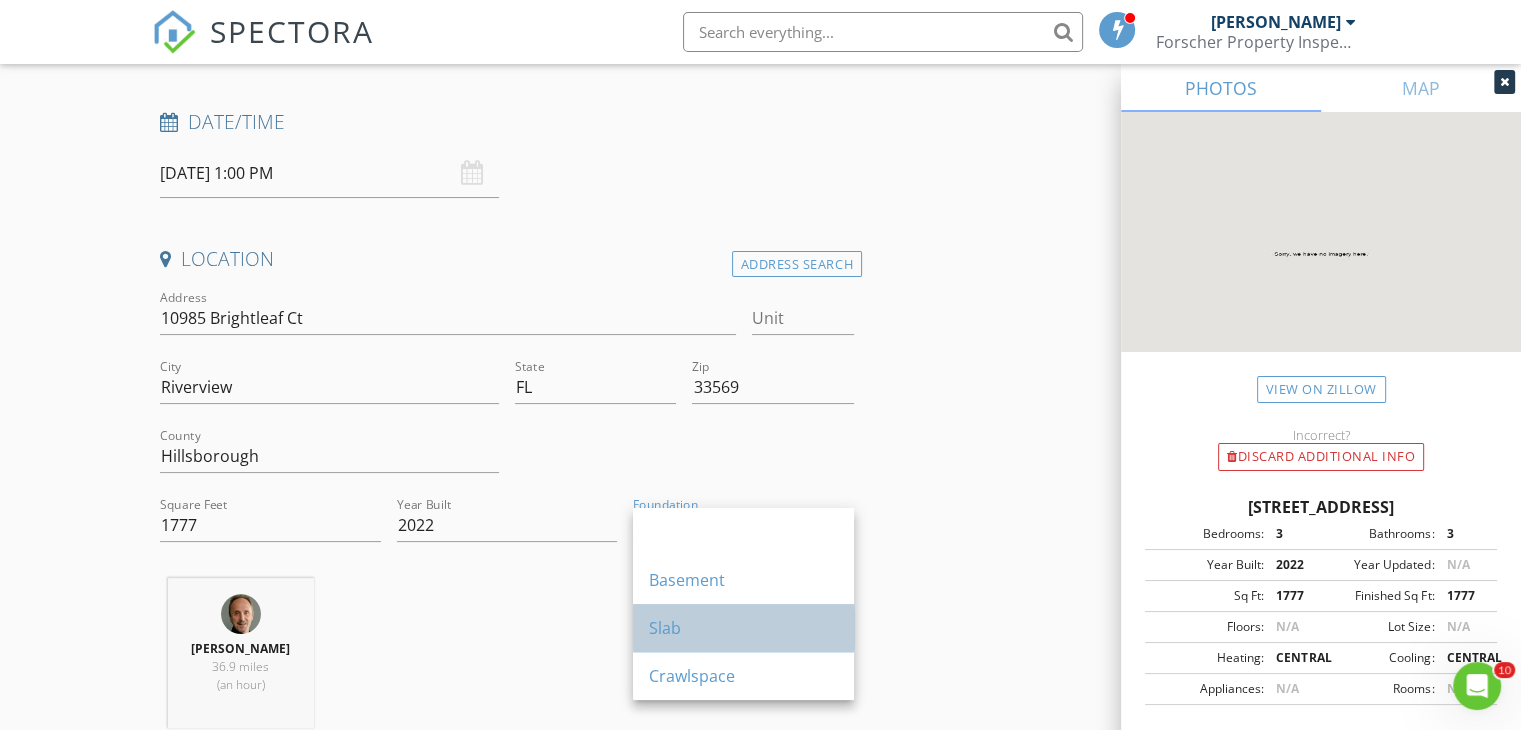 click on "Slab" at bounding box center [743, 628] 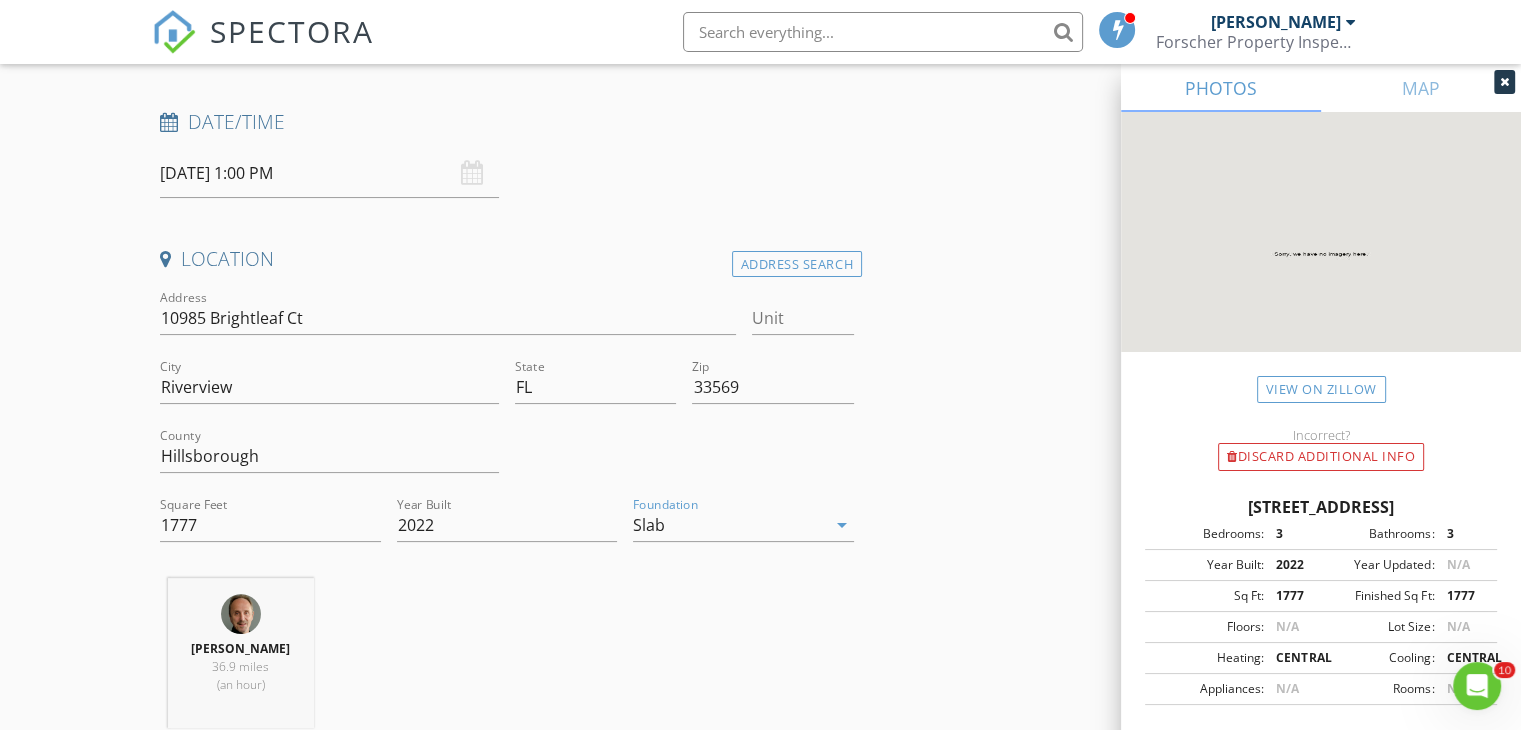 click on "Gregg Forscher     36.9 miles     (an hour)" at bounding box center [507, 661] 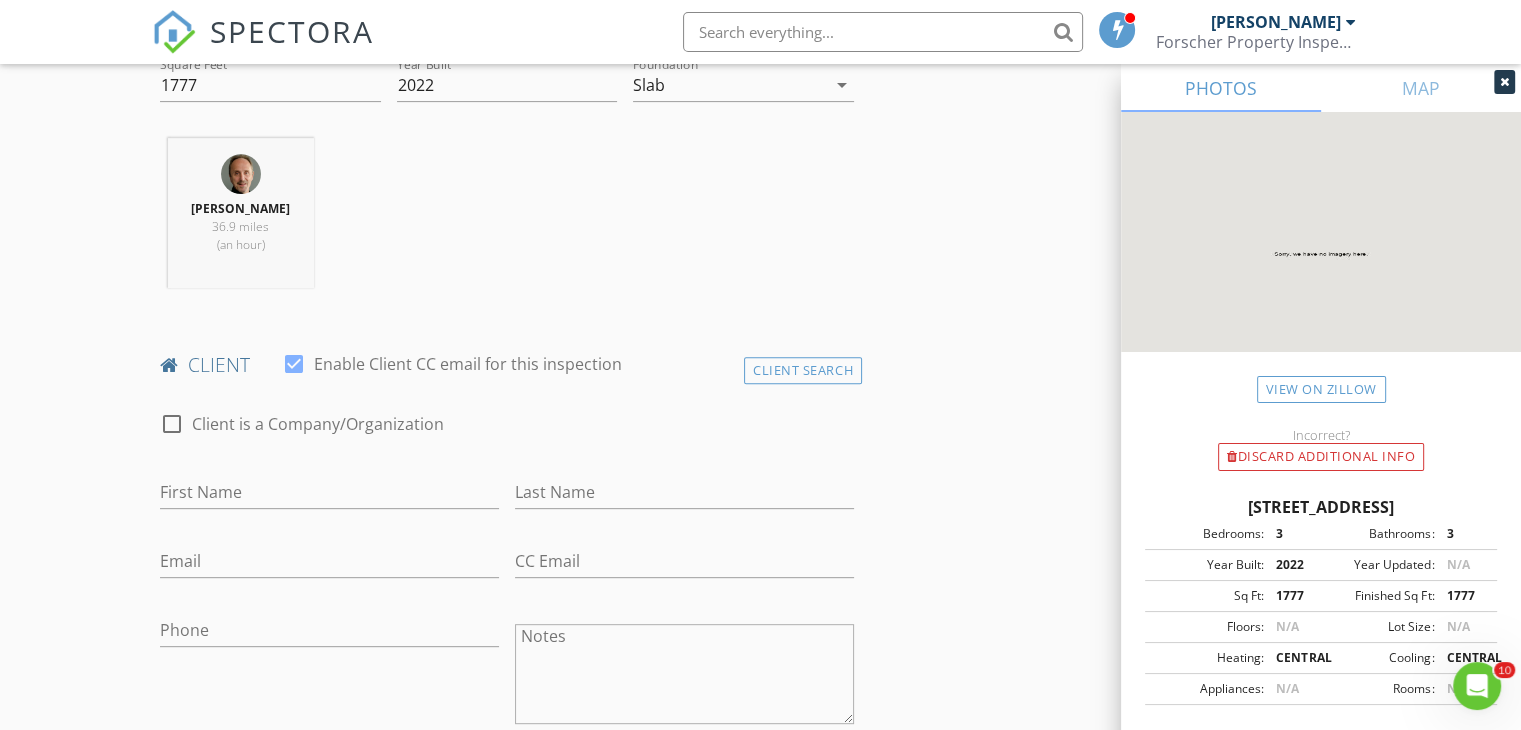 scroll, scrollTop: 761, scrollLeft: 0, axis: vertical 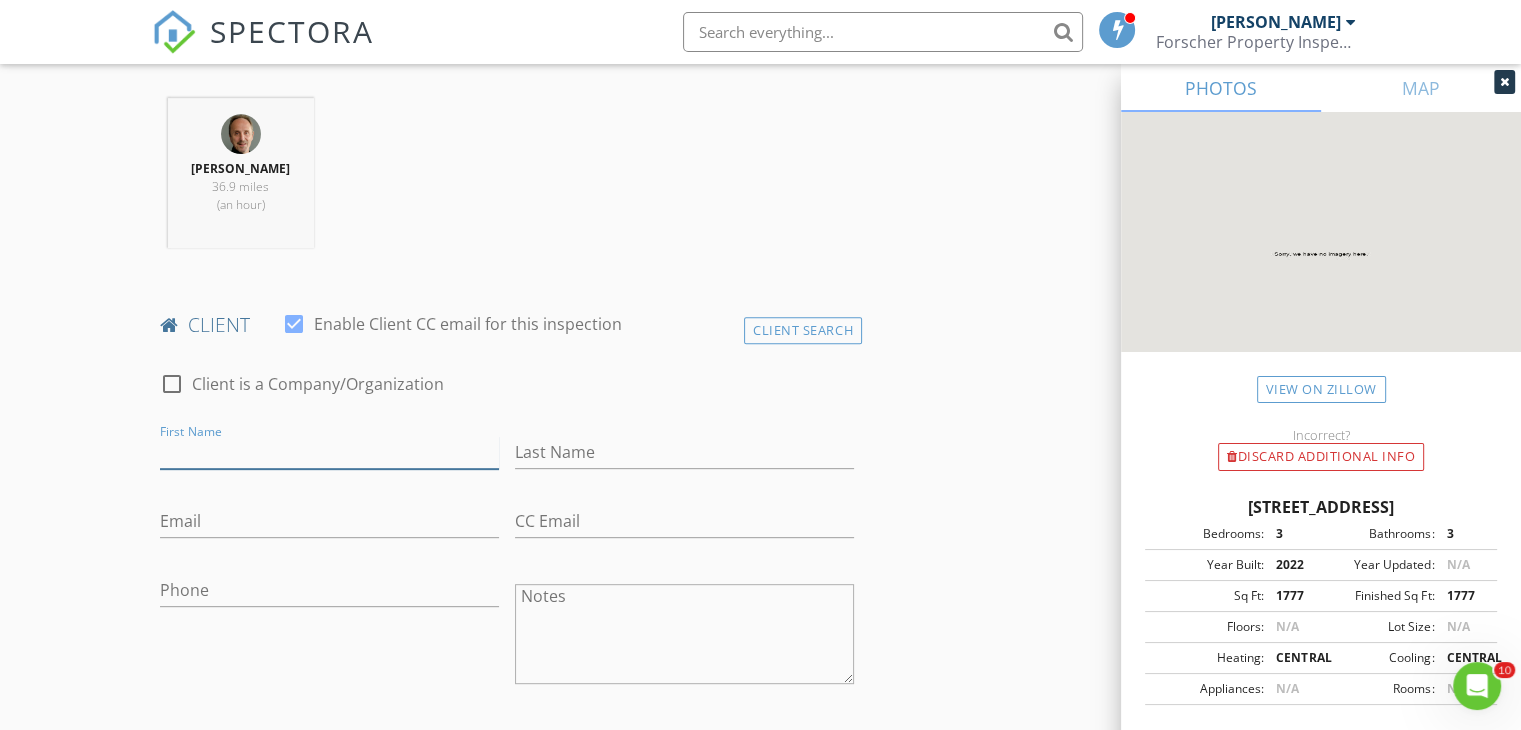 click on "First Name" at bounding box center [329, 452] 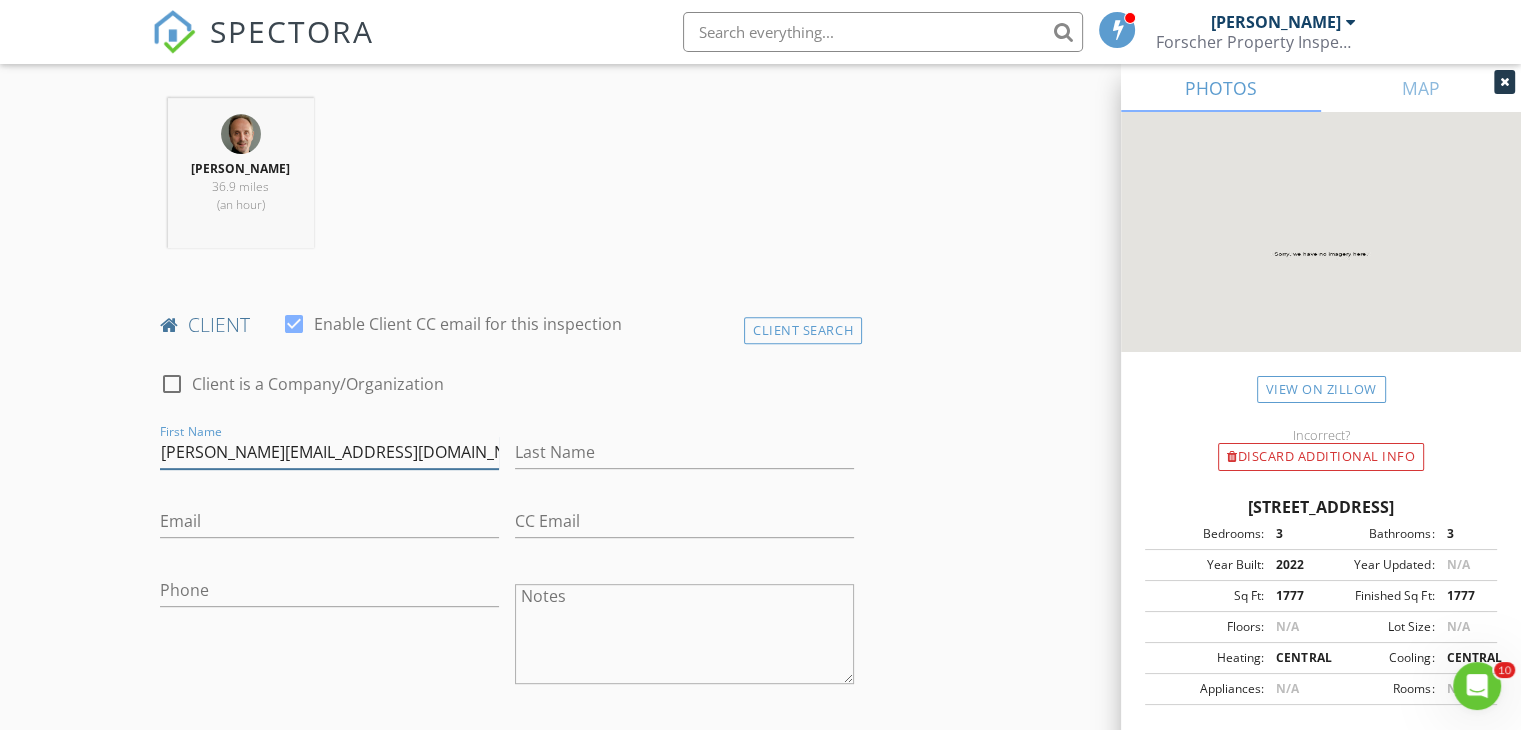 type on "[PERSON_NAME][EMAIL_ADDRESS][DOMAIN_NAME]" 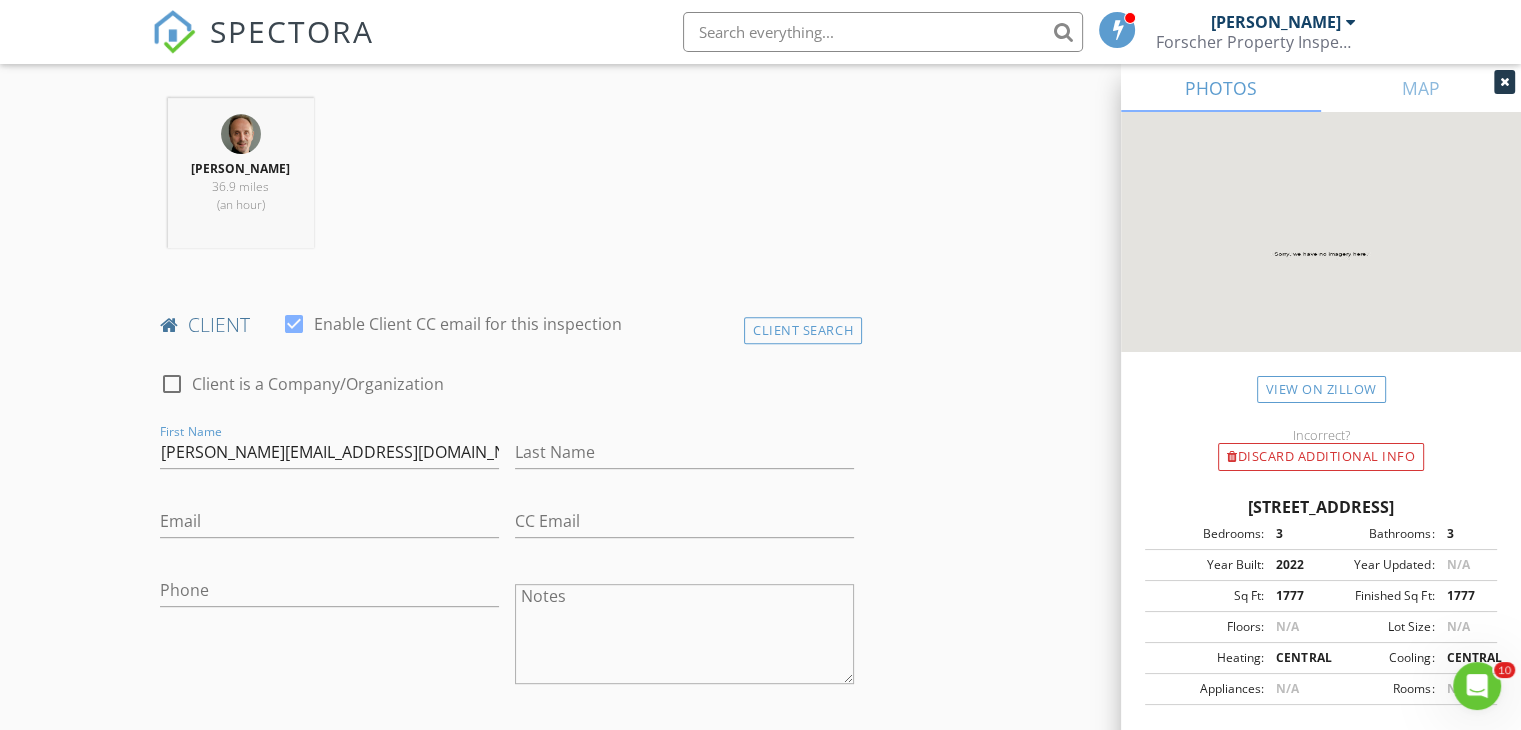 click on "Email" at bounding box center [329, 523] 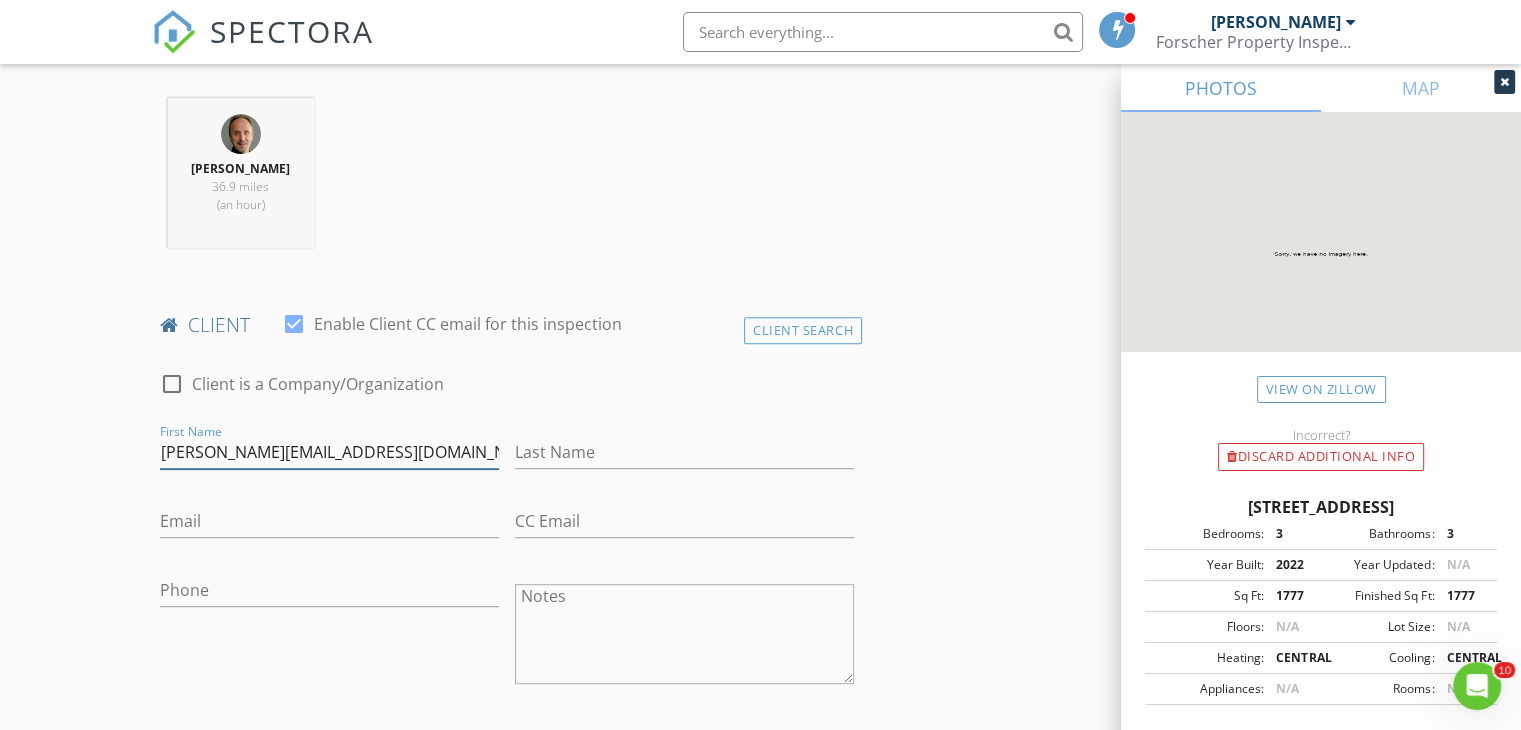 drag, startPoint x: 355, startPoint y: 450, endPoint x: 112, endPoint y: 453, distance: 243.01852 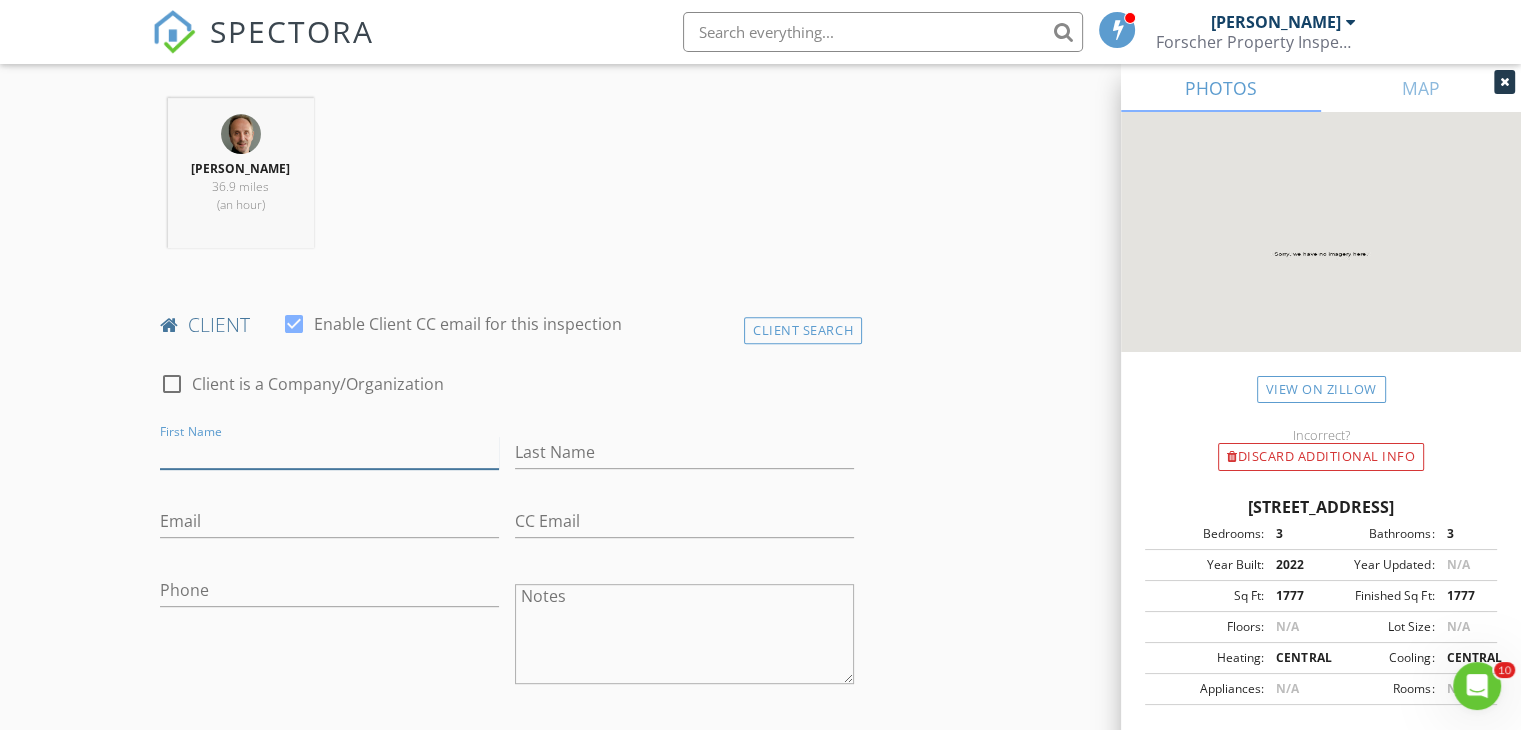 type 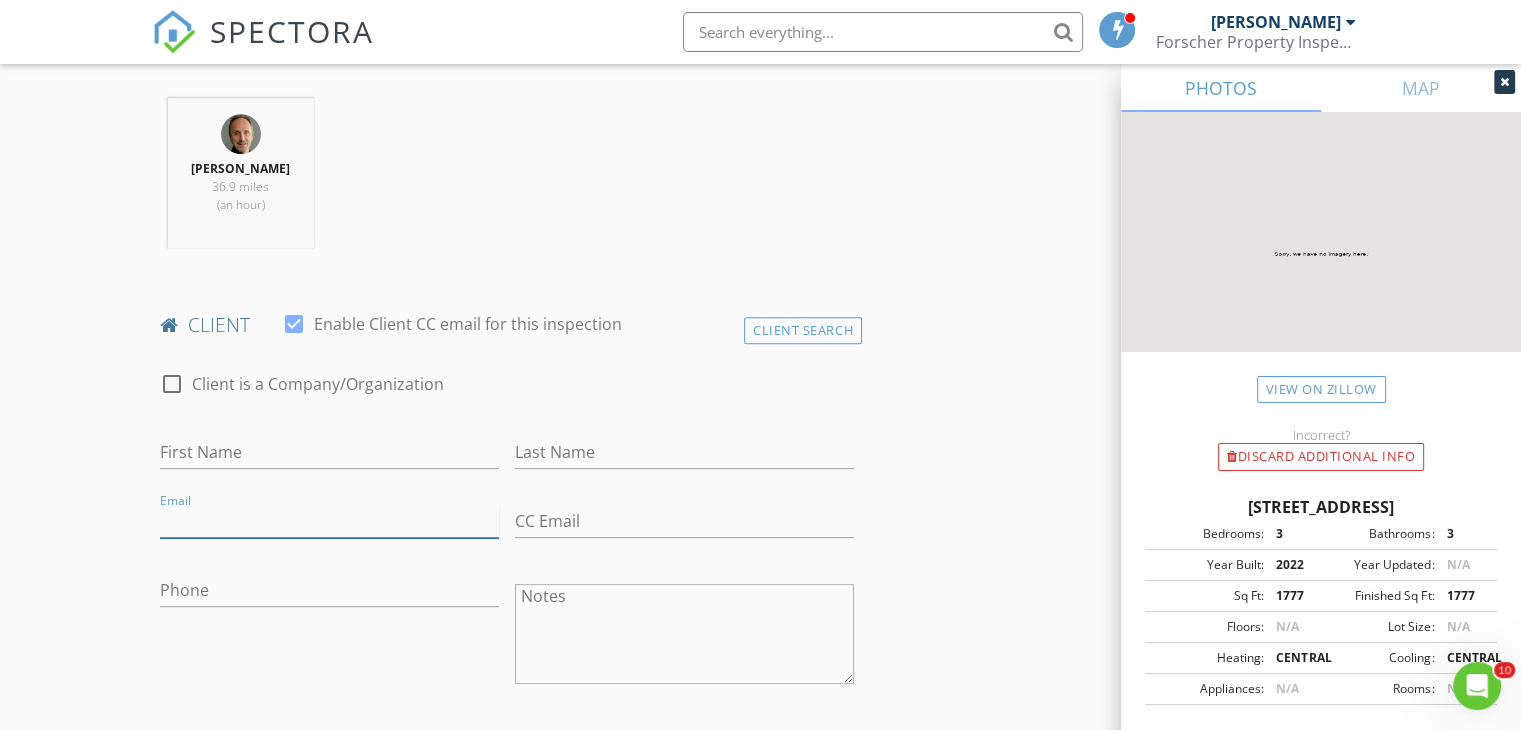 click on "Email" at bounding box center [329, 521] 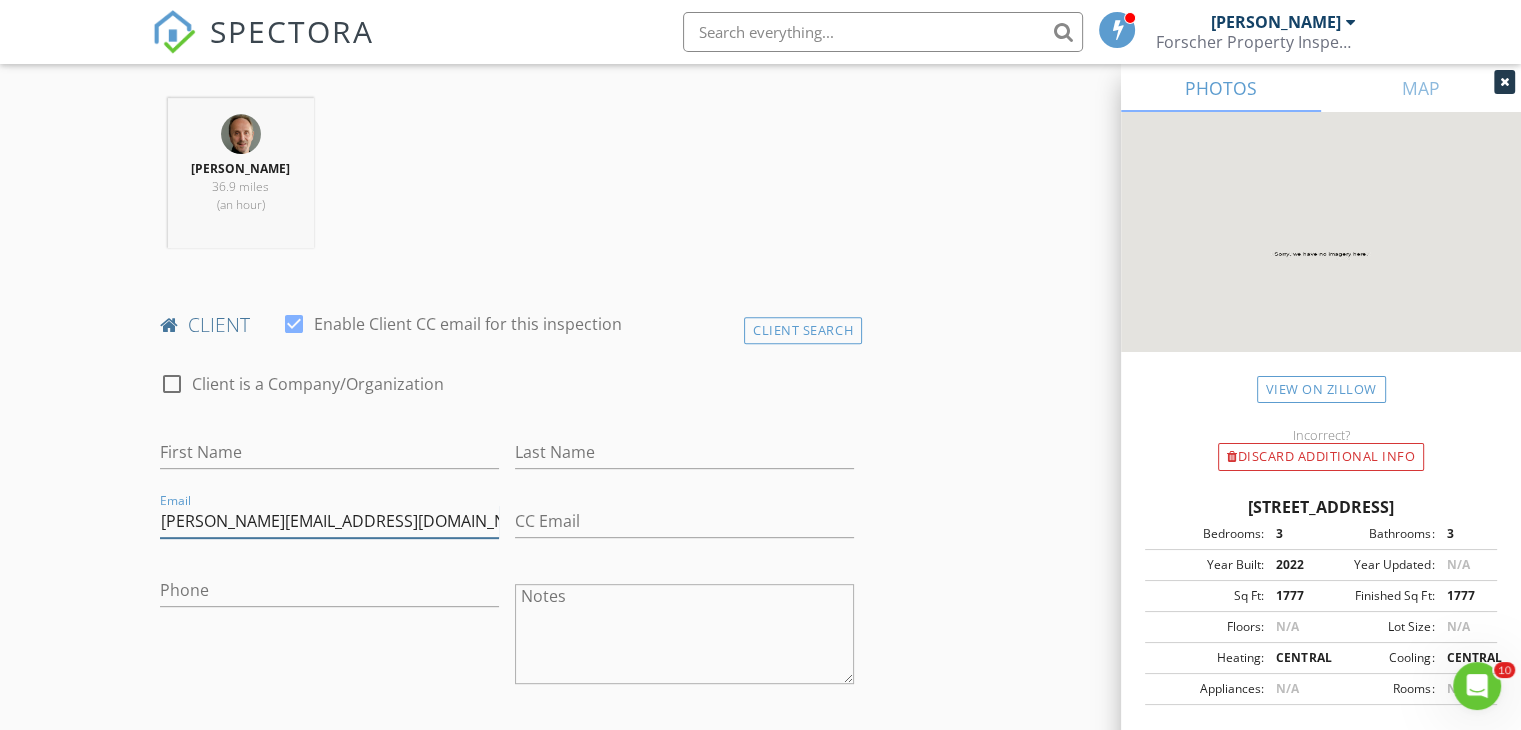 type on "john.farah8@gmail.com" 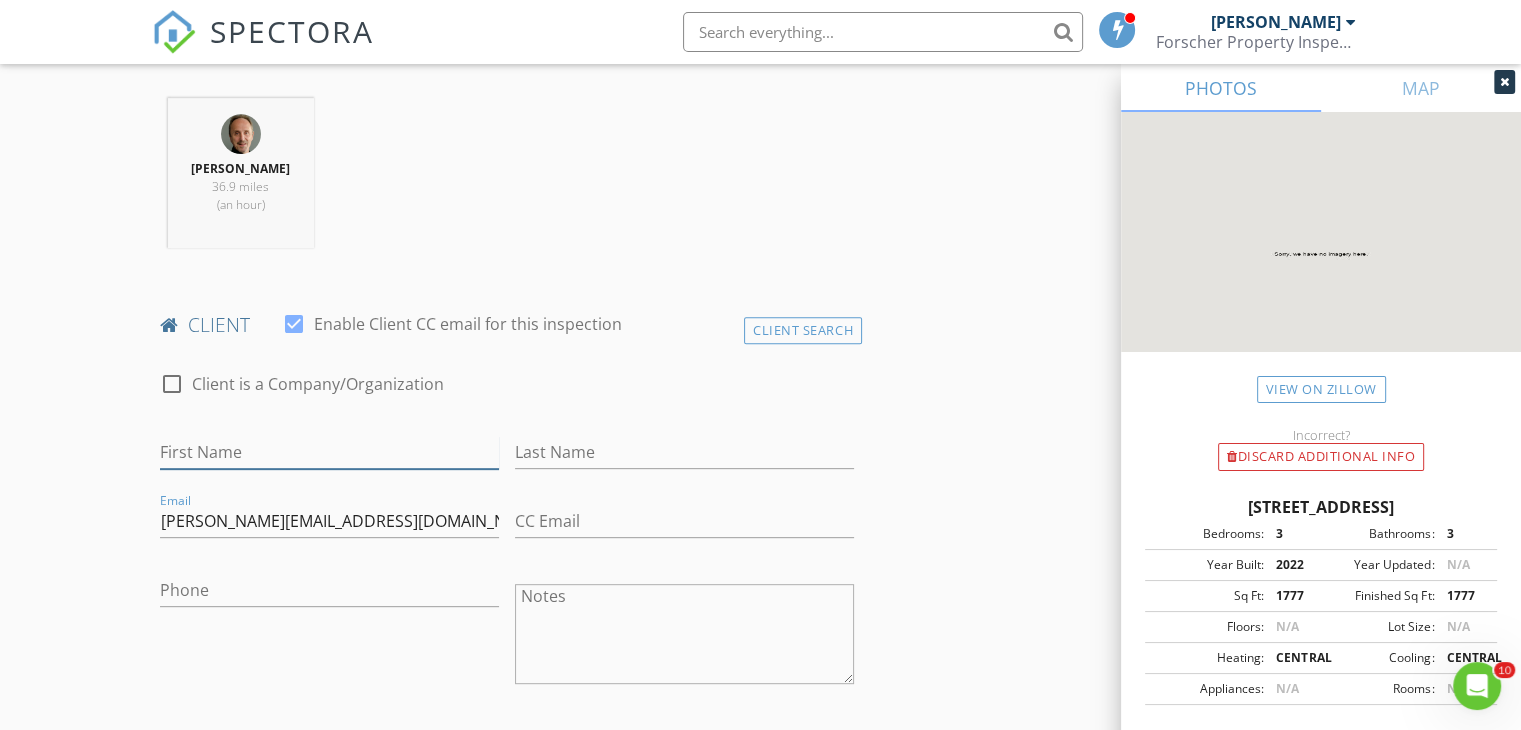 click on "First Name" at bounding box center [329, 452] 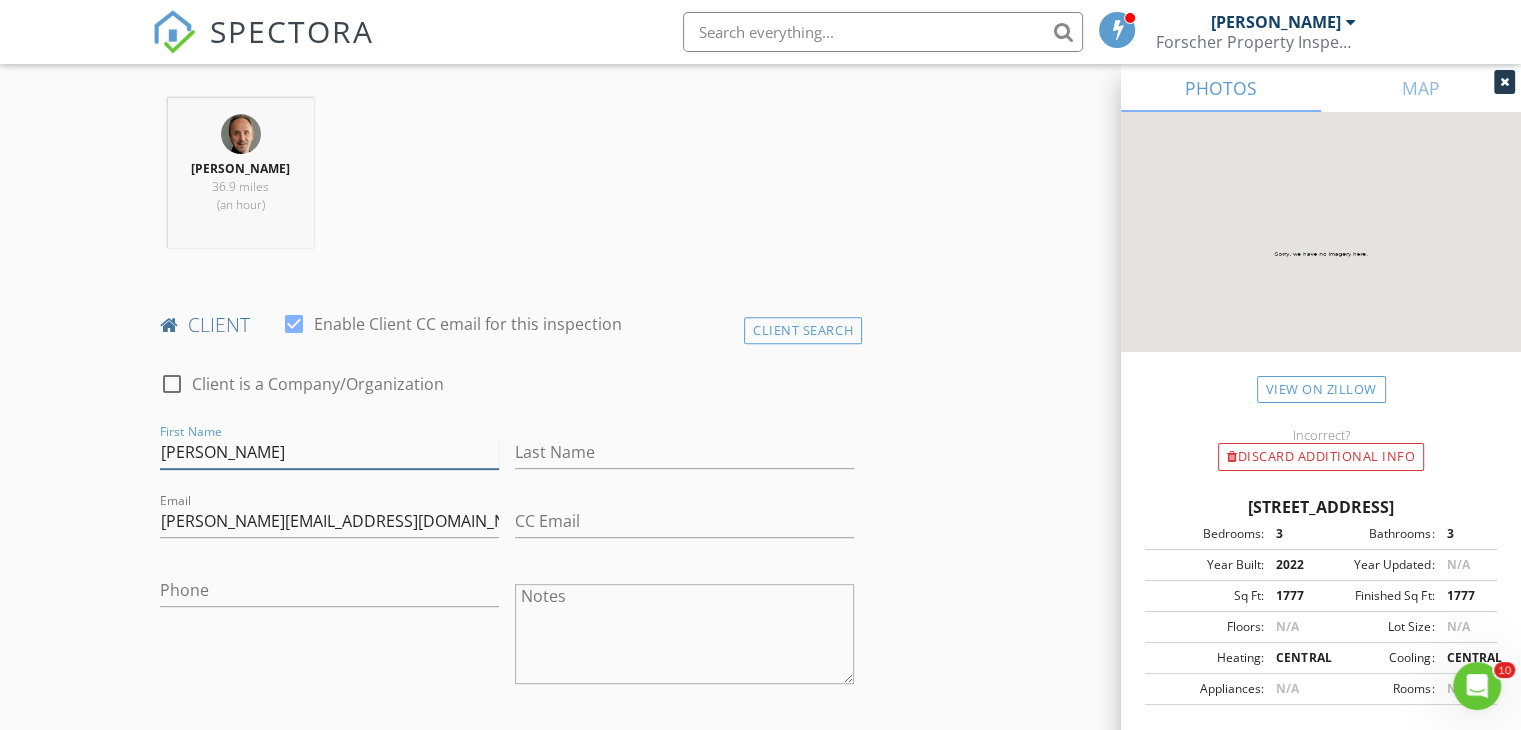 type on "John" 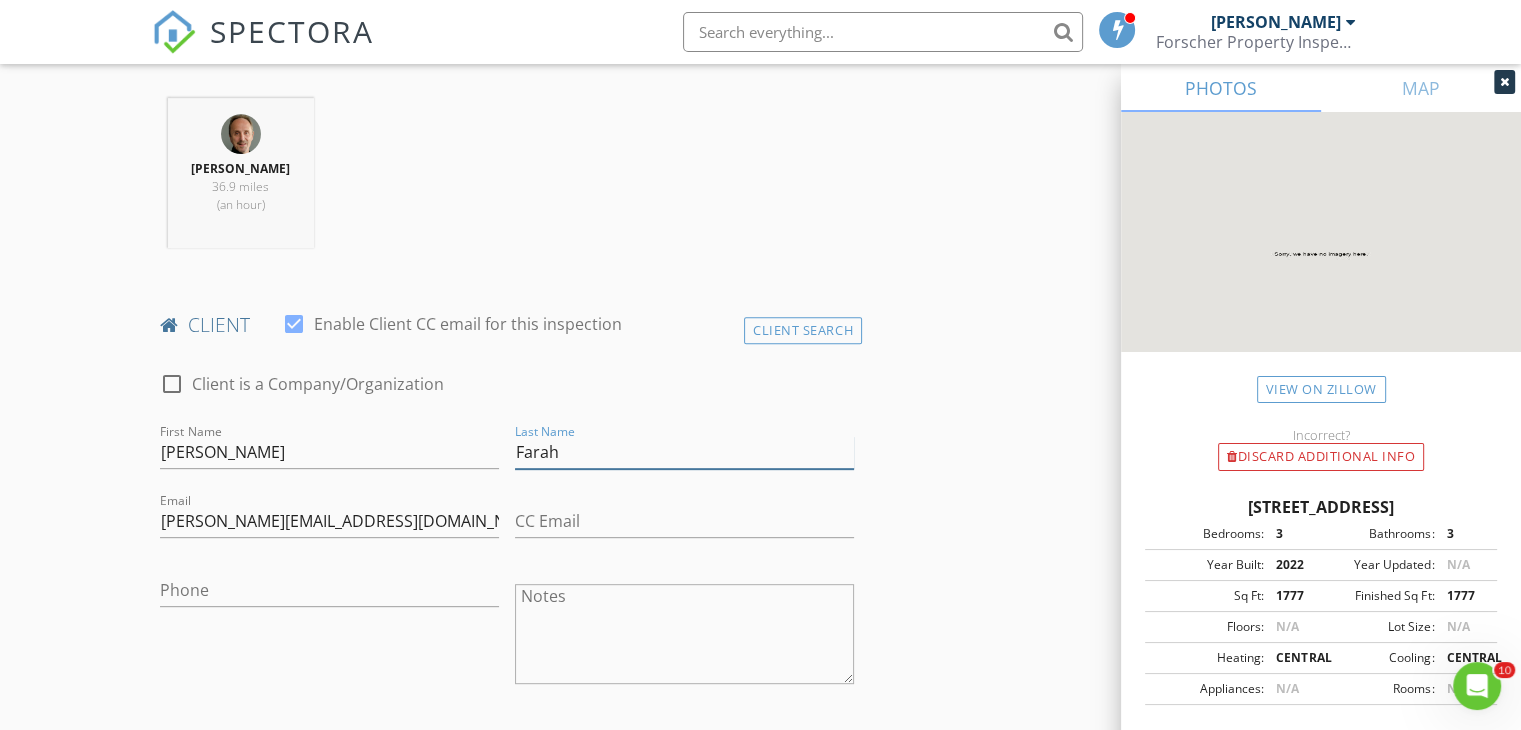 type on "Farah" 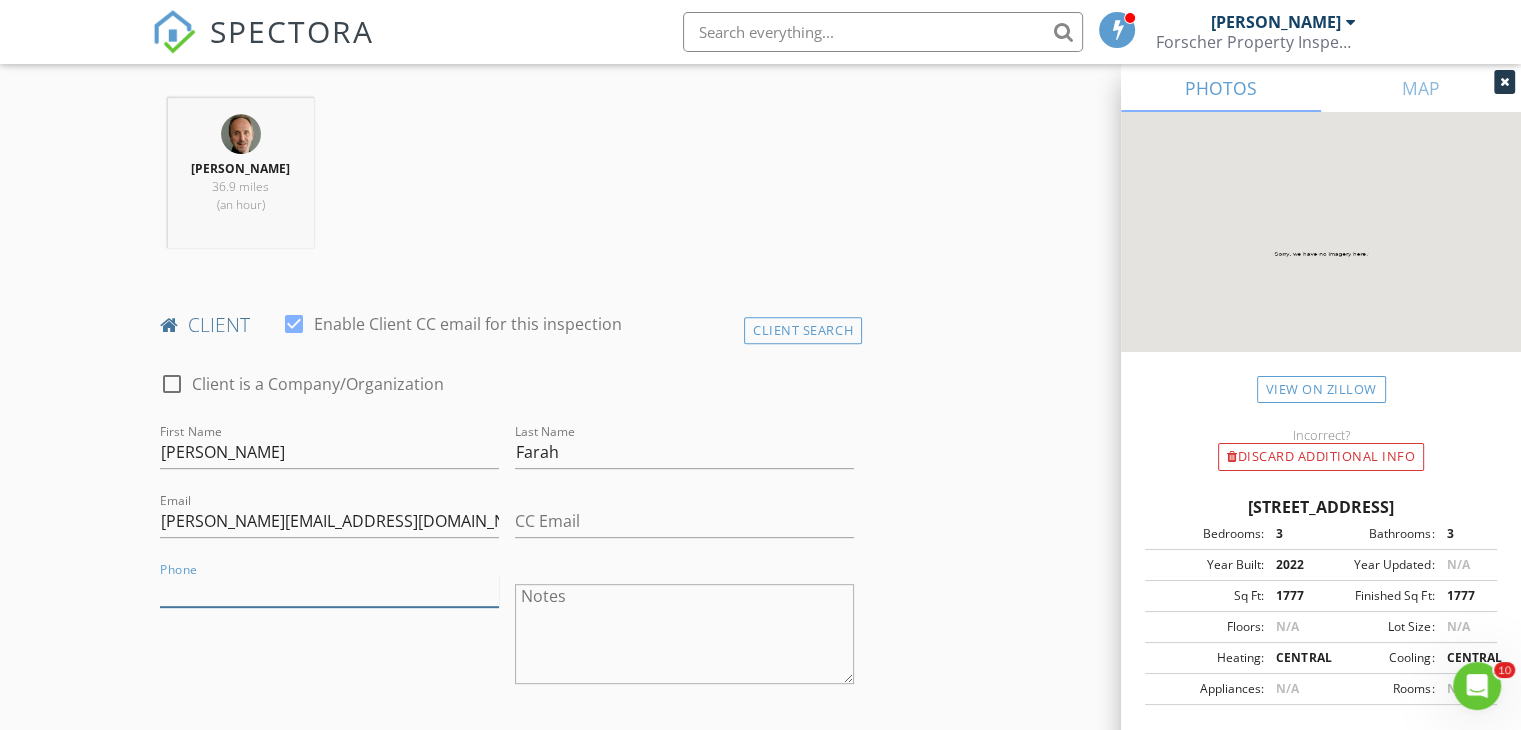 click on "Phone" at bounding box center [329, 590] 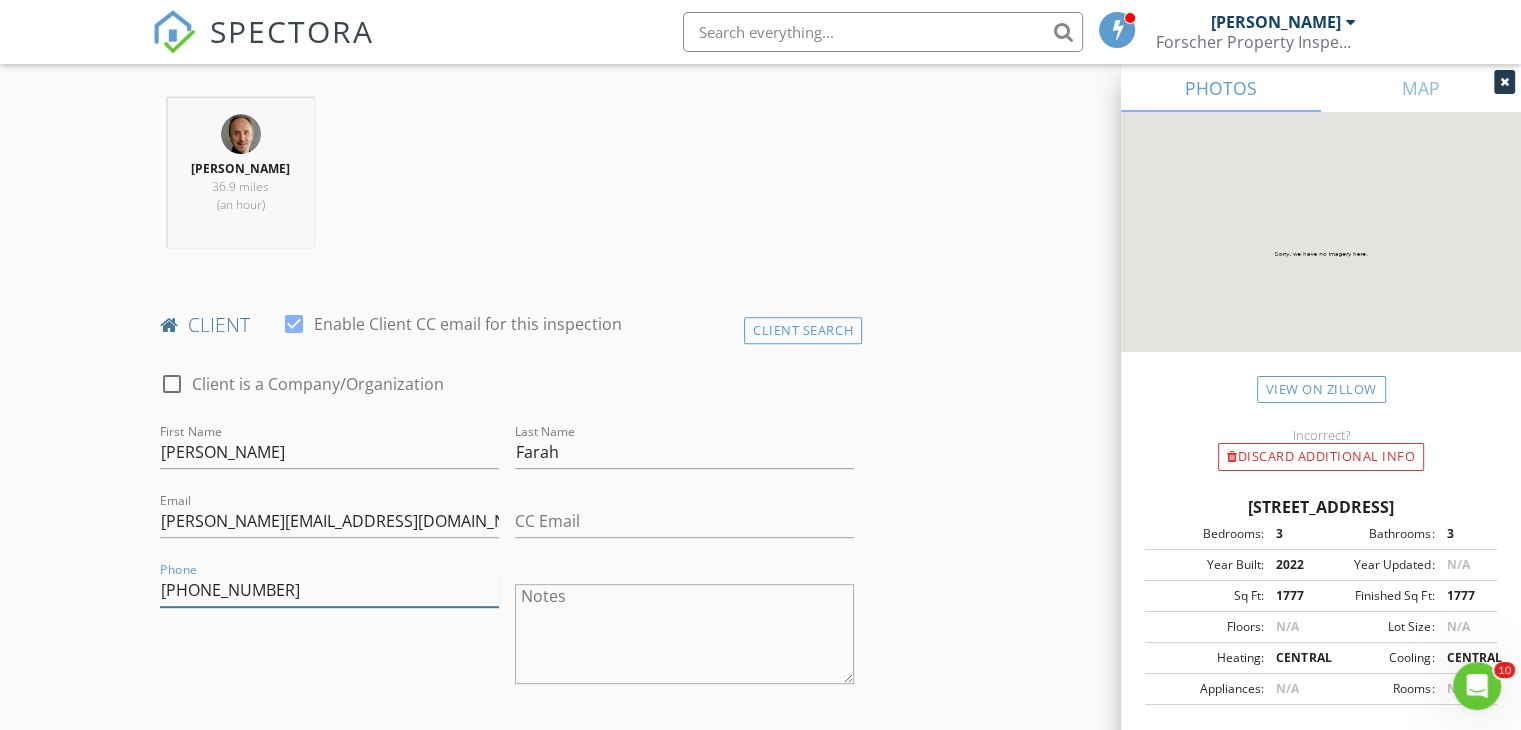 type on "321-614-0486" 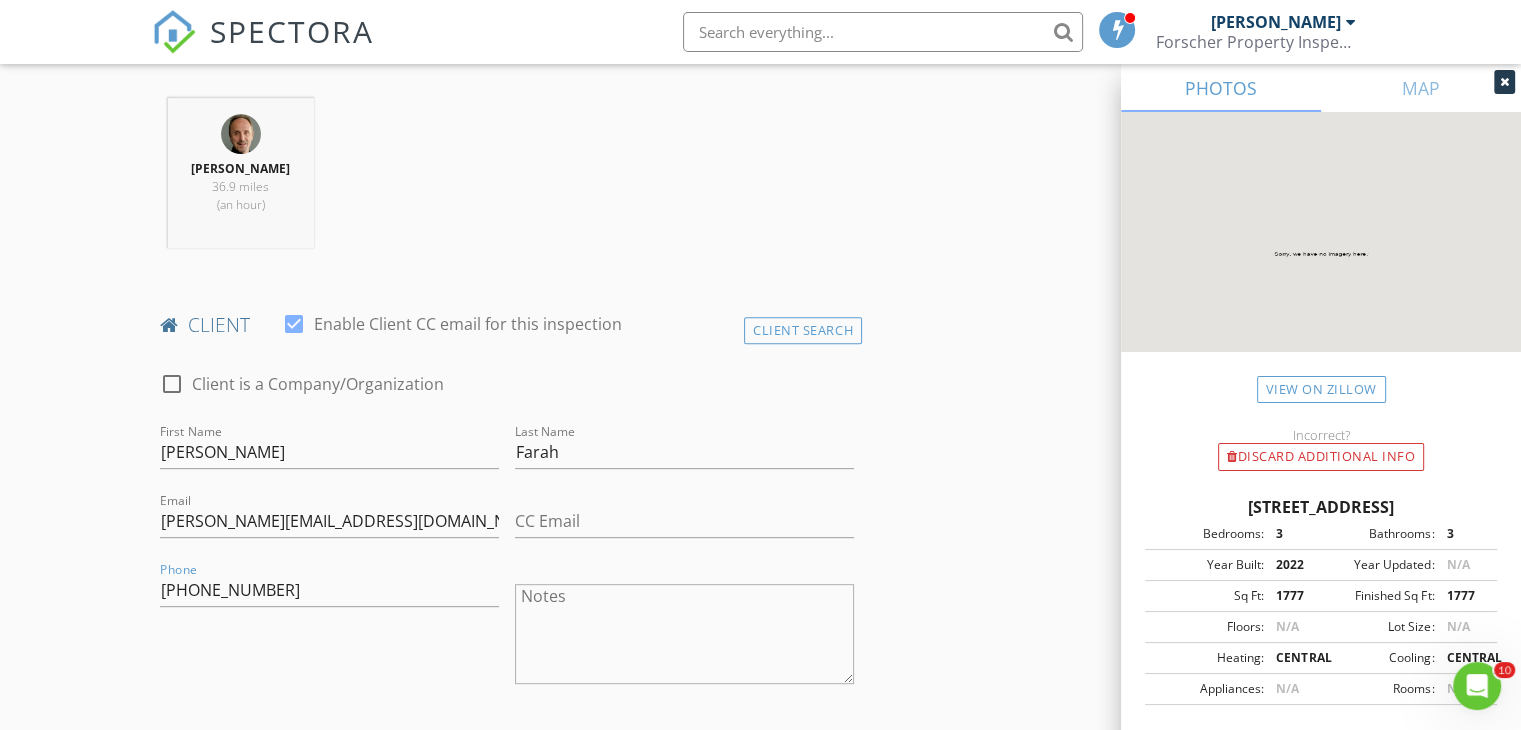 click on "Phone 321-614-0486" at bounding box center (329, 636) 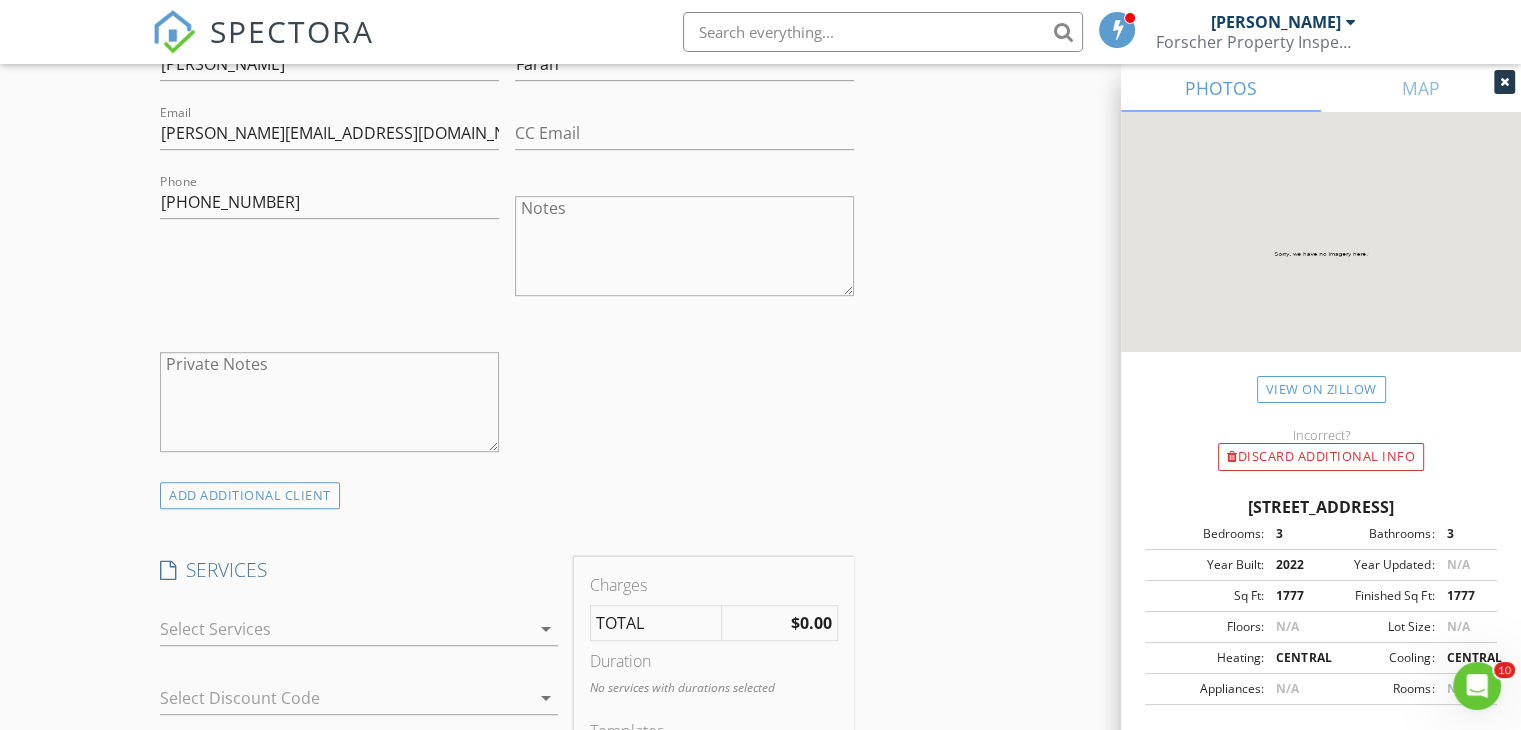 scroll, scrollTop: 1161, scrollLeft: 0, axis: vertical 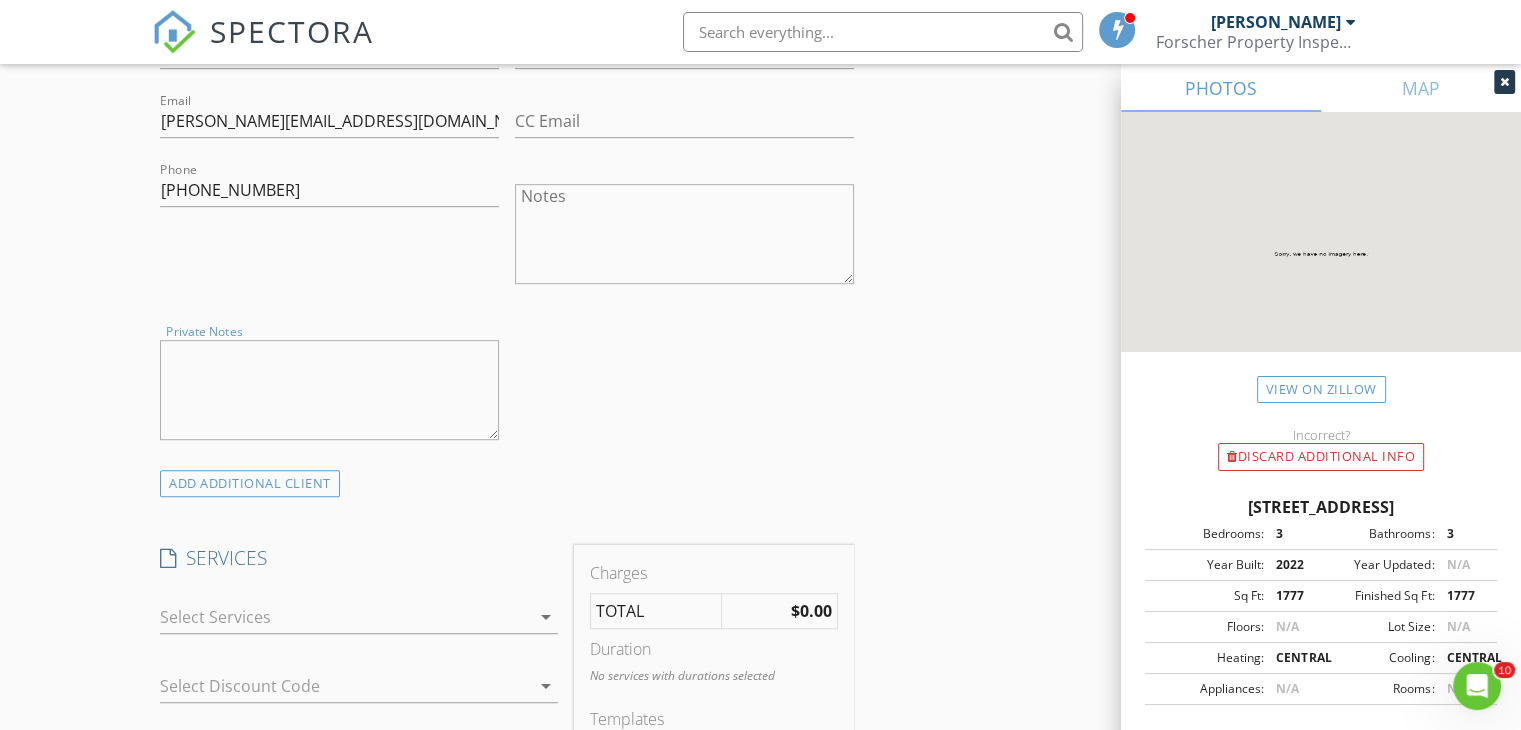 click on "Private Notes" at bounding box center [329, 390] 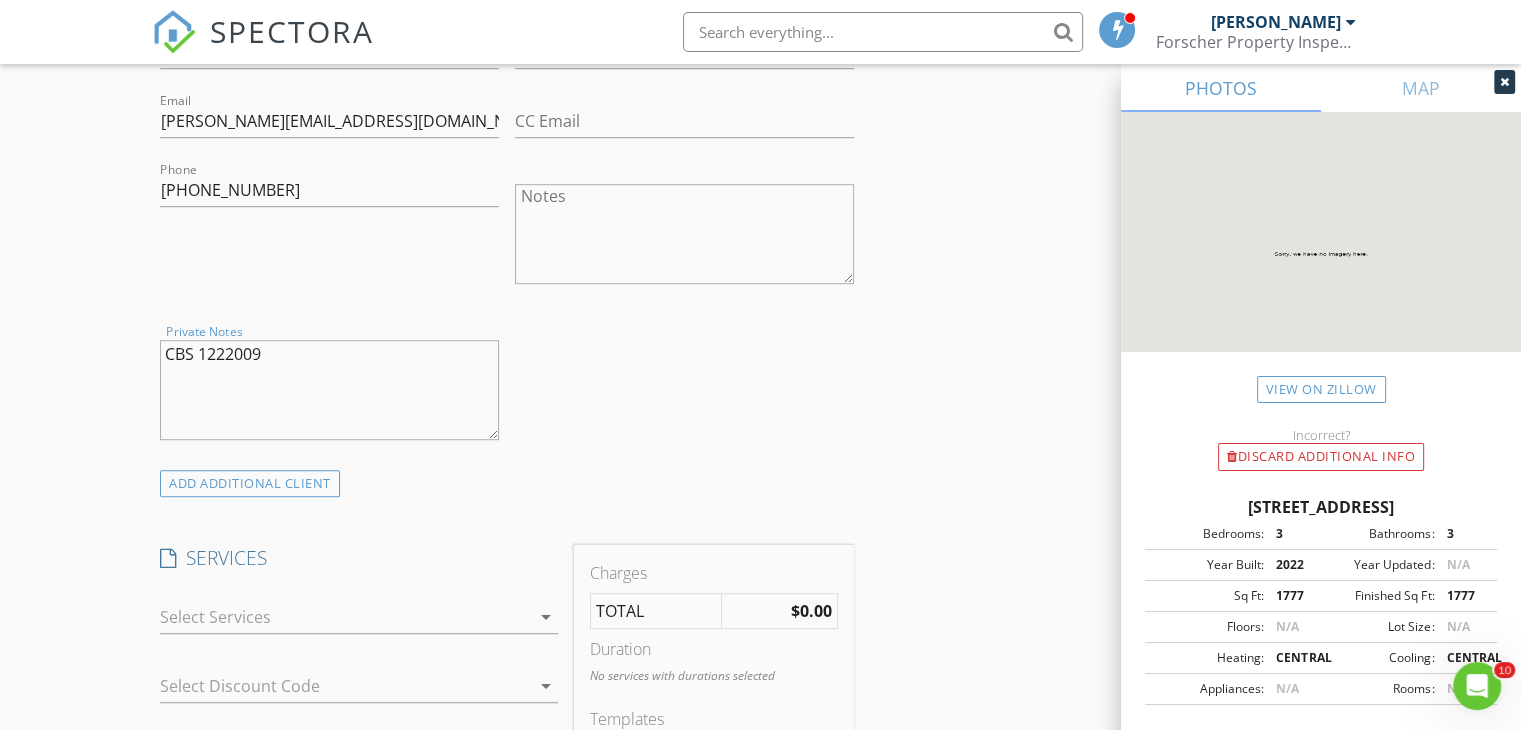 type on "CBS 1222009" 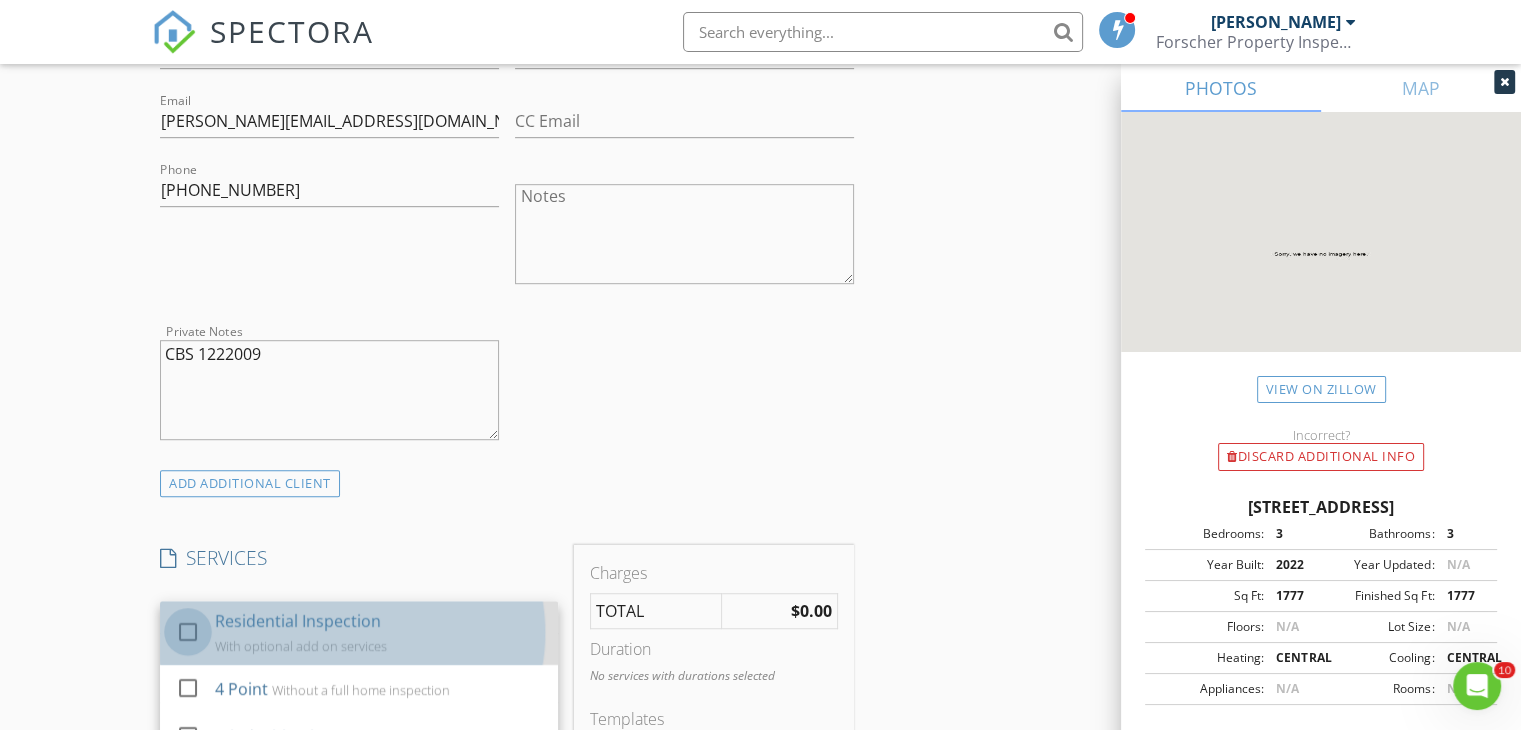 click at bounding box center (188, 632) 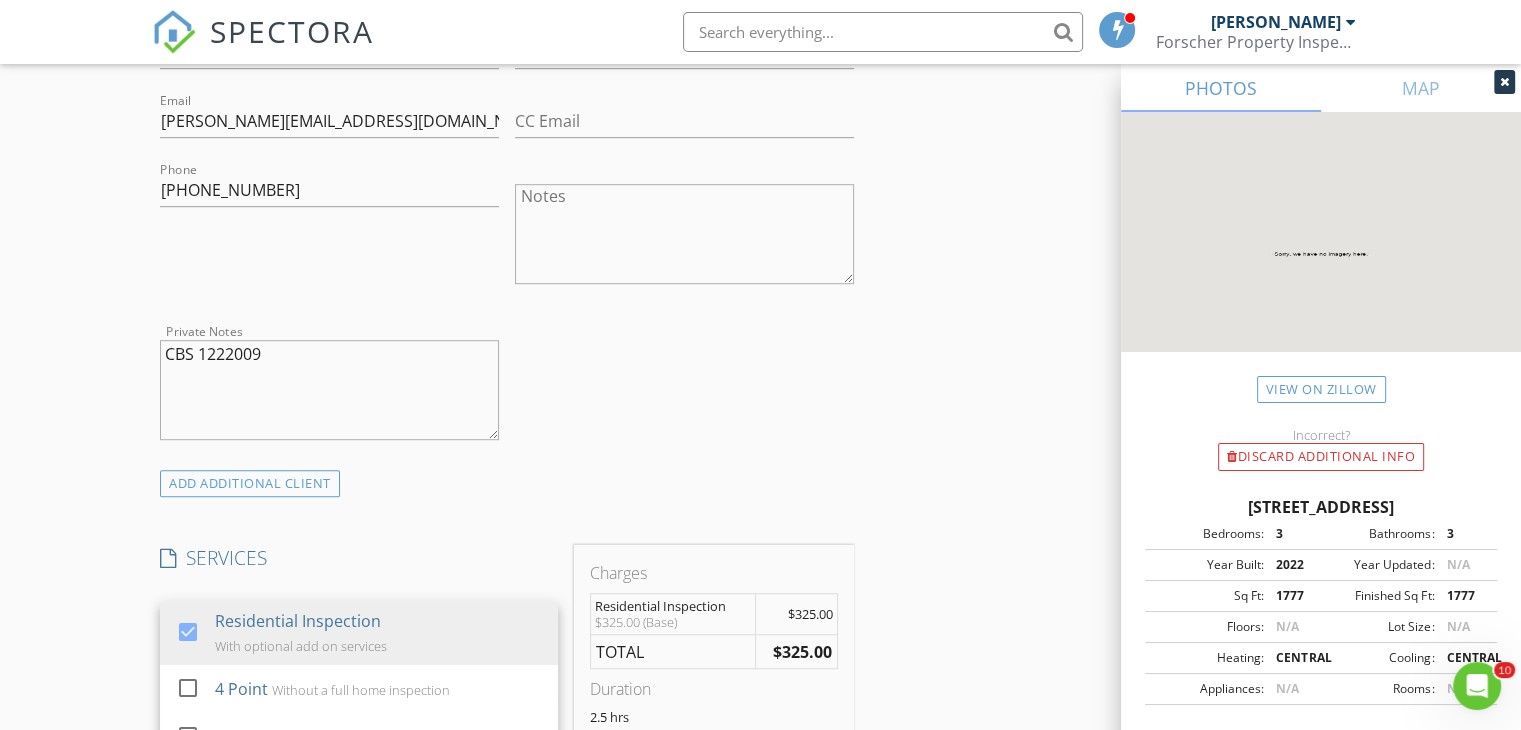 click on "INSPECTOR(S)
check_box   Gregg Forscher   PRIMARY   Gregg Forscher arrow_drop_down   check_box_outline_blank Gregg Forscher specifically requested
Date/Time
07/14/2025 1:00 PM
Location
Address Search       Address 10985 Brightleaf Ct   Unit   City Riverview   State FL   Zip 33569   County Hillsborough     Square Feet 1777   Year Built 2022   Foundation Slab arrow_drop_down     Gregg Forscher     36.9 miles     (an hour)
client
check_box Enable Client CC email for this inspection   Client Search     check_box_outline_blank Client is a Company/Organization     First Name John   Last Name Farah   Email john.farah8@gmail.com   CC Email   Phone 321-614-0486           Notes   Private Notes CBS 1222009
ADD ADDITIONAL client
SERVICES
check_box   Residential Inspection     4 Point" at bounding box center [760, 752] 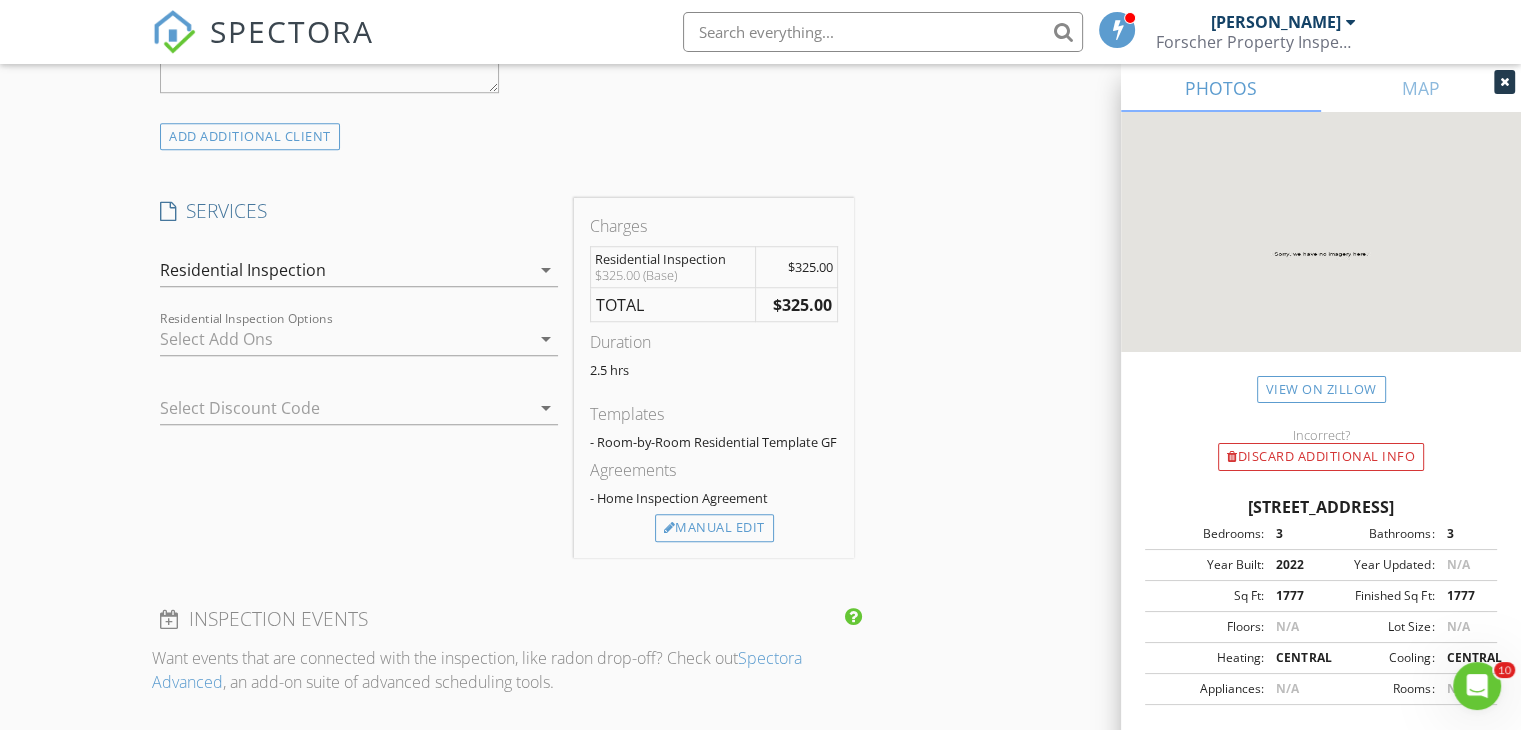 scroll, scrollTop: 1521, scrollLeft: 0, axis: vertical 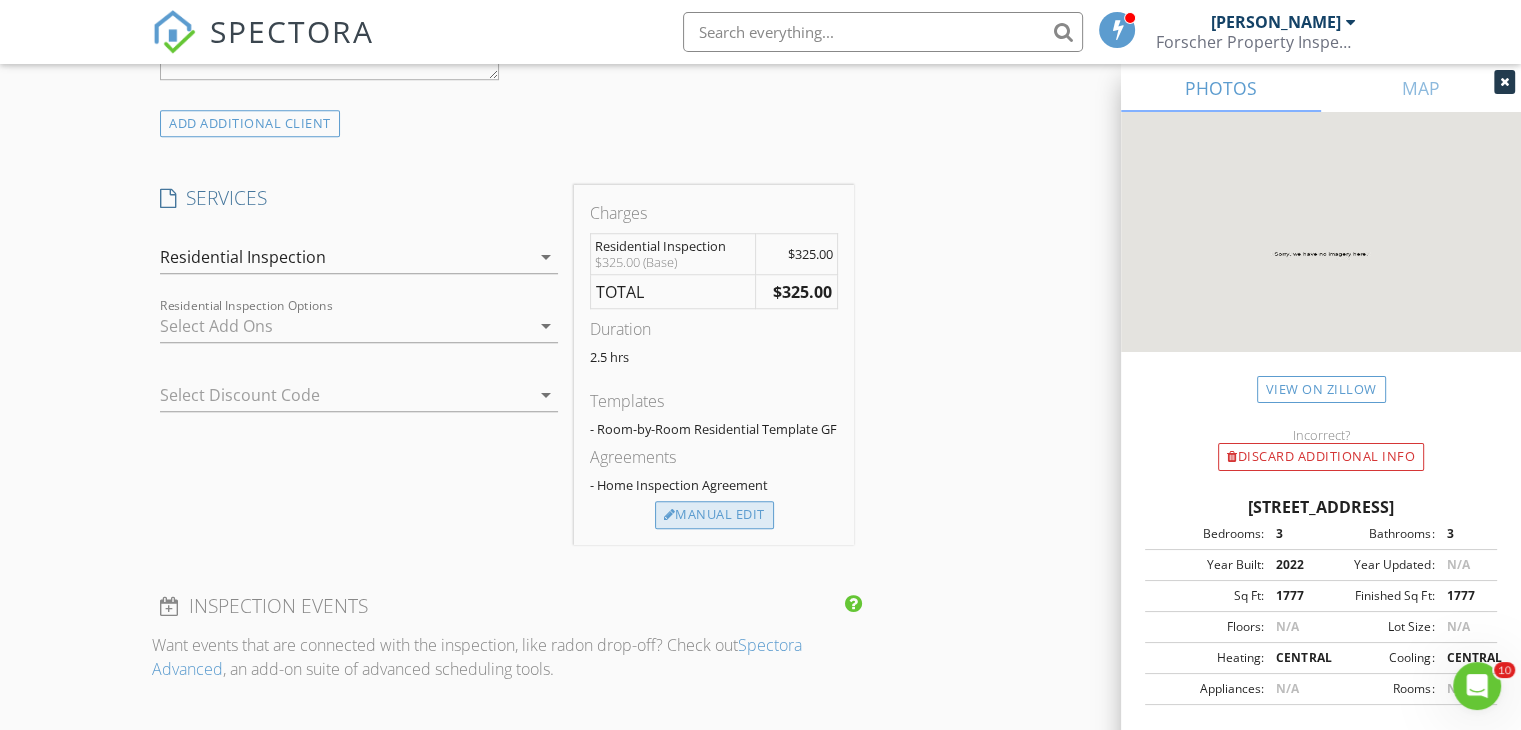 click on "Manual Edit" at bounding box center [714, 515] 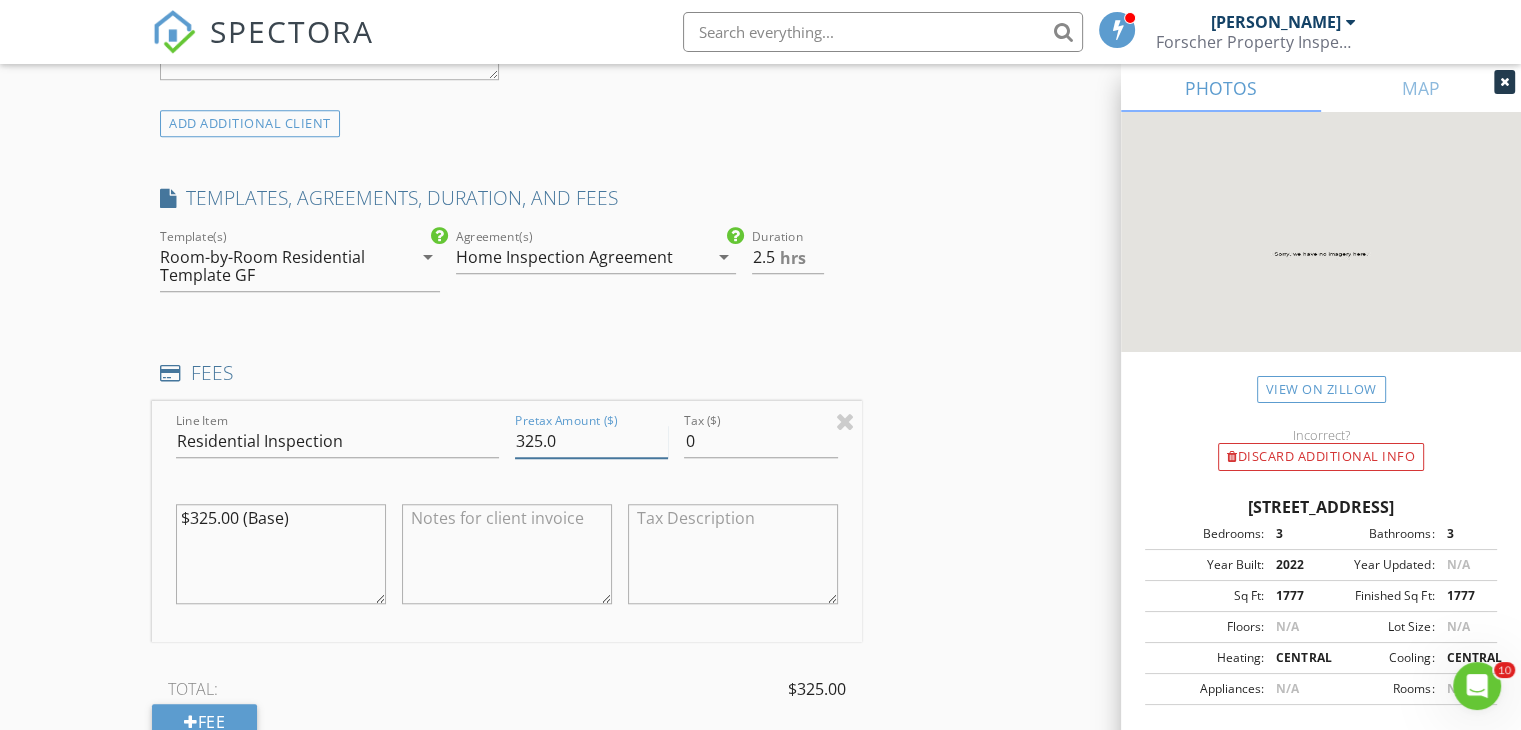click on "325.0" at bounding box center [591, 441] 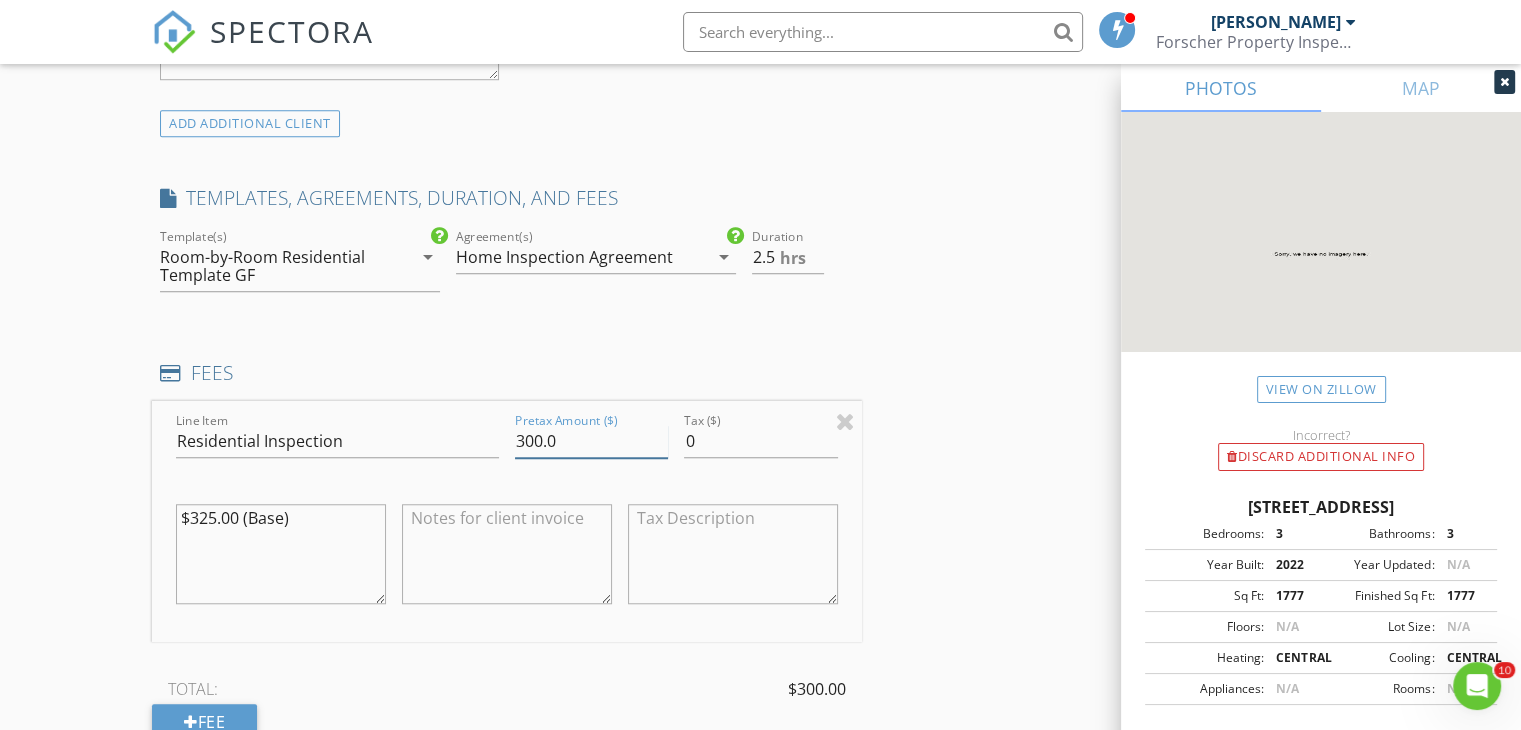 type on "300.0" 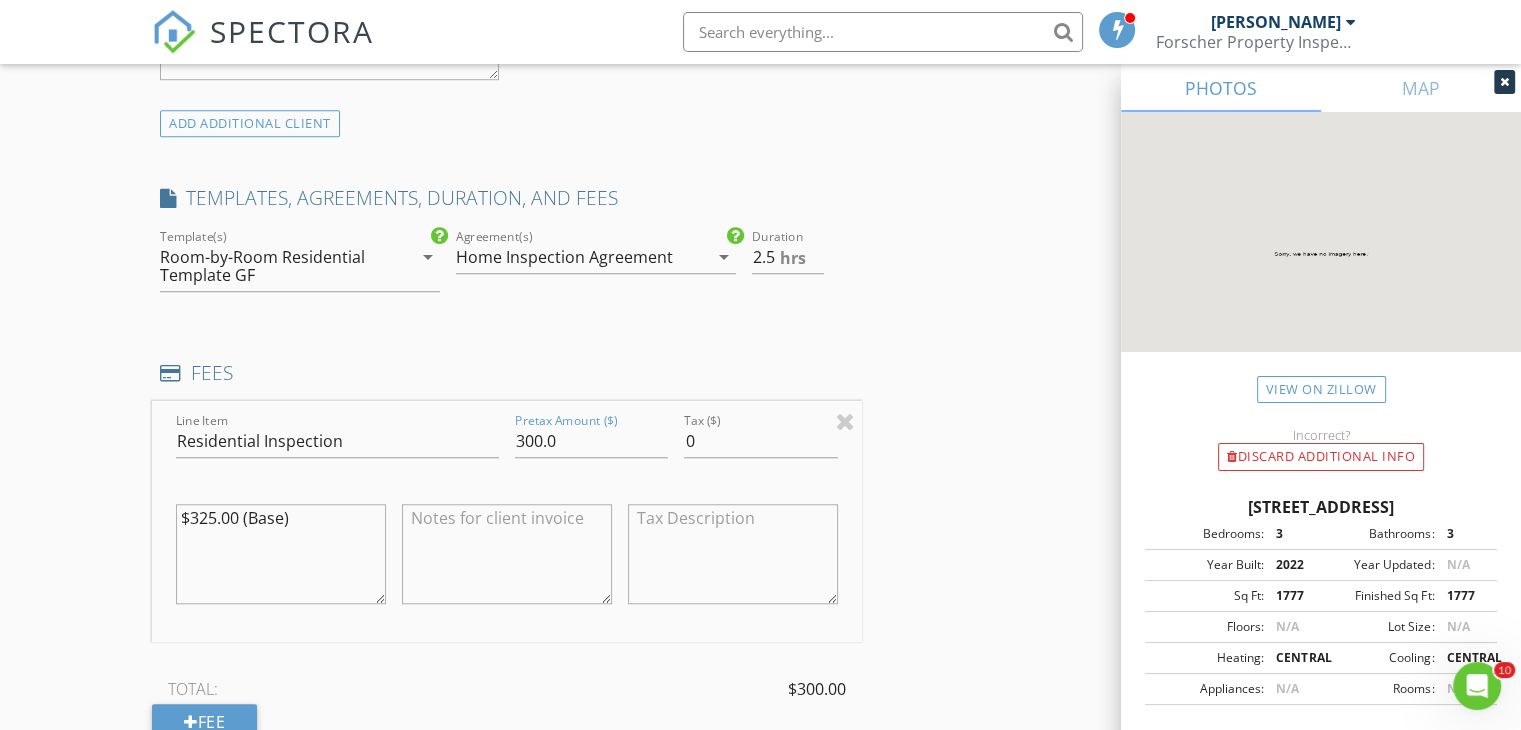 click on "INSPECTOR(S)
check_box   Gregg Forscher   PRIMARY   Gregg Forscher arrow_drop_down   check_box_outline_blank Gregg Forscher specifically requested
Date/Time
07/14/2025 1:00 PM
Location
Address Search       Address 10985 Brightleaf Ct   Unit   City Riverview   State FL   Zip 33569   County Hillsborough     Square Feet 1777   Year Built 2022   Foundation Slab arrow_drop_down     Gregg Forscher     36.9 miles     (an hour)
client
check_box Enable Client CC email for this inspection   Client Search     check_box_outline_blank Client is a Company/Organization     First Name John   Last Name Farah   Email john.farah8@gmail.com   CC Email   Phone 321-614-0486           Notes   Private Notes CBS 1222009
ADD ADDITIONAL client
SERVICES
check_box   Residential Inspection     4 Point" at bounding box center [760, 503] 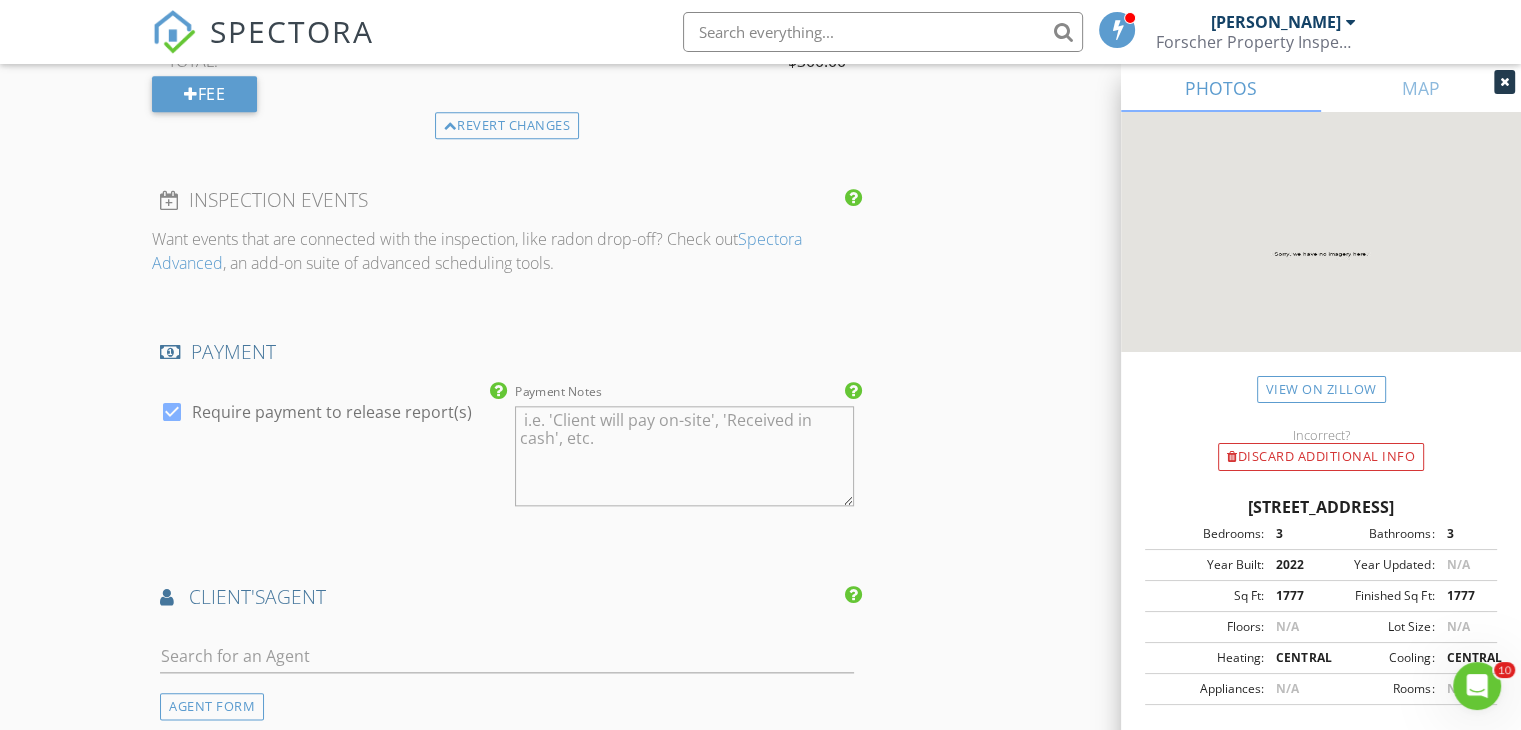 scroll, scrollTop: 2161, scrollLeft: 0, axis: vertical 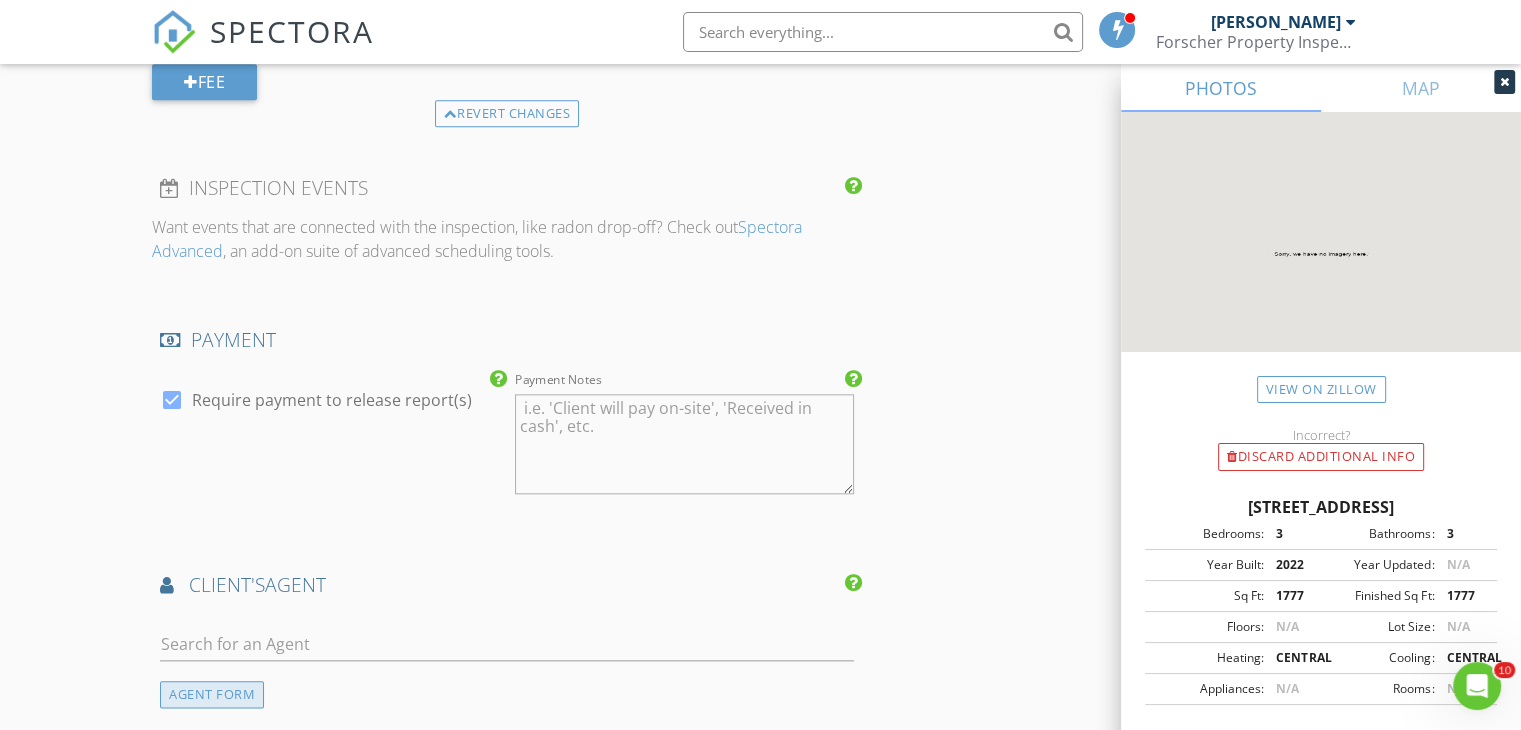 click on "AGENT FORM" at bounding box center [212, 694] 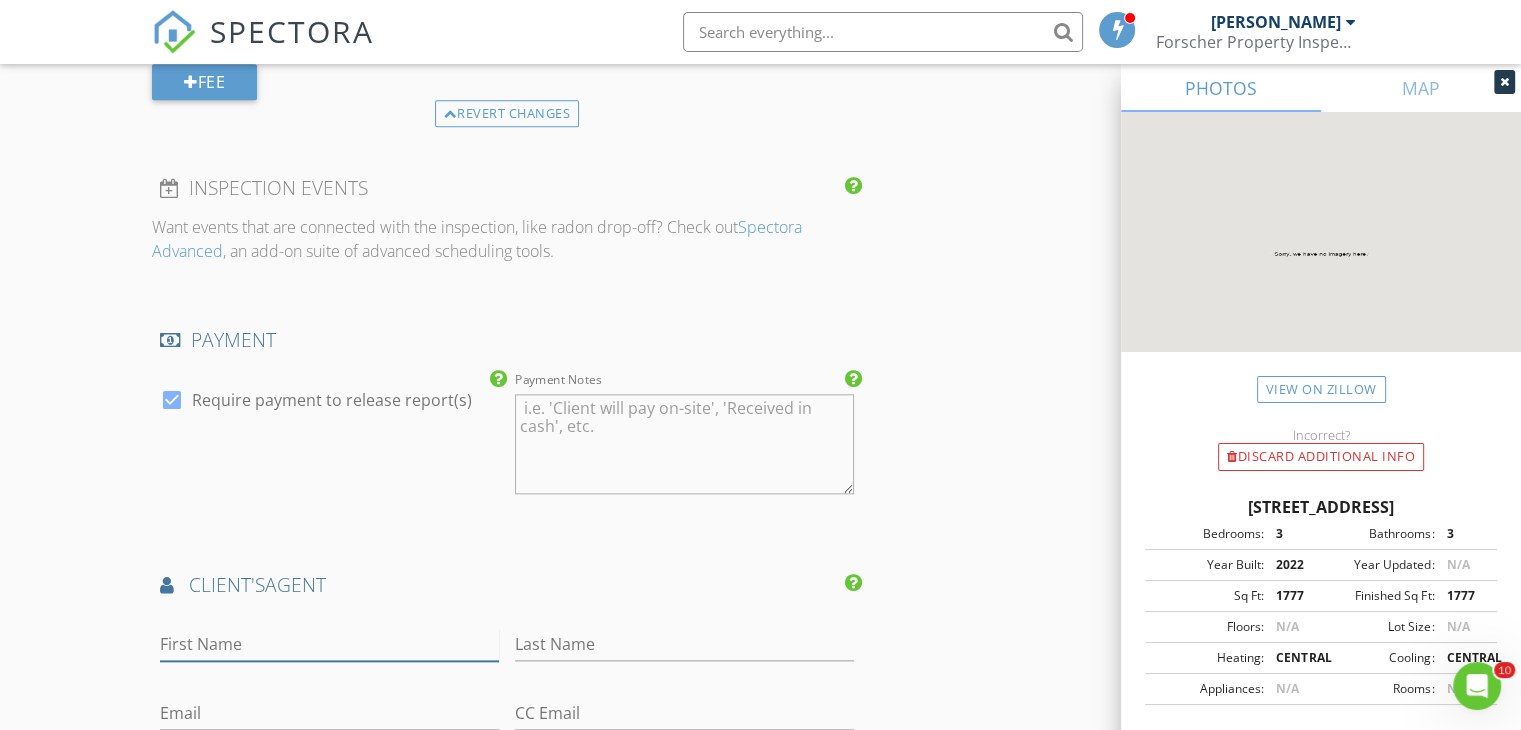 click on "First Name" at bounding box center [329, 644] 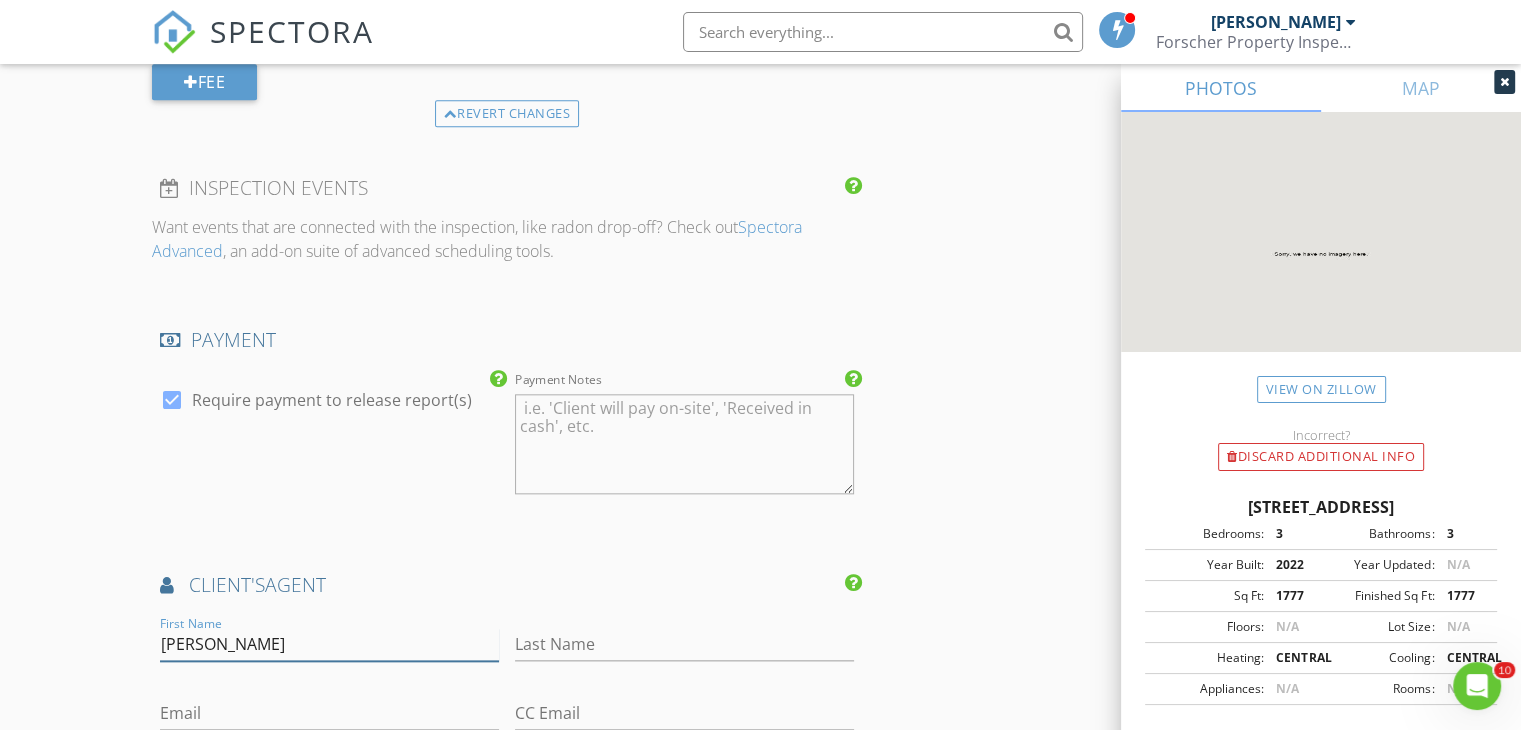type on "Sanjeev" 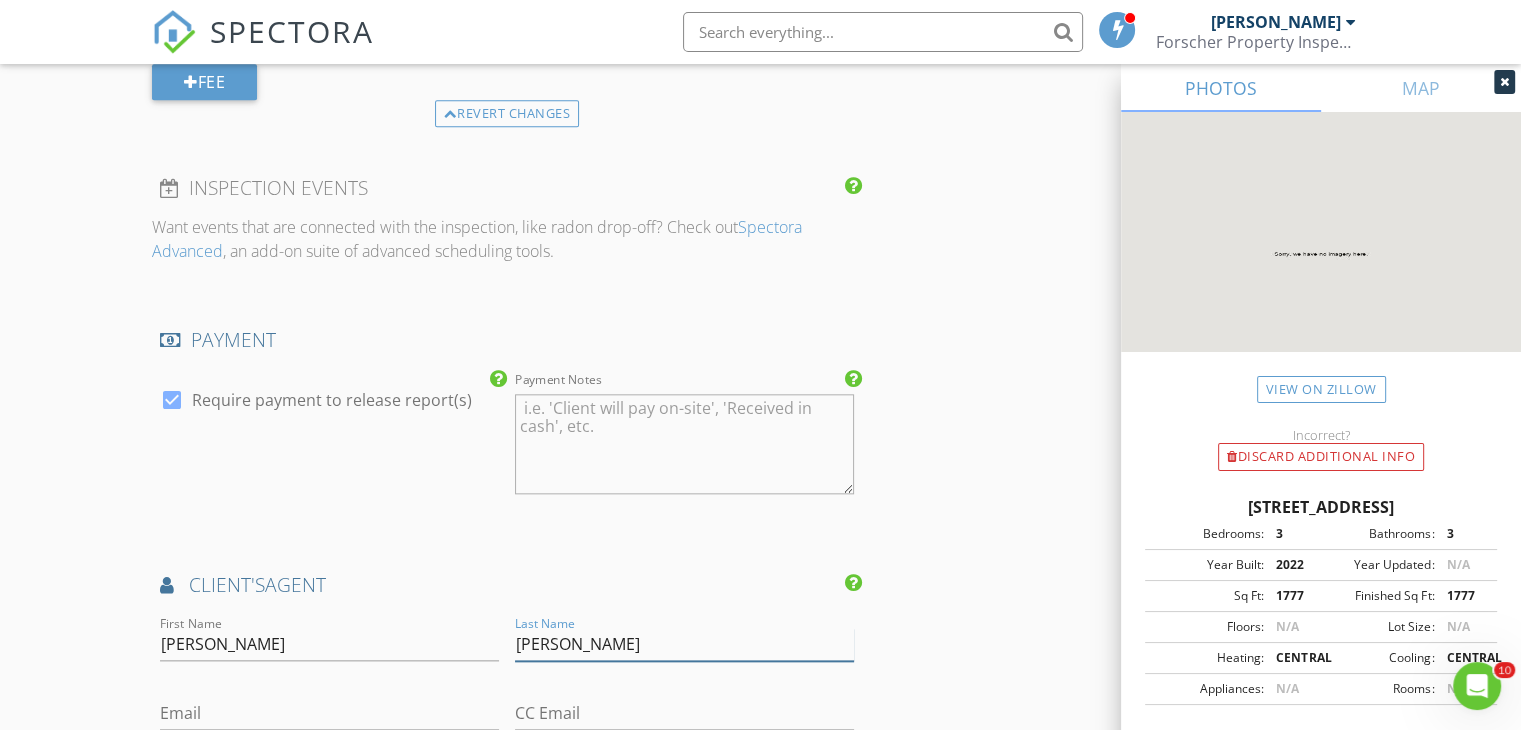 type on "Malik" 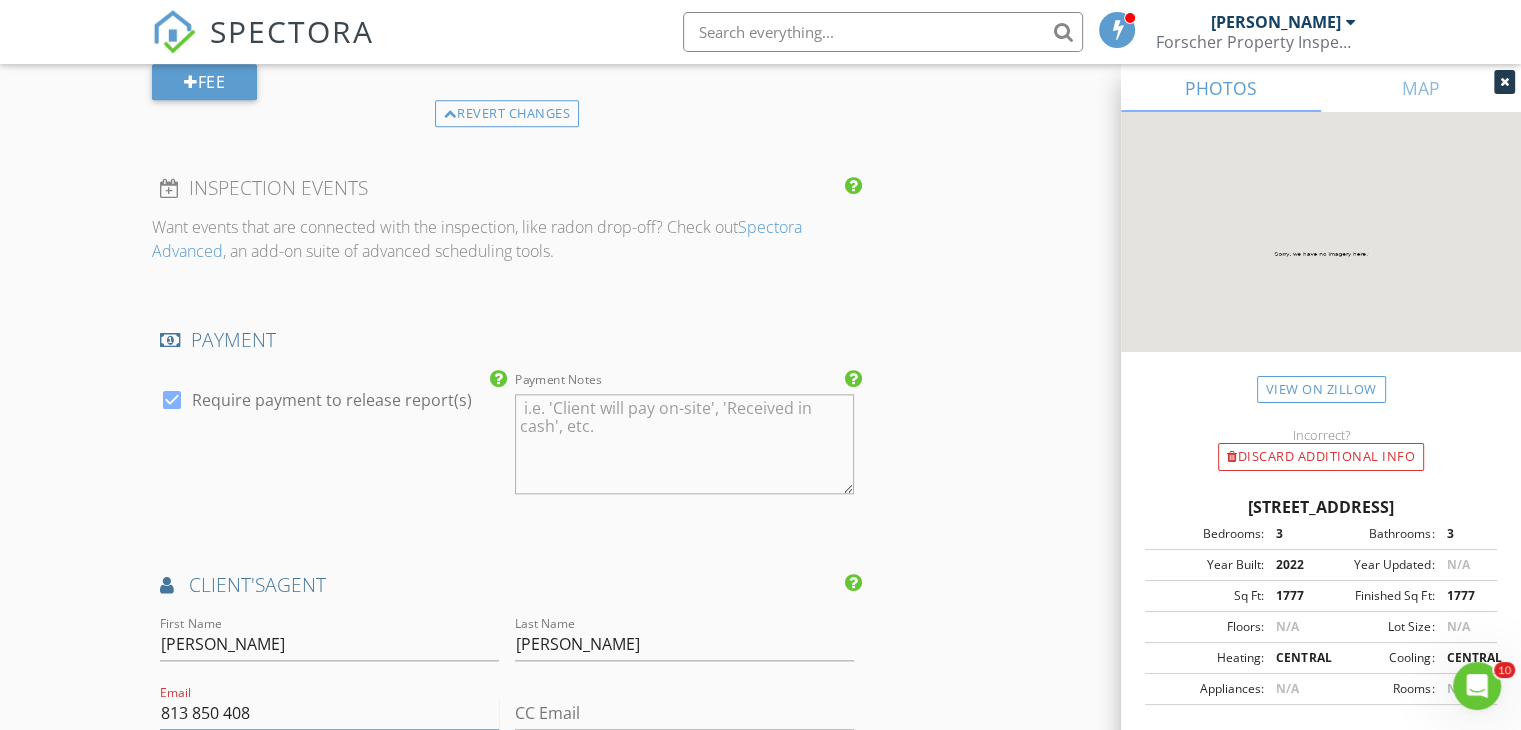 type on "813 850 4086" 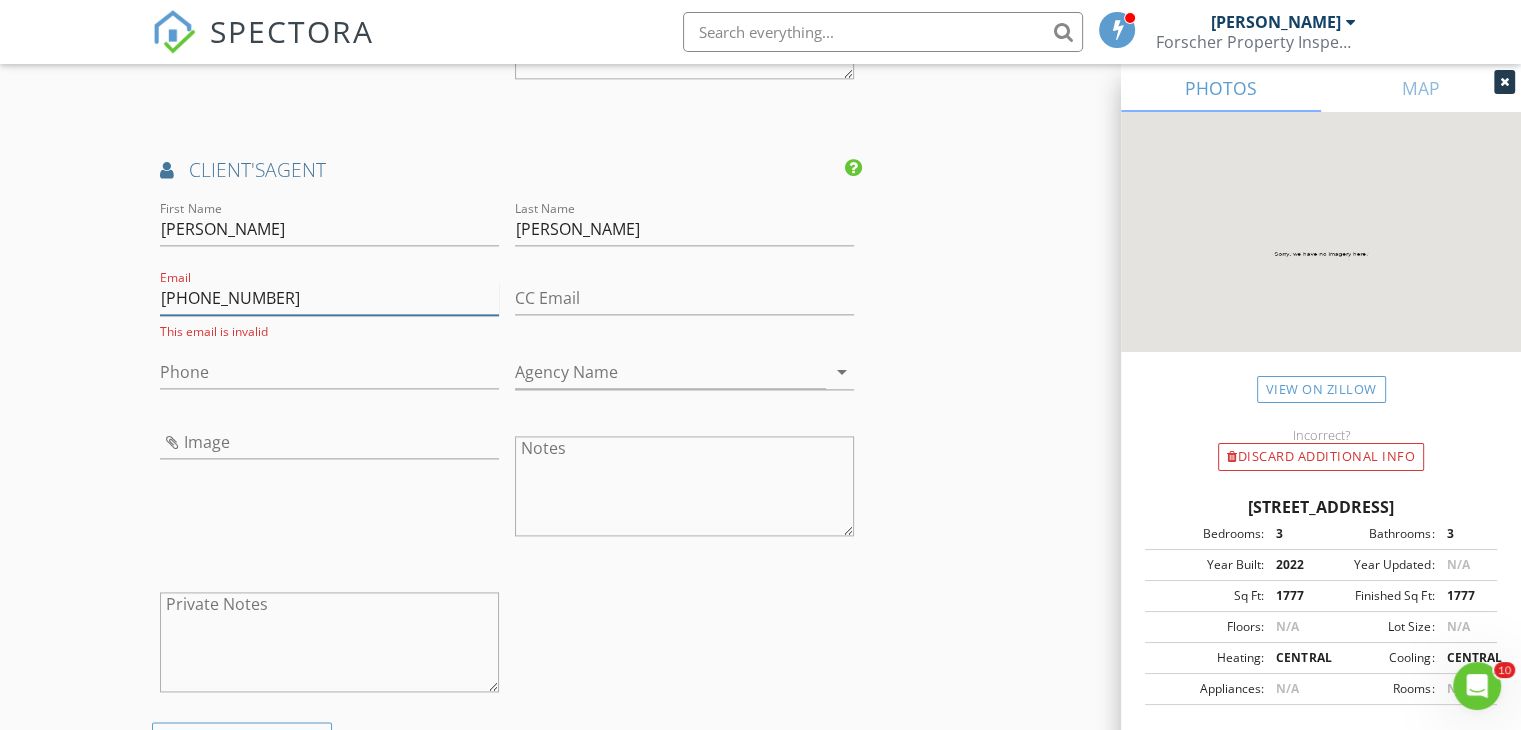 scroll, scrollTop: 2545, scrollLeft: 0, axis: vertical 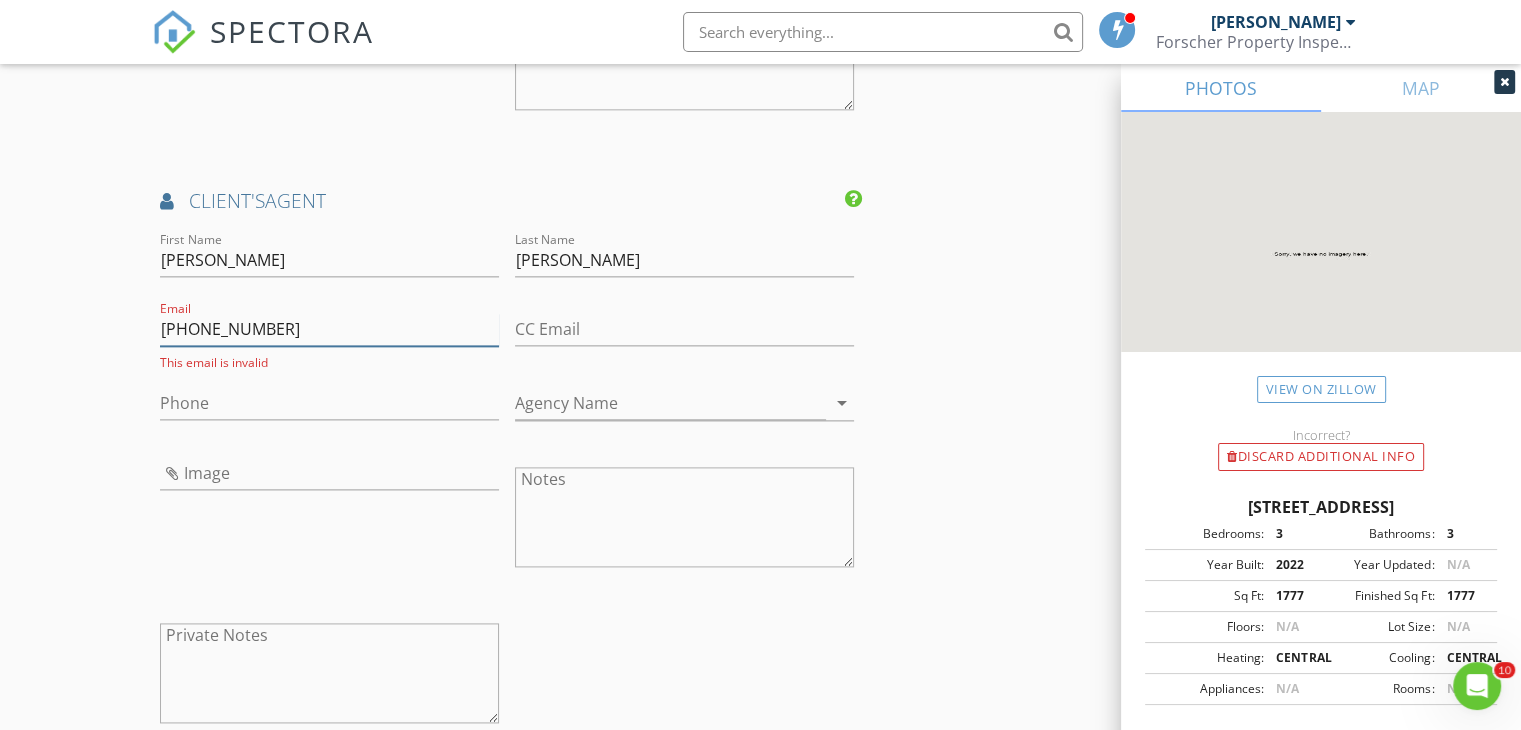 drag, startPoint x: 276, startPoint y: 705, endPoint x: 288, endPoint y: 347, distance: 358.20105 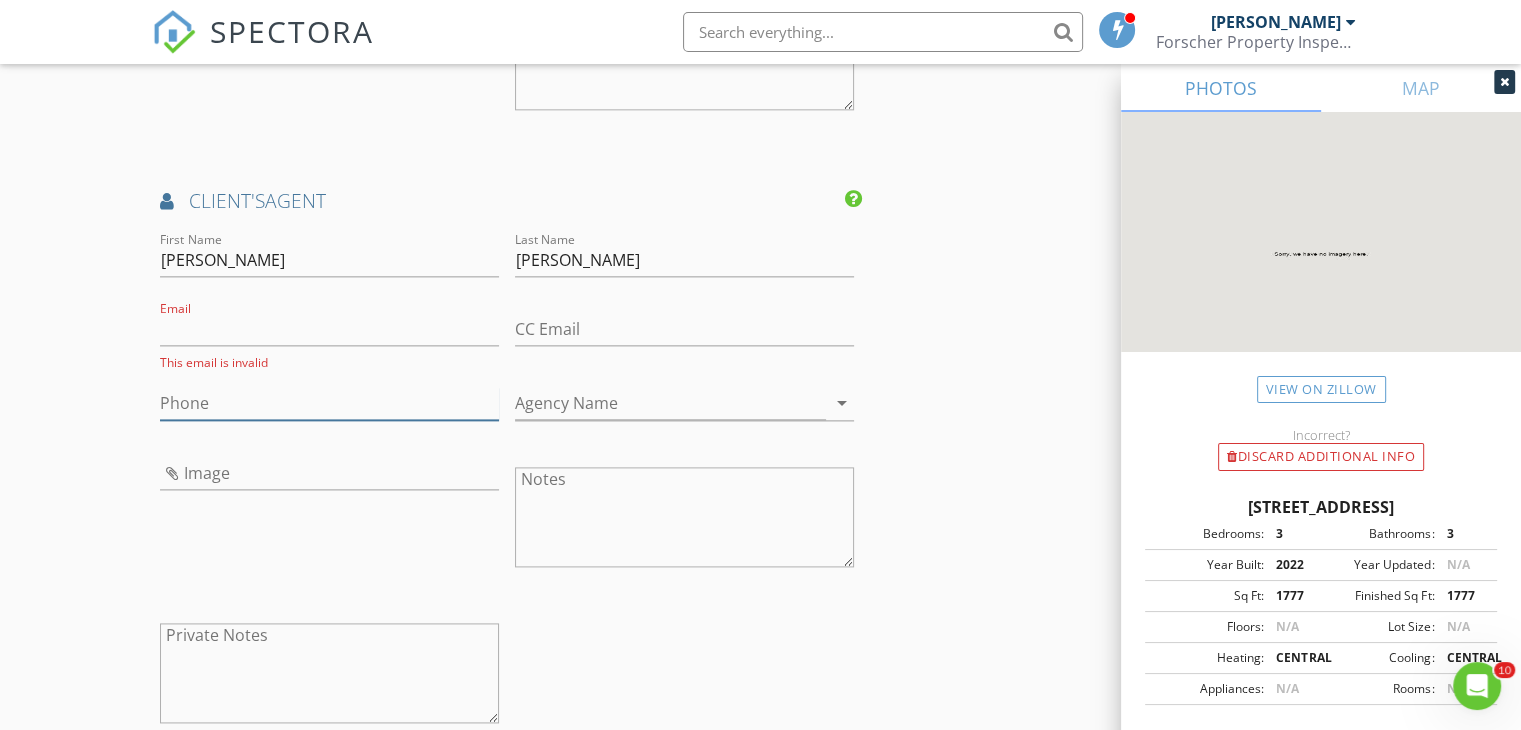 click on "Phone" at bounding box center [329, 403] 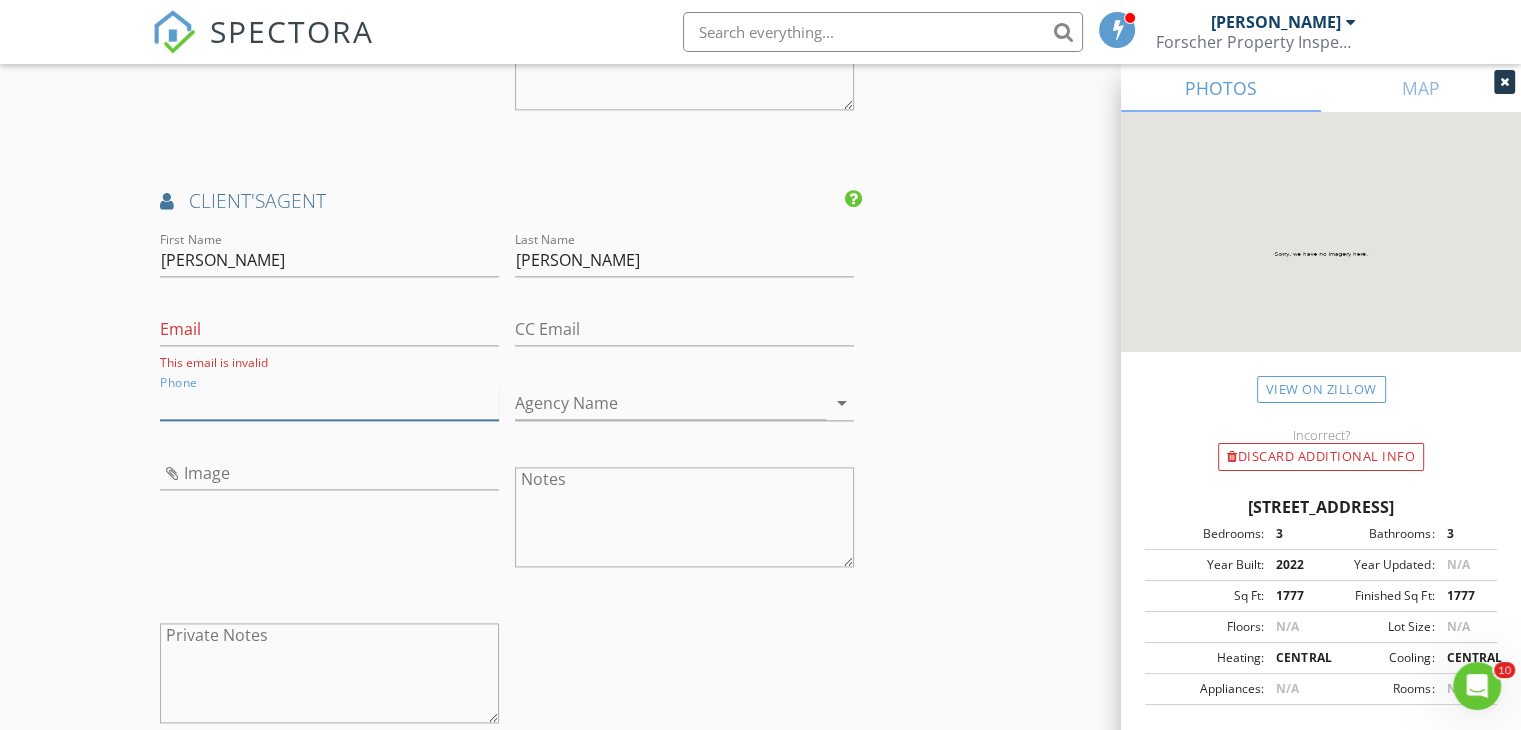 paste on "813-850-4086" 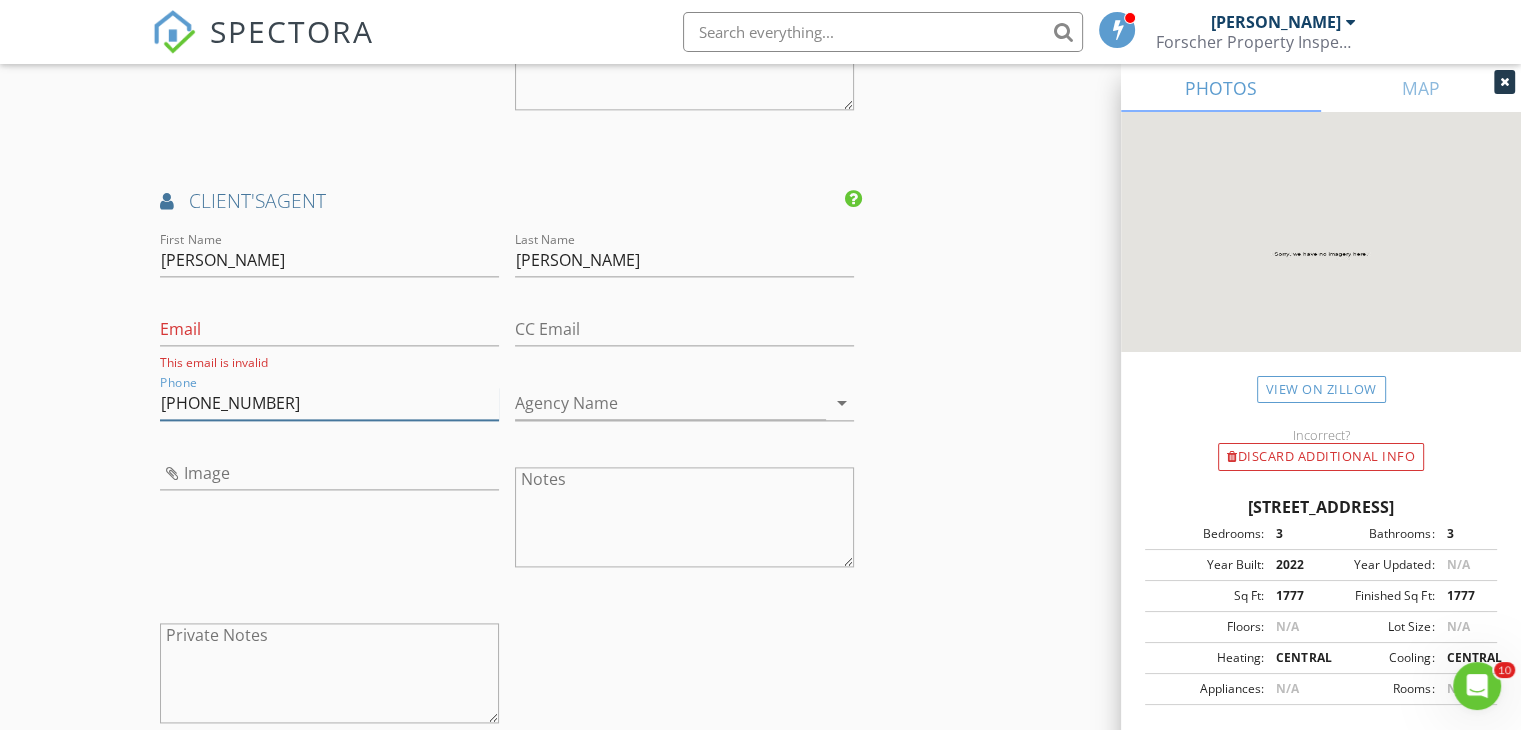 type on "813-850-4086" 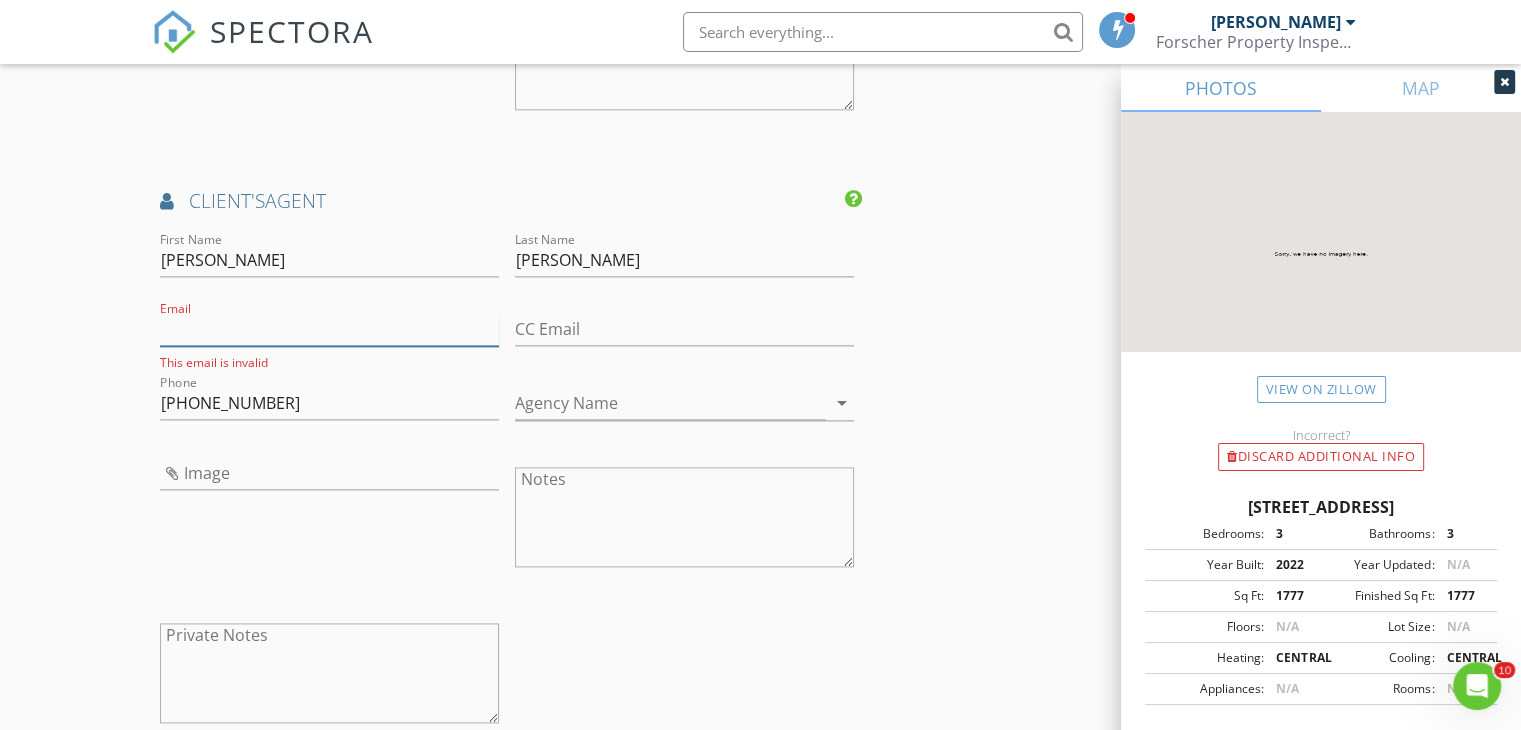 click on "Email" at bounding box center (329, 329) 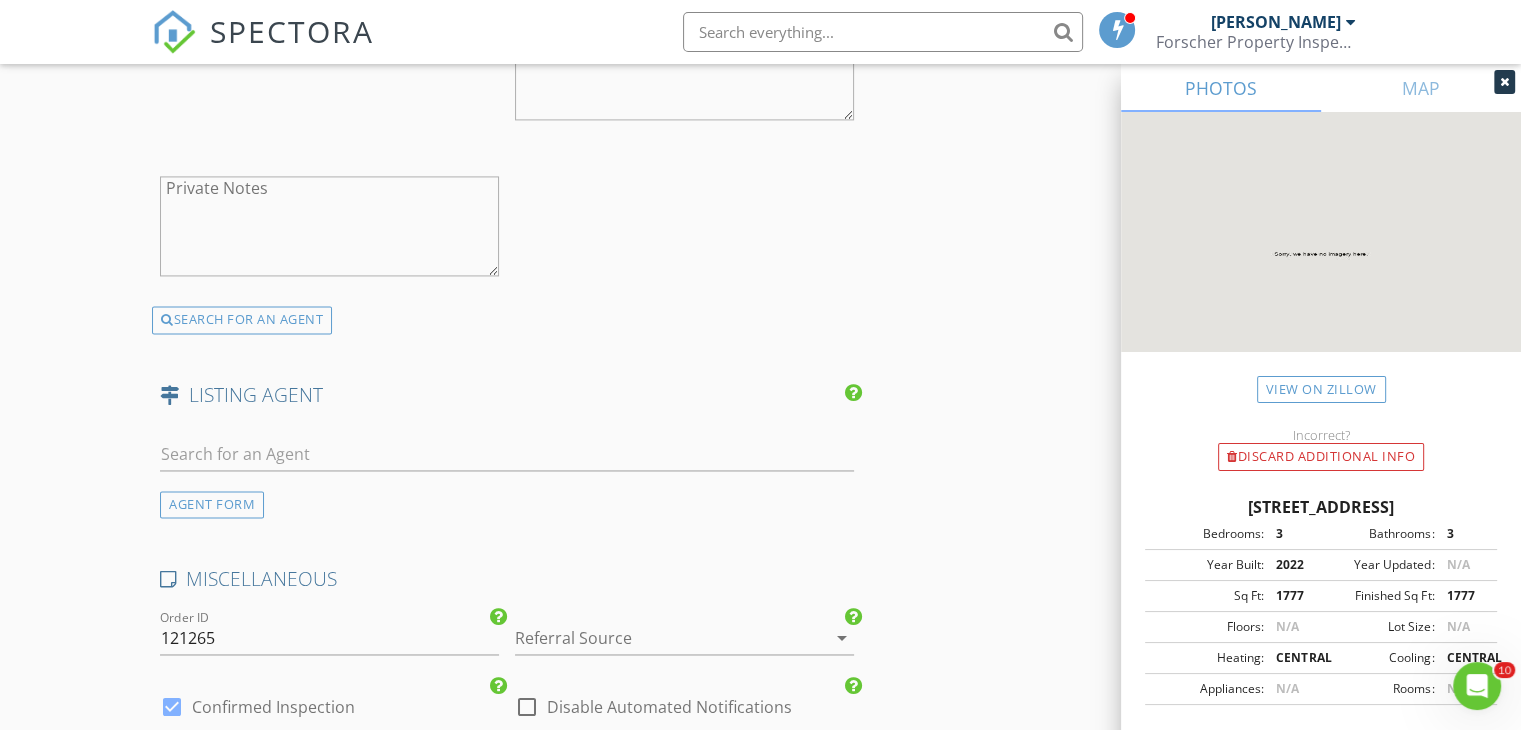 scroll, scrollTop: 3007, scrollLeft: 0, axis: vertical 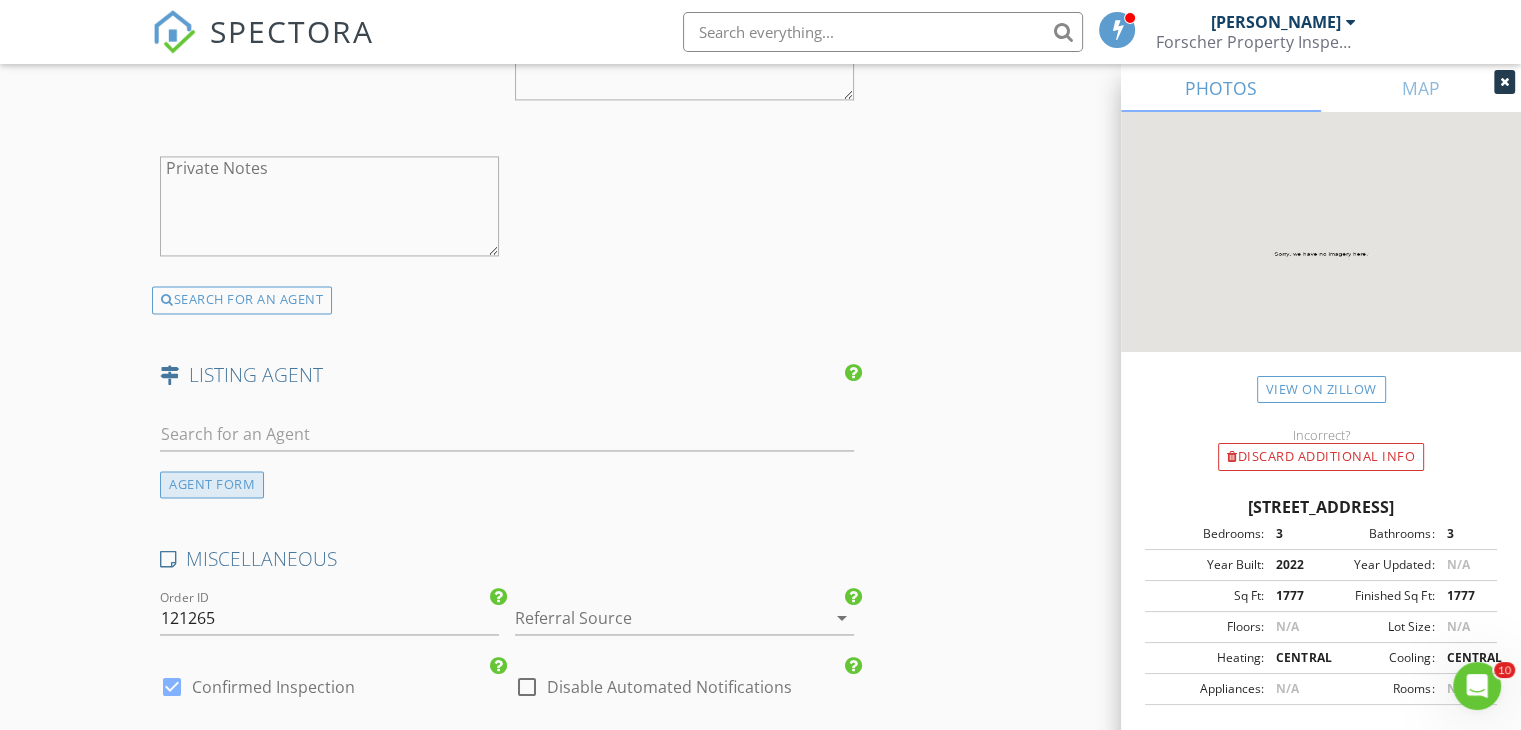 type on "sanjeev.malik@gmail.com" 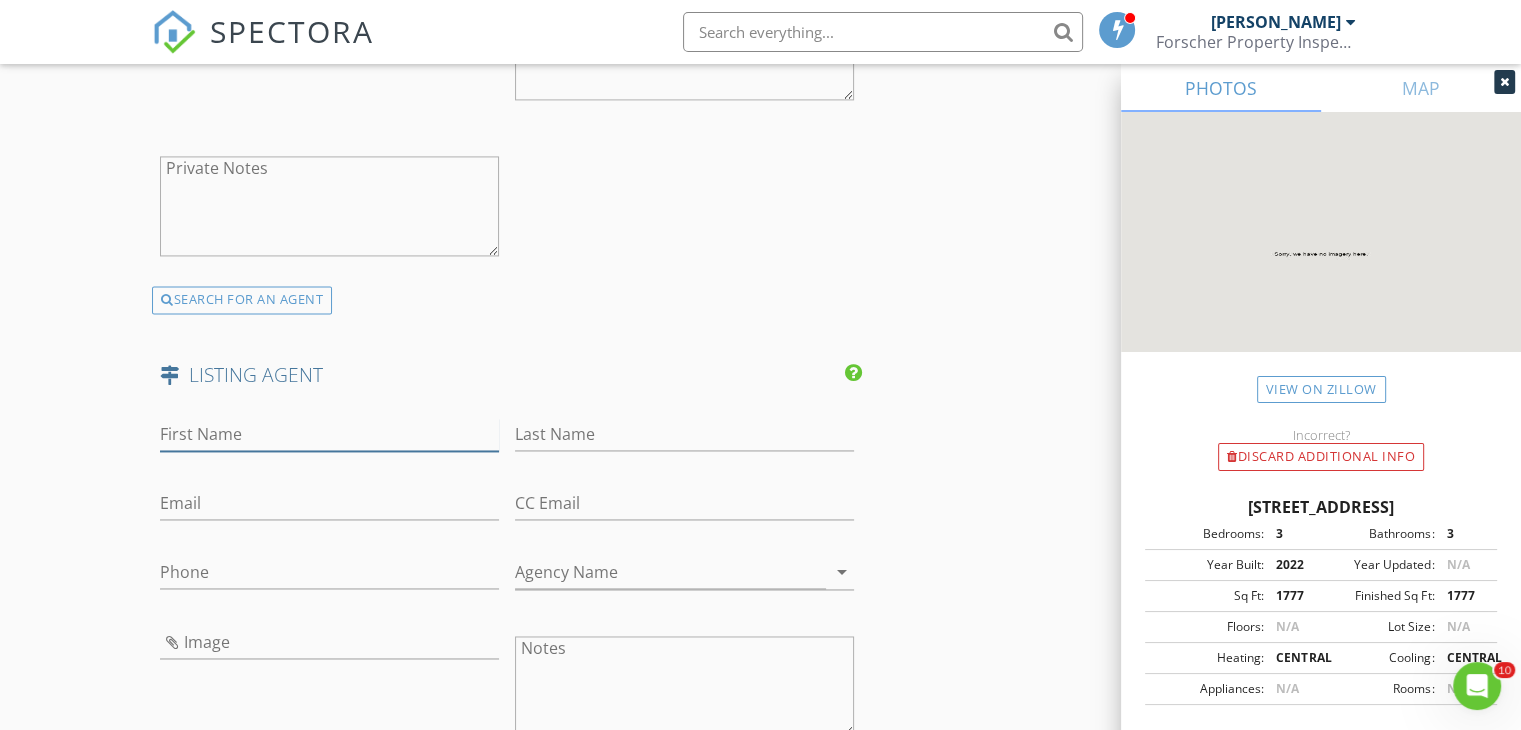 click on "First Name" at bounding box center [329, 434] 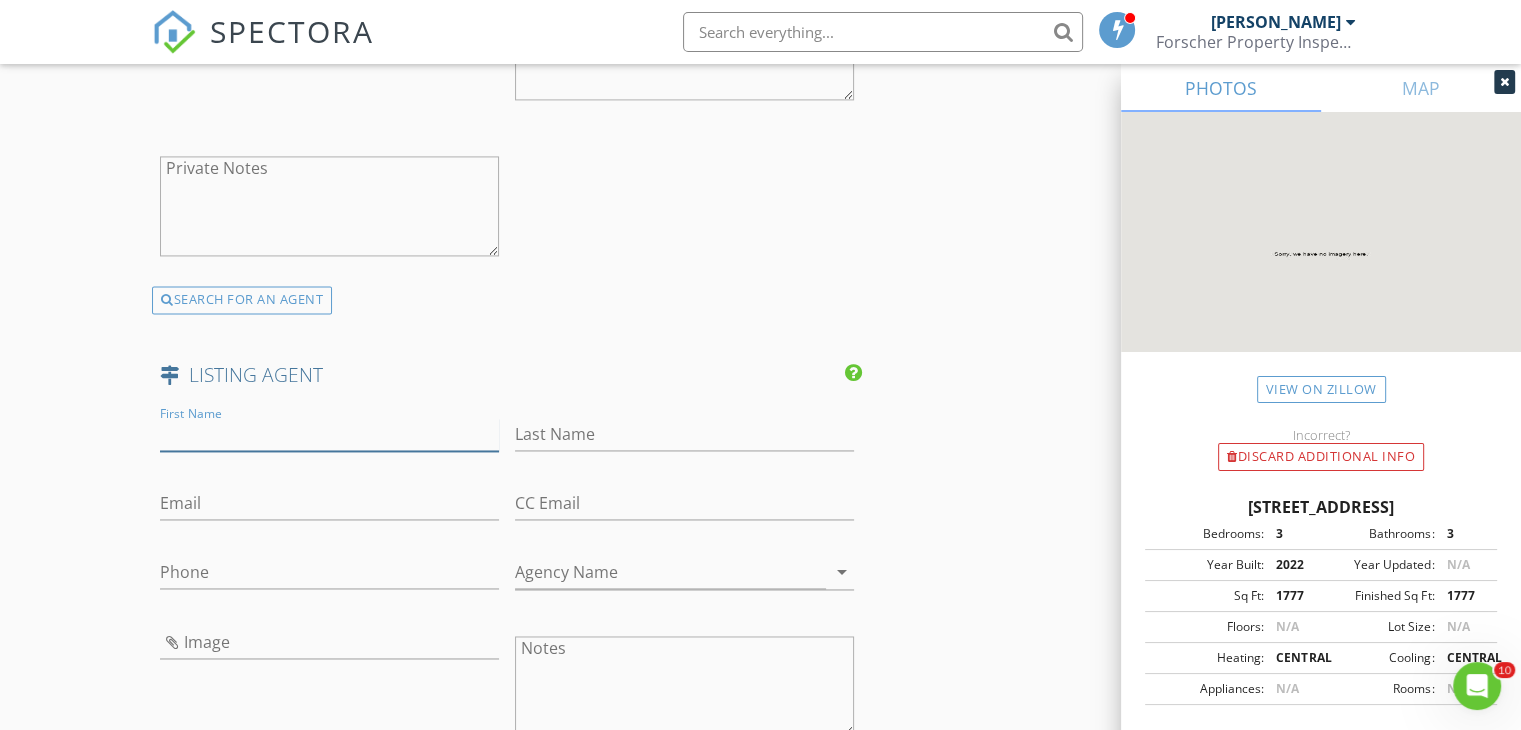 drag, startPoint x: 280, startPoint y: 428, endPoint x: 304, endPoint y: 383, distance: 51 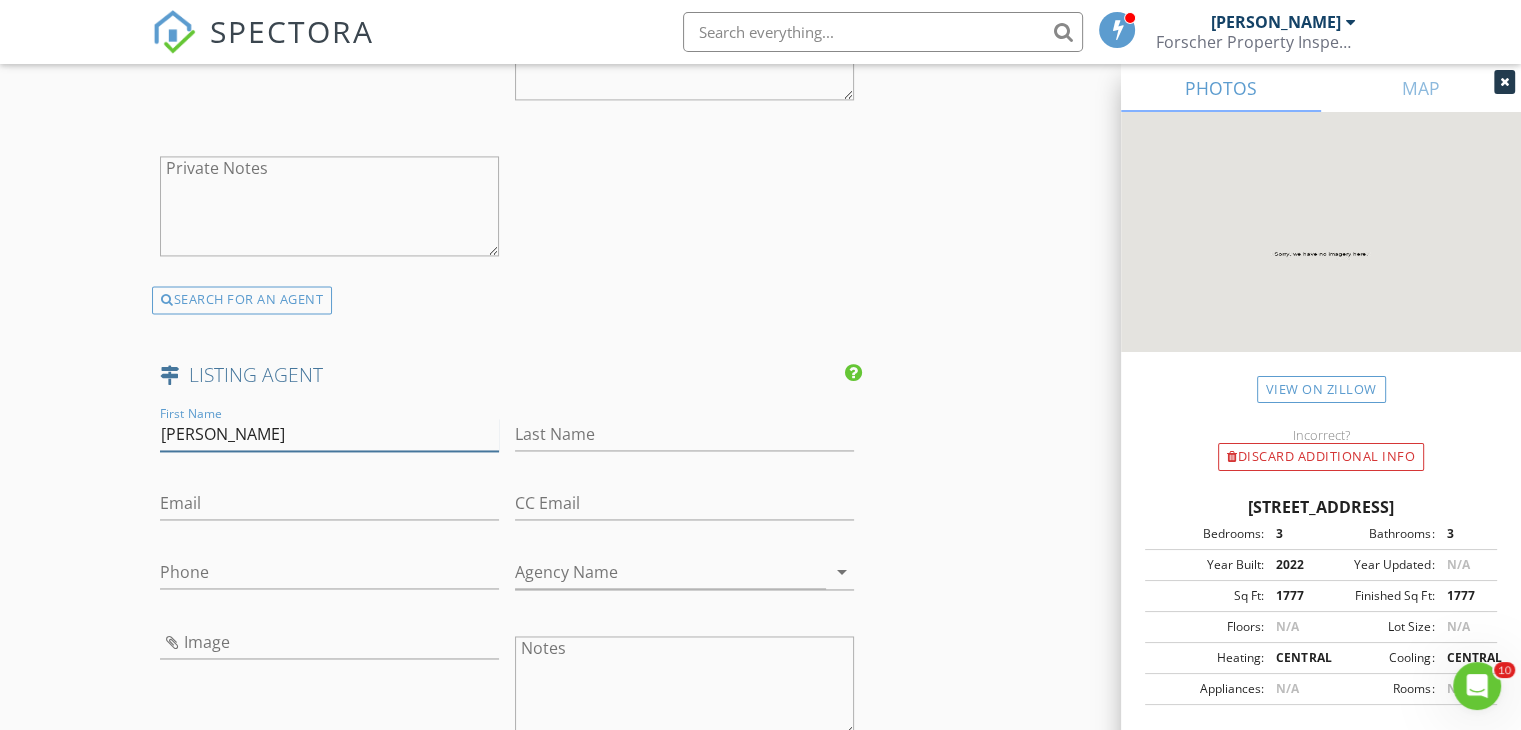 type on "Mindy" 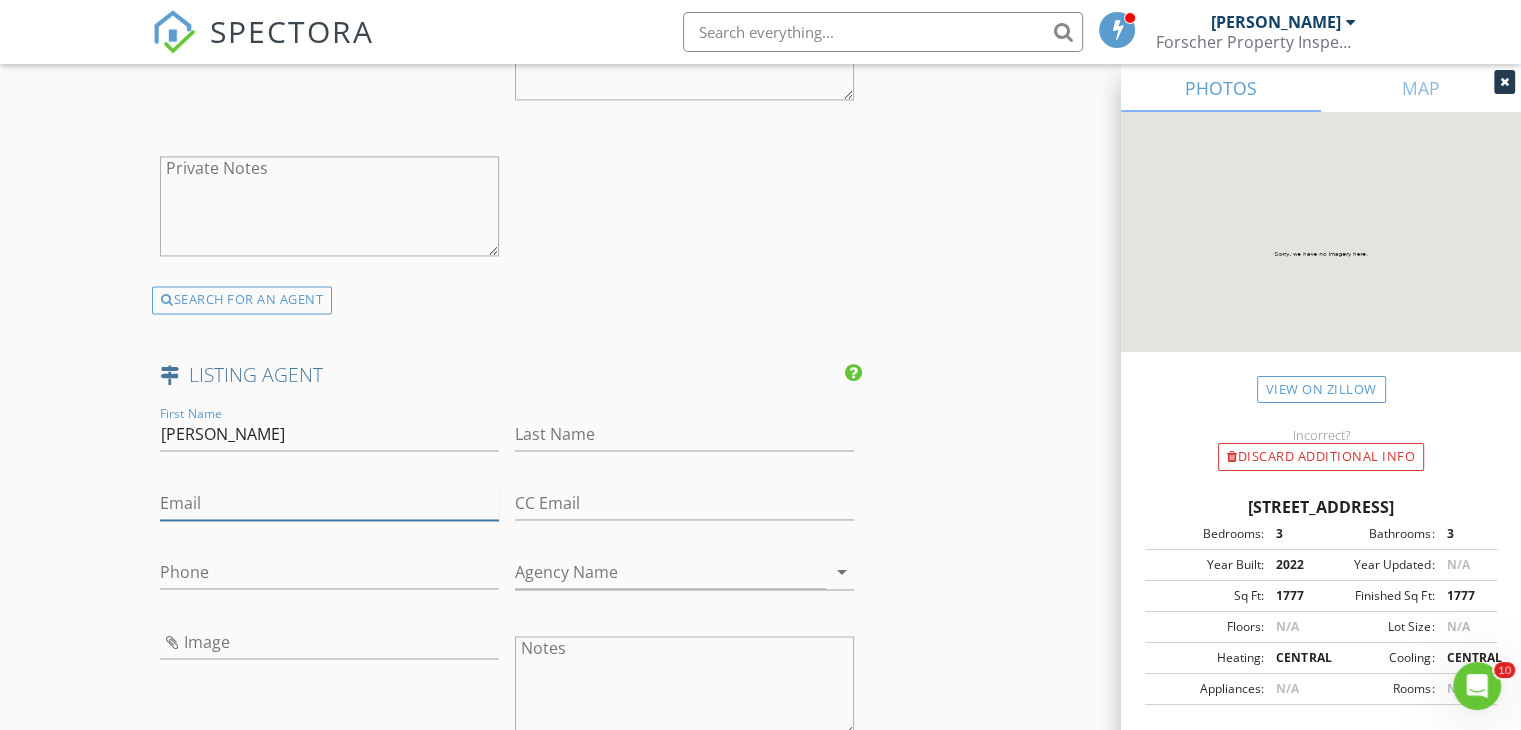 click on "Email" at bounding box center (329, 503) 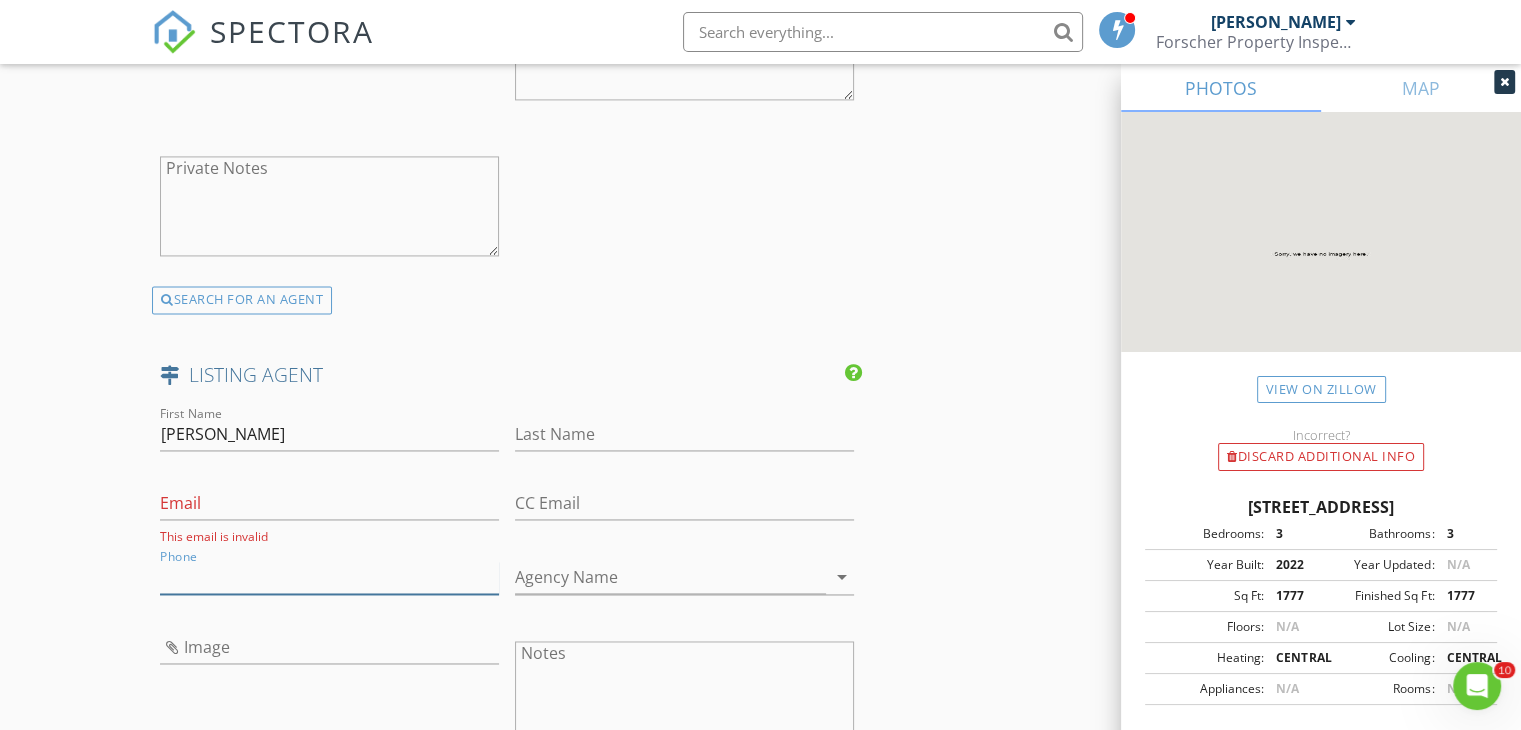 click on "Phone" at bounding box center [329, 577] 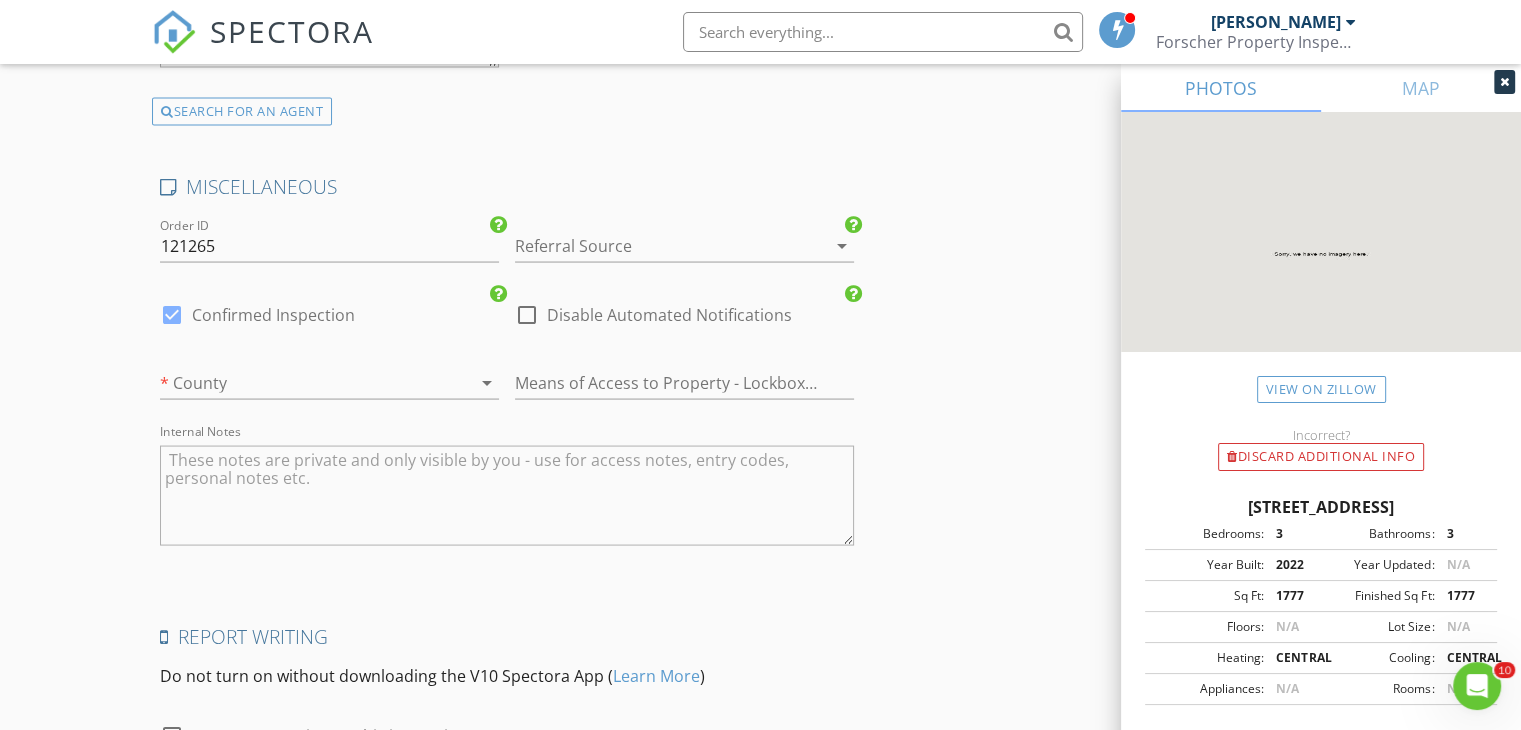 scroll, scrollTop: 3886, scrollLeft: 0, axis: vertical 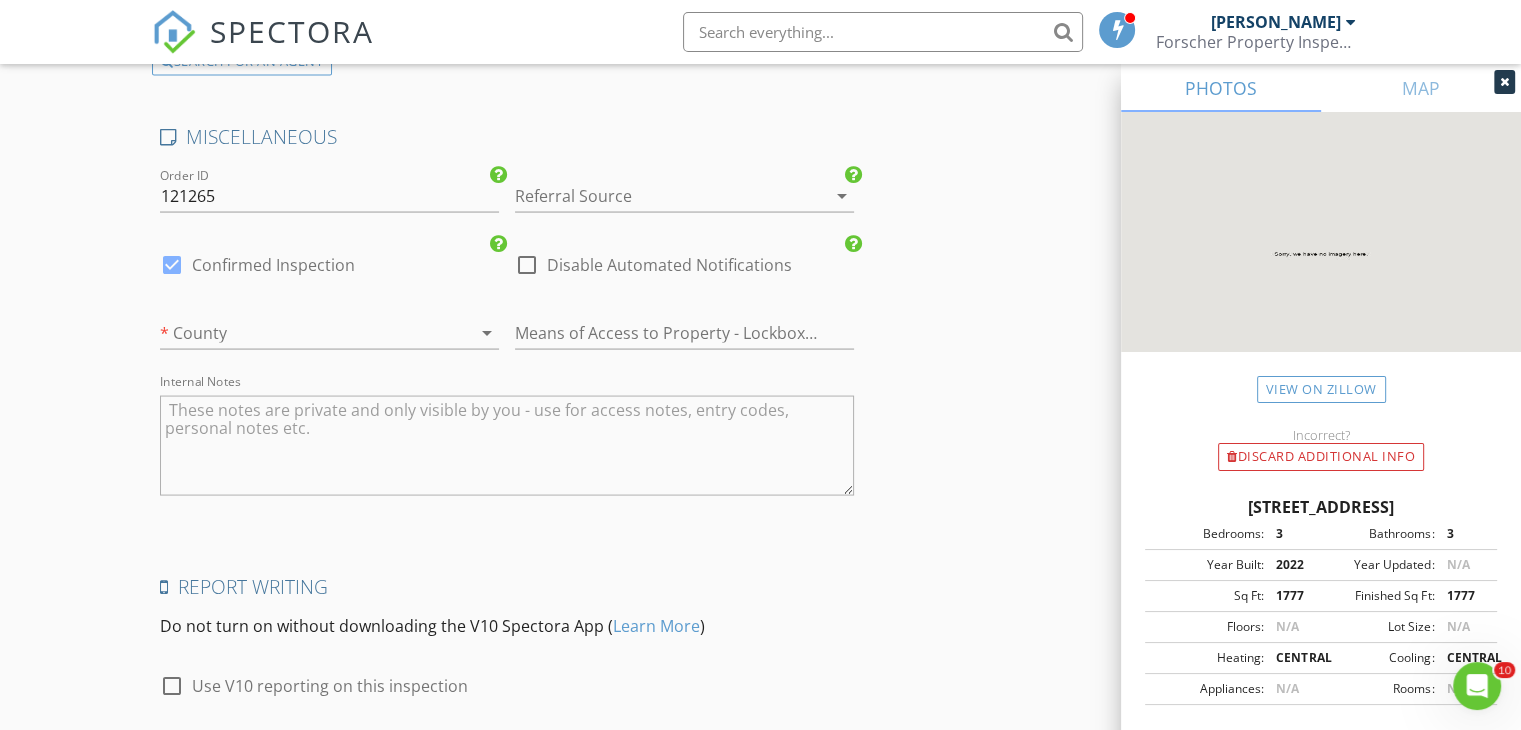 type on "813-850-4086" 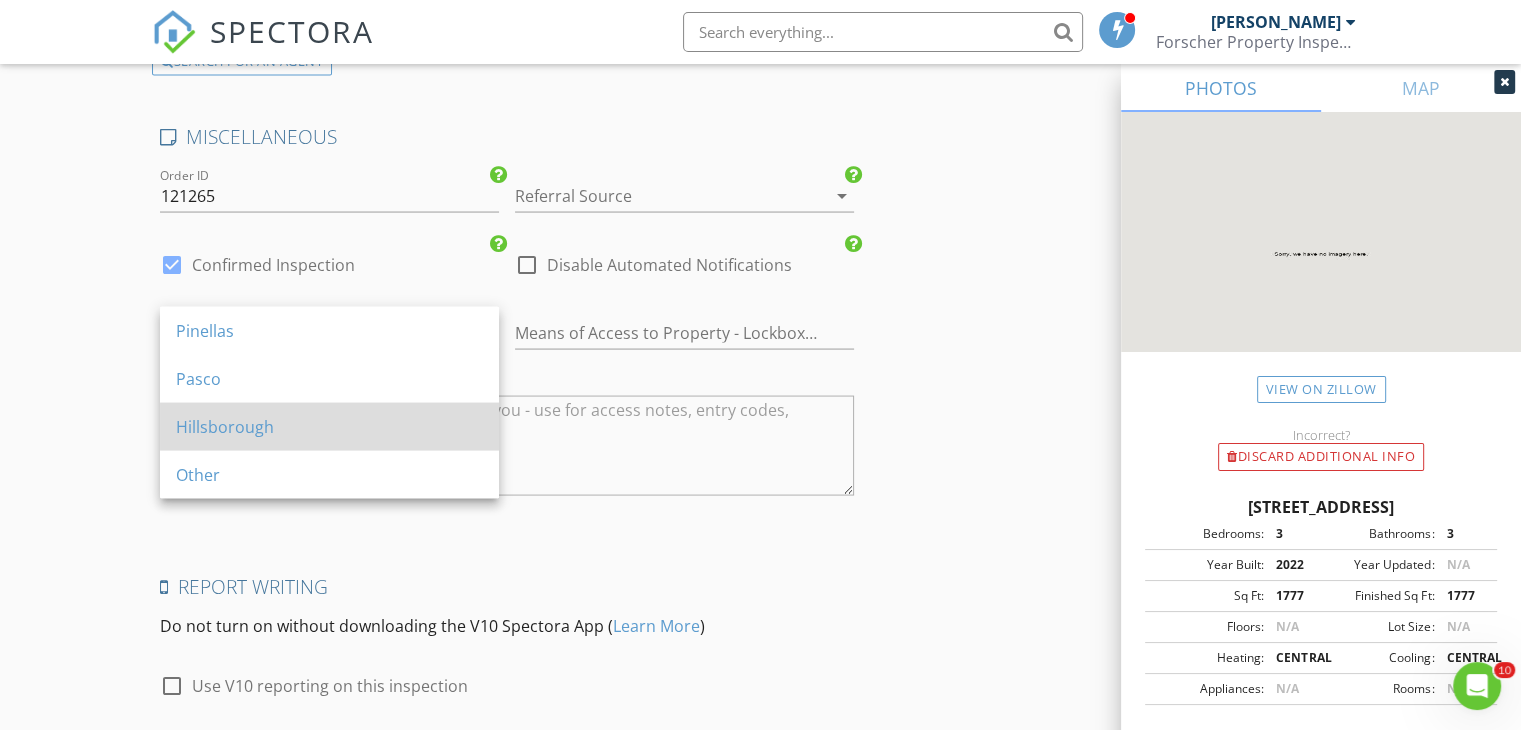 click on "Hillsborough" at bounding box center (329, 427) 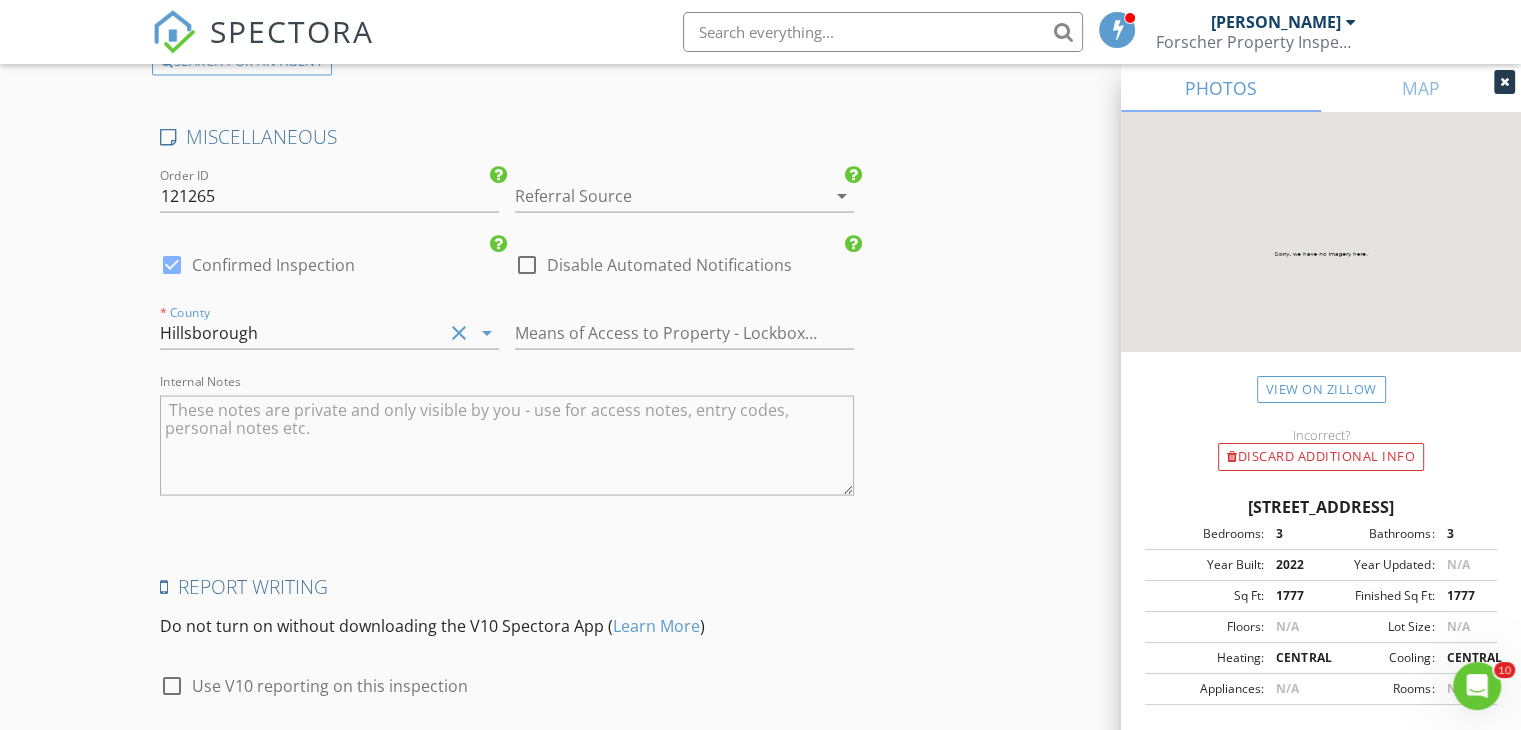 click on "INSPECTOR(S)
check_box   Gregg Forscher   PRIMARY   Gregg Forscher arrow_drop_down   check_box_outline_blank Gregg Forscher specifically requested
Date/Time
07/14/2025 1:00 PM
Location
Address Search       Address 10985 Brightleaf Ct   Unit   City Riverview   State FL   Zip 33569   County Hillsborough     Square Feet 1777   Year Built 2022   Foundation Slab arrow_drop_down     Gregg Forscher     36.9 miles     (an hour)
client
check_box Enable Client CC email for this inspection   Client Search     check_box_outline_blank Client is a Company/Organization     First Name John   Last Name Farah   Email john.farah8@gmail.com   CC Email   Phone 321-614-0486           Notes   Private Notes CBS 1222009
ADD ADDITIONAL client
SERVICES
check_box   Residential Inspection     4 Point" at bounding box center (507, -1466) 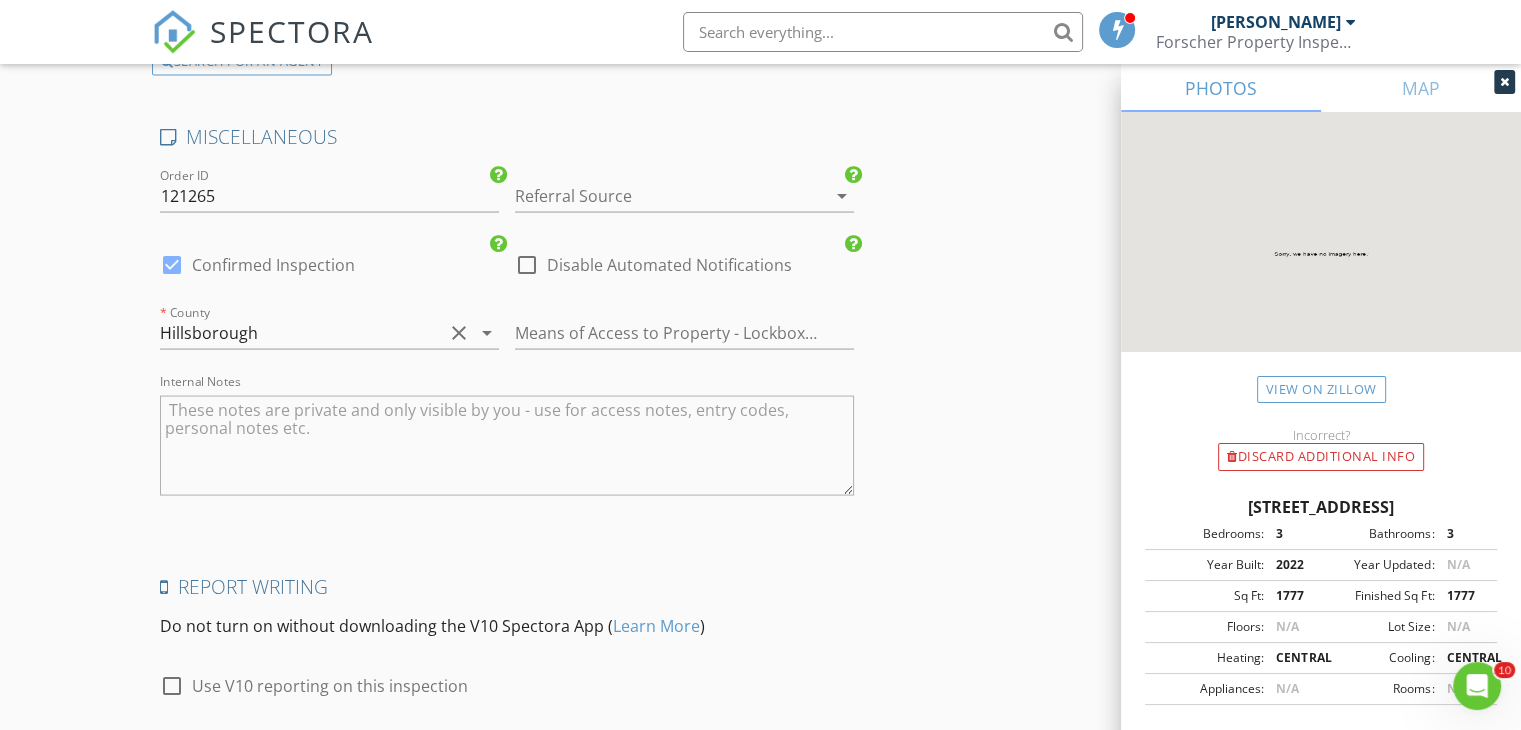 scroll, scrollTop: 4034, scrollLeft: 0, axis: vertical 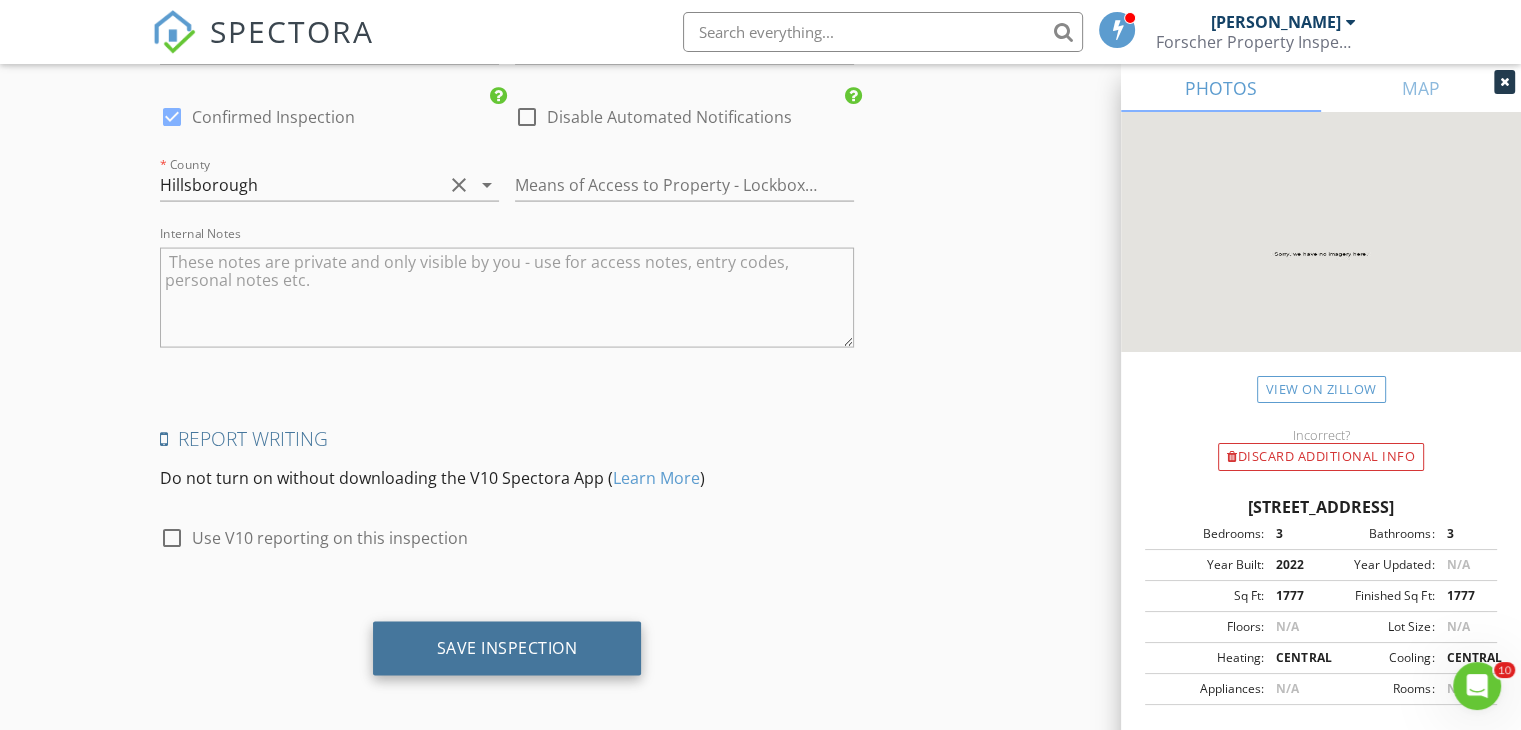 click on "Save Inspection" at bounding box center [507, 649] 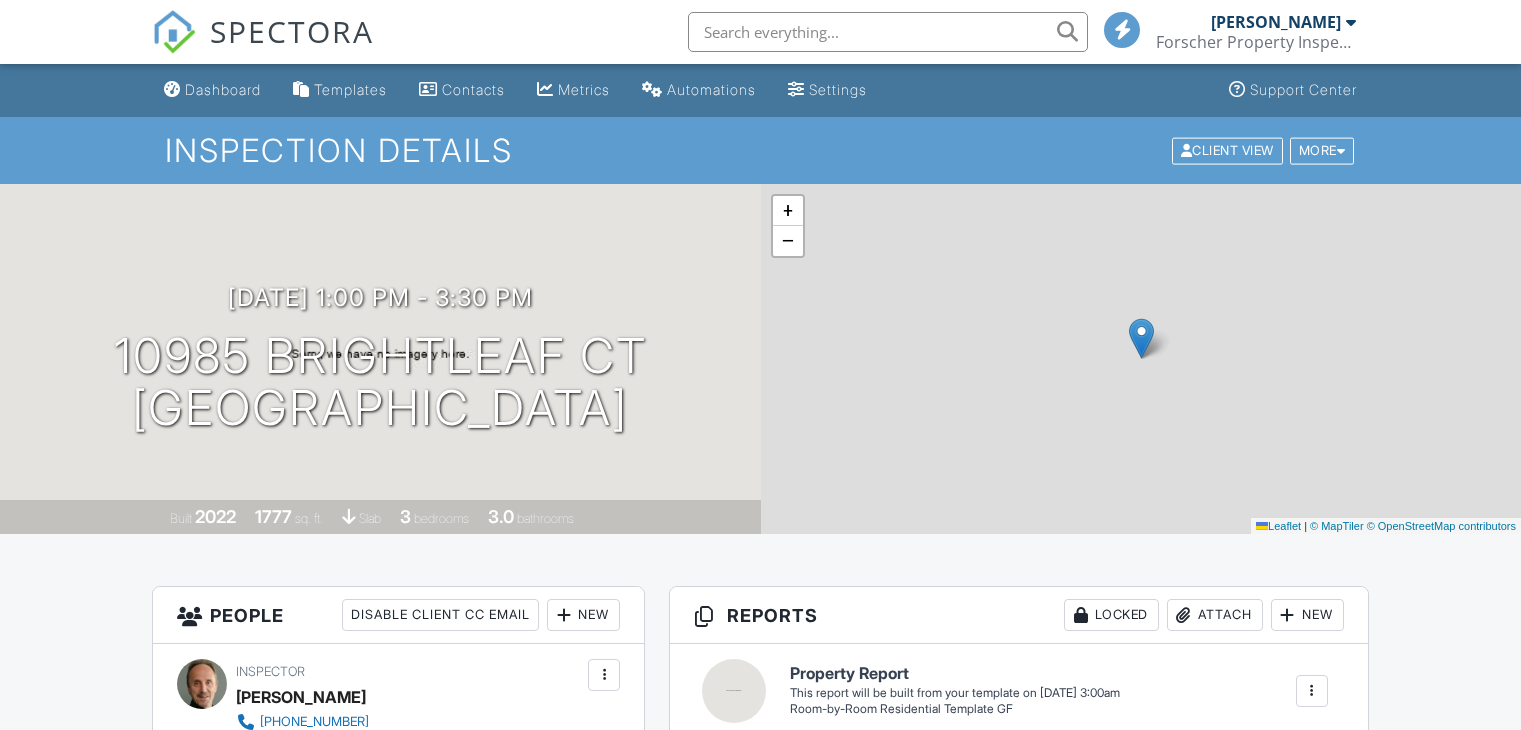 scroll, scrollTop: 0, scrollLeft: 0, axis: both 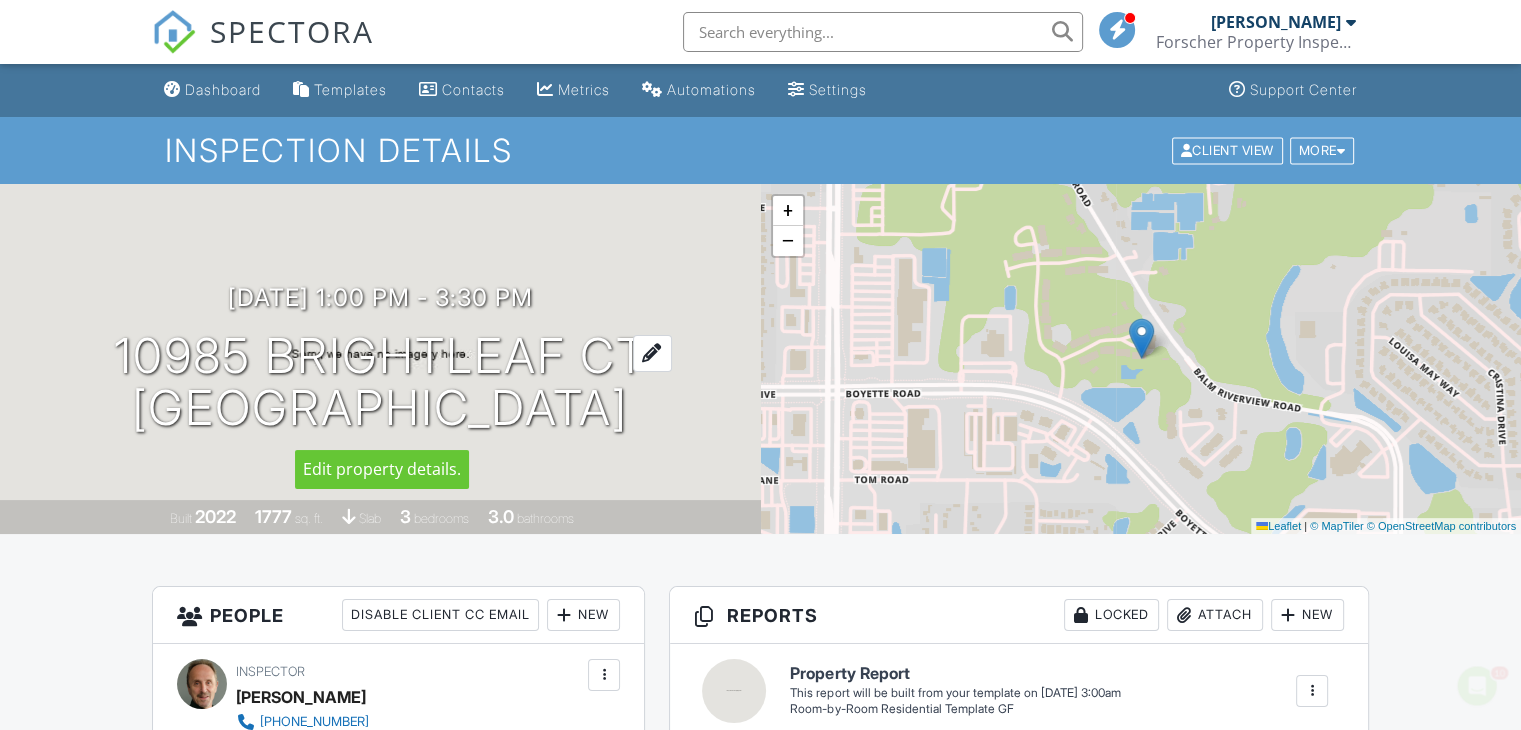 drag, startPoint x: 636, startPoint y: 416, endPoint x: 124, endPoint y: 343, distance: 517.1779 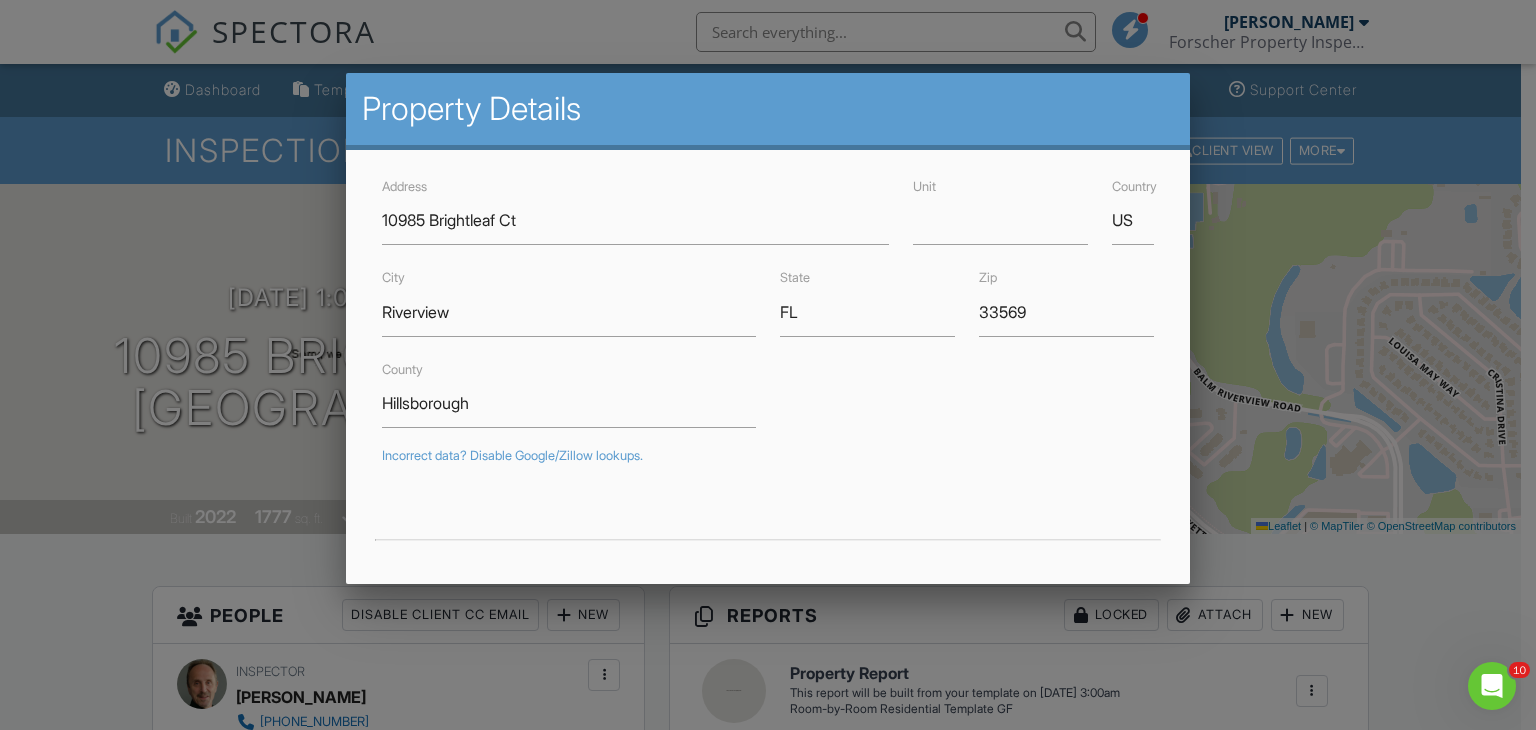 click at bounding box center [768, 356] 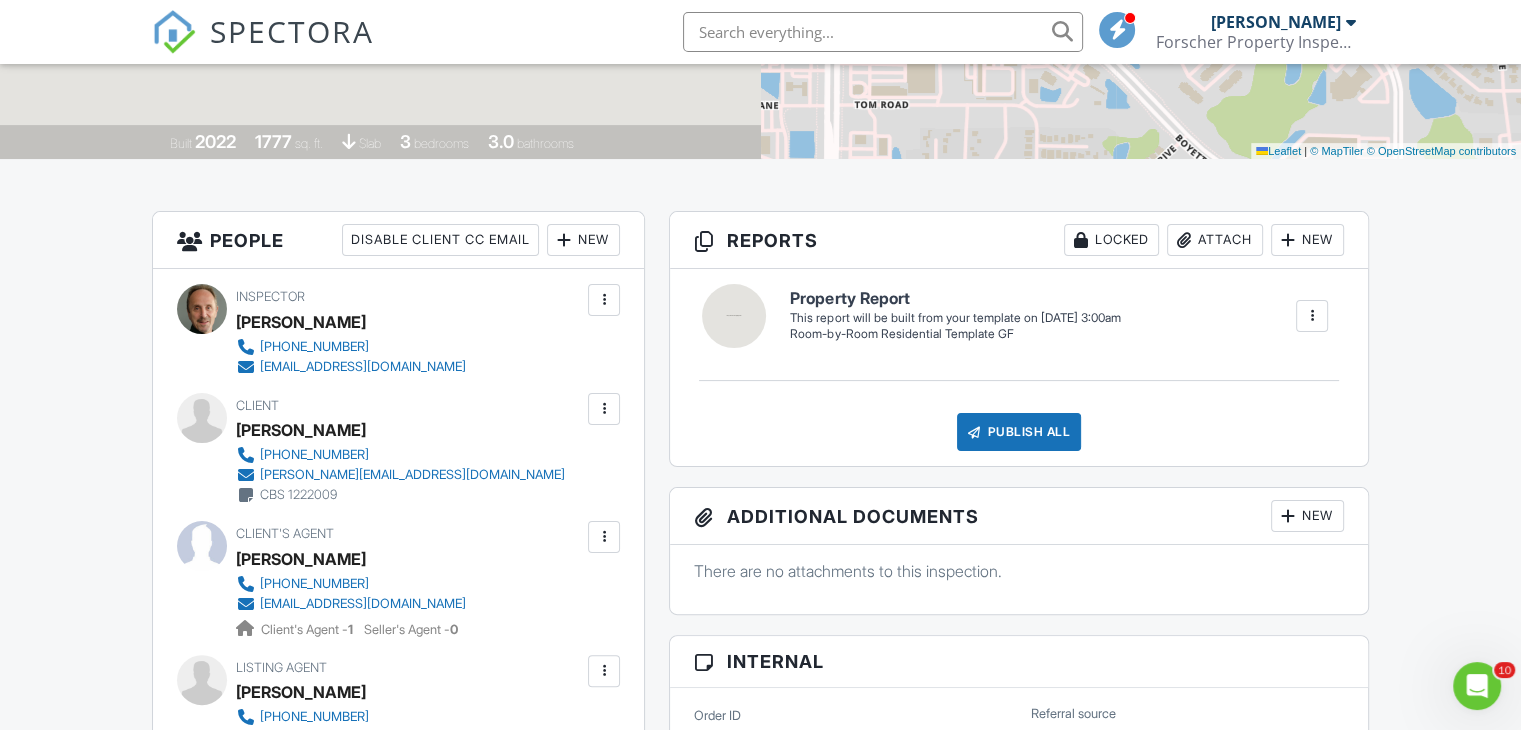 scroll, scrollTop: 381, scrollLeft: 0, axis: vertical 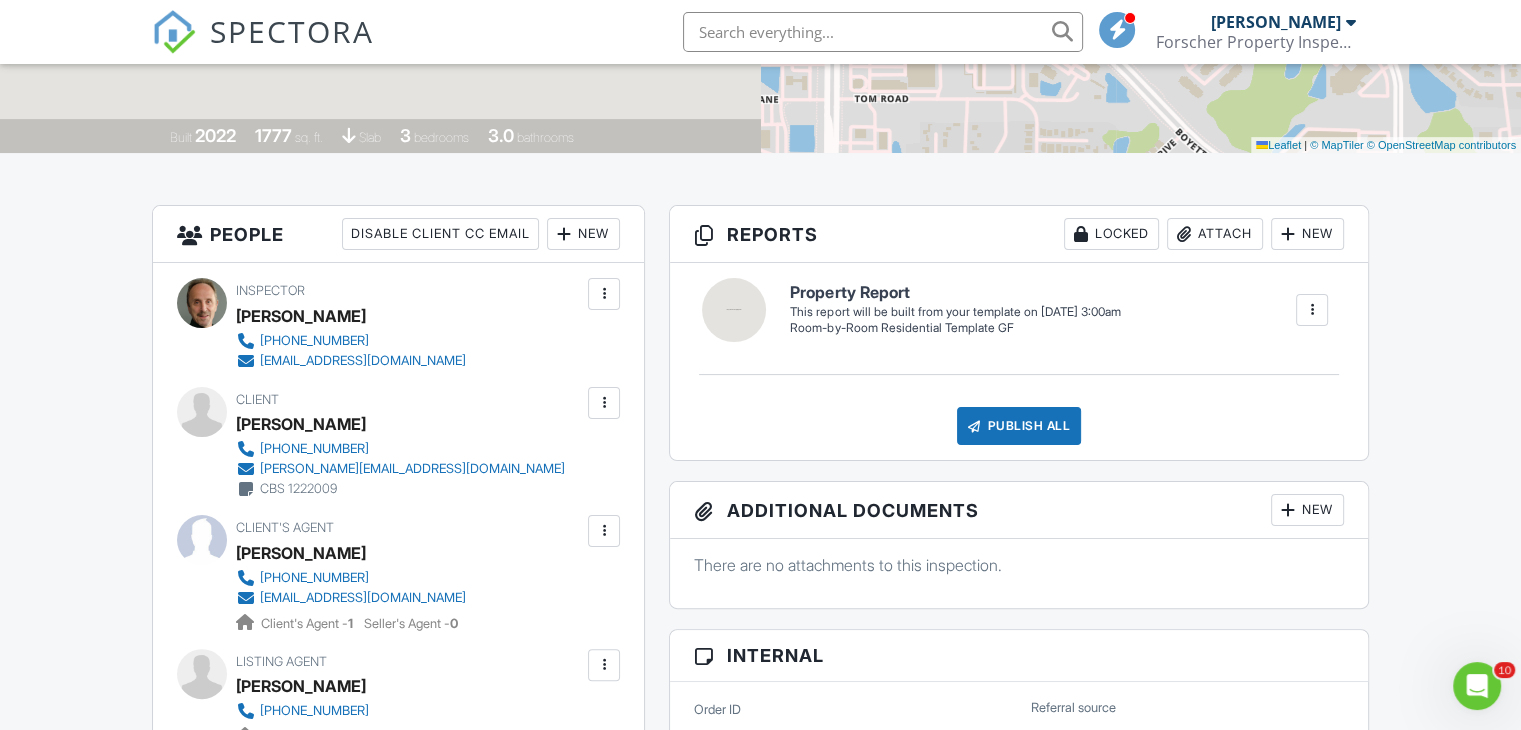 click at bounding box center (1312, 310) 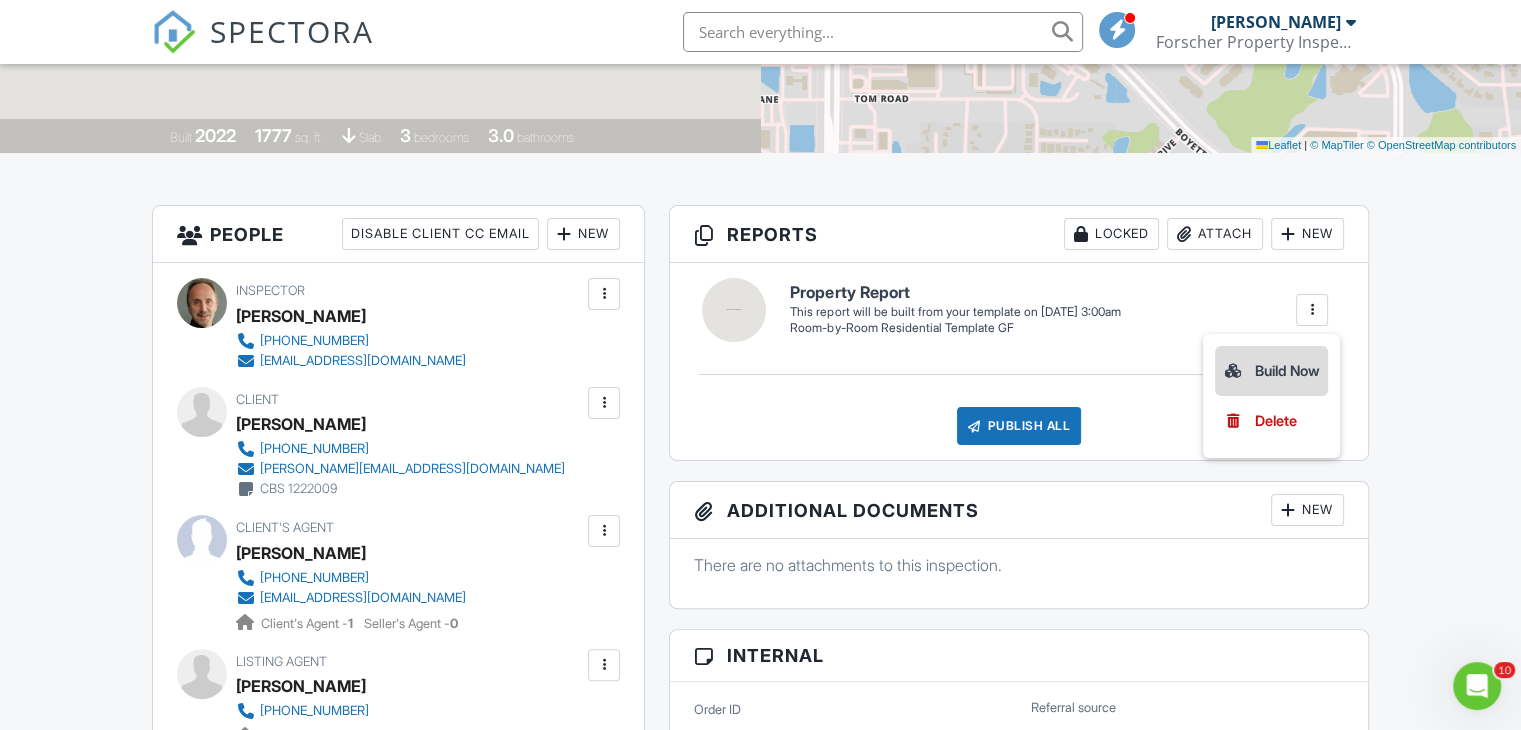 click on "Build Now" at bounding box center (1271, 371) 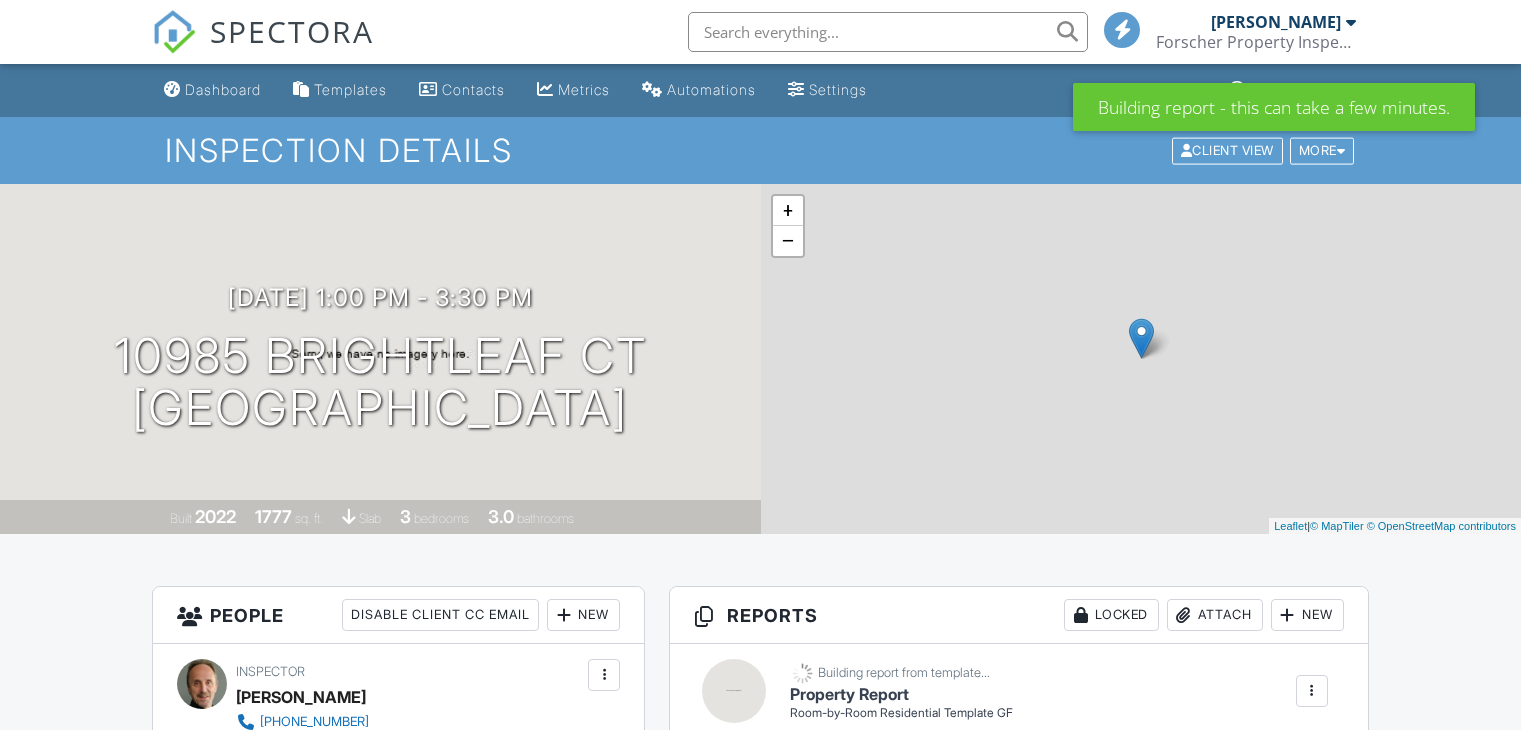 scroll, scrollTop: 0, scrollLeft: 0, axis: both 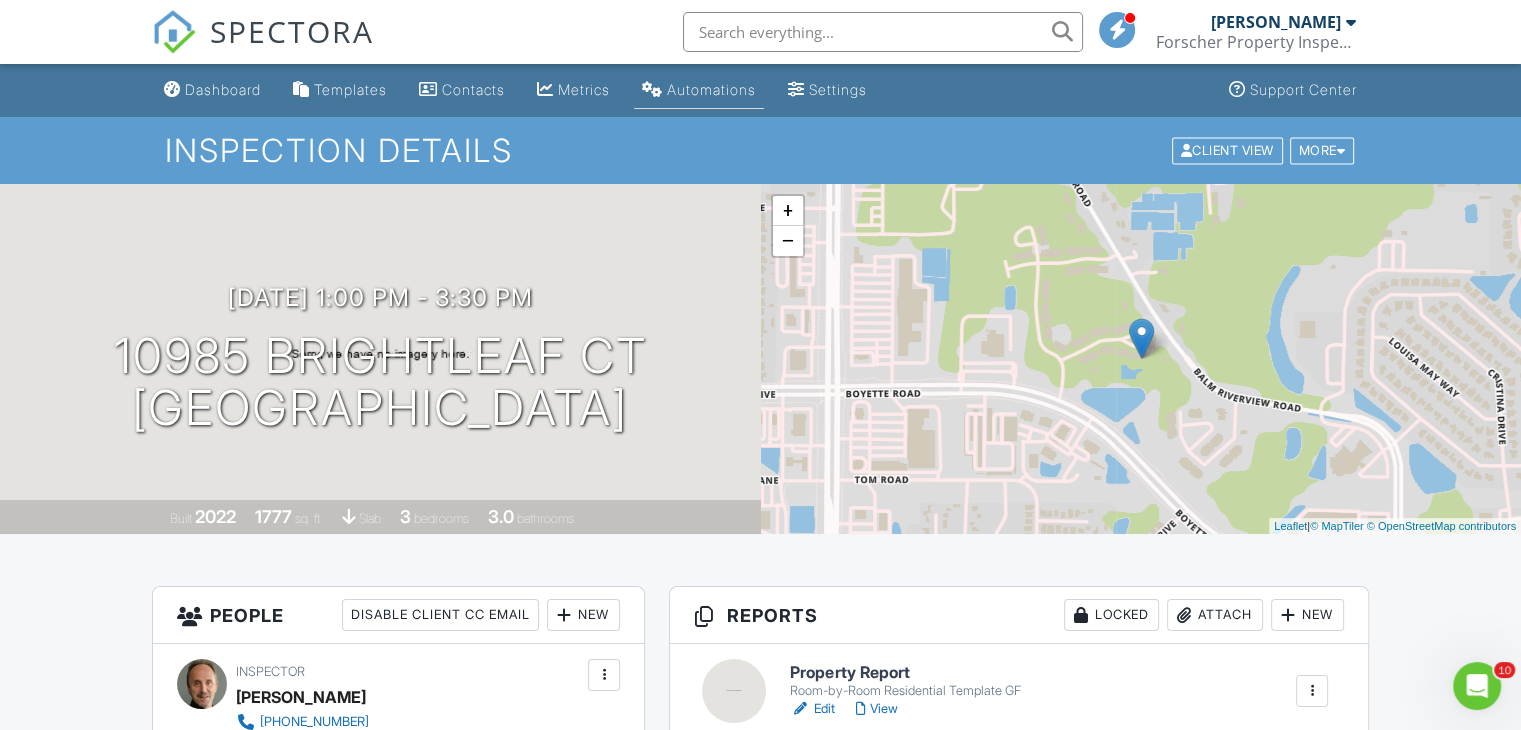 click on "Automations" at bounding box center (711, 89) 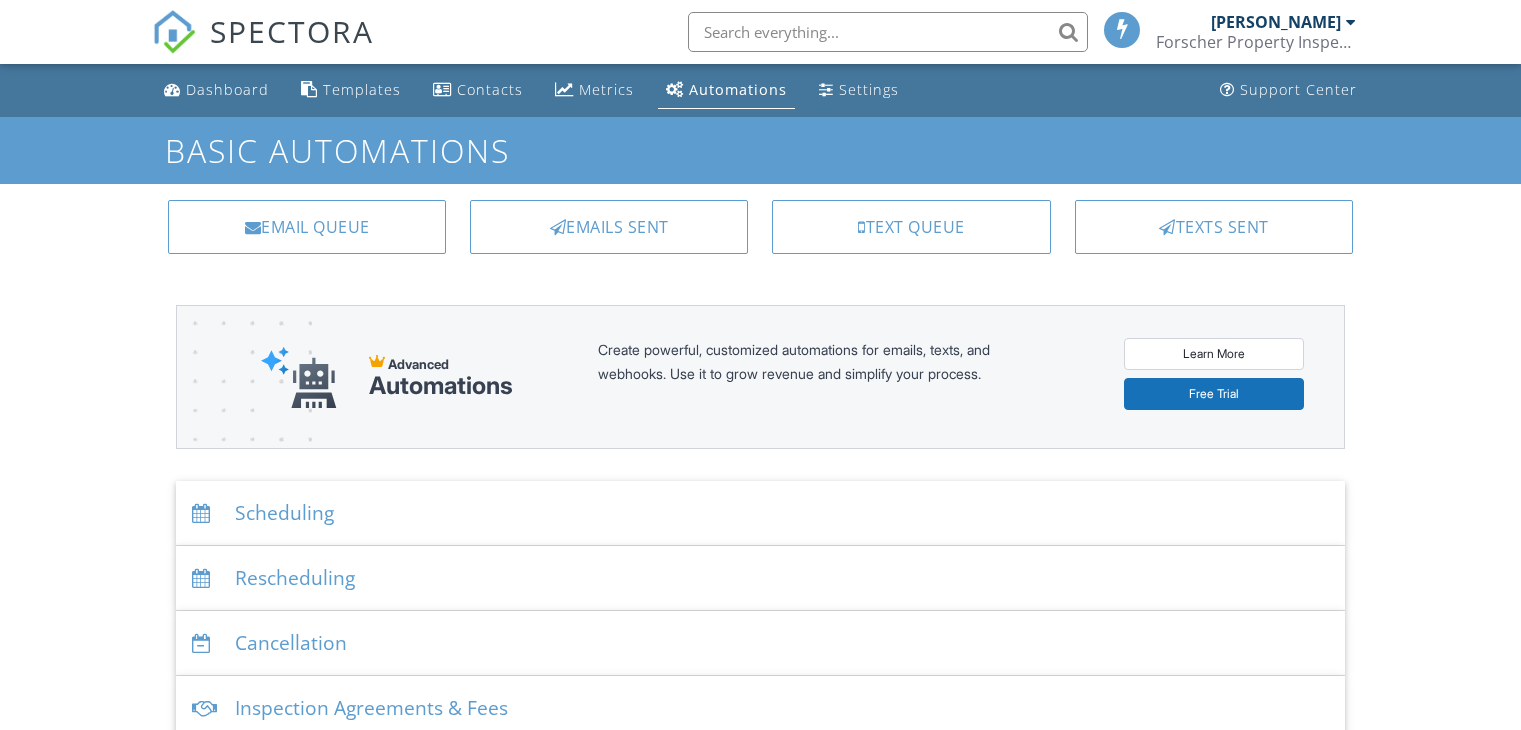 scroll, scrollTop: 0, scrollLeft: 0, axis: both 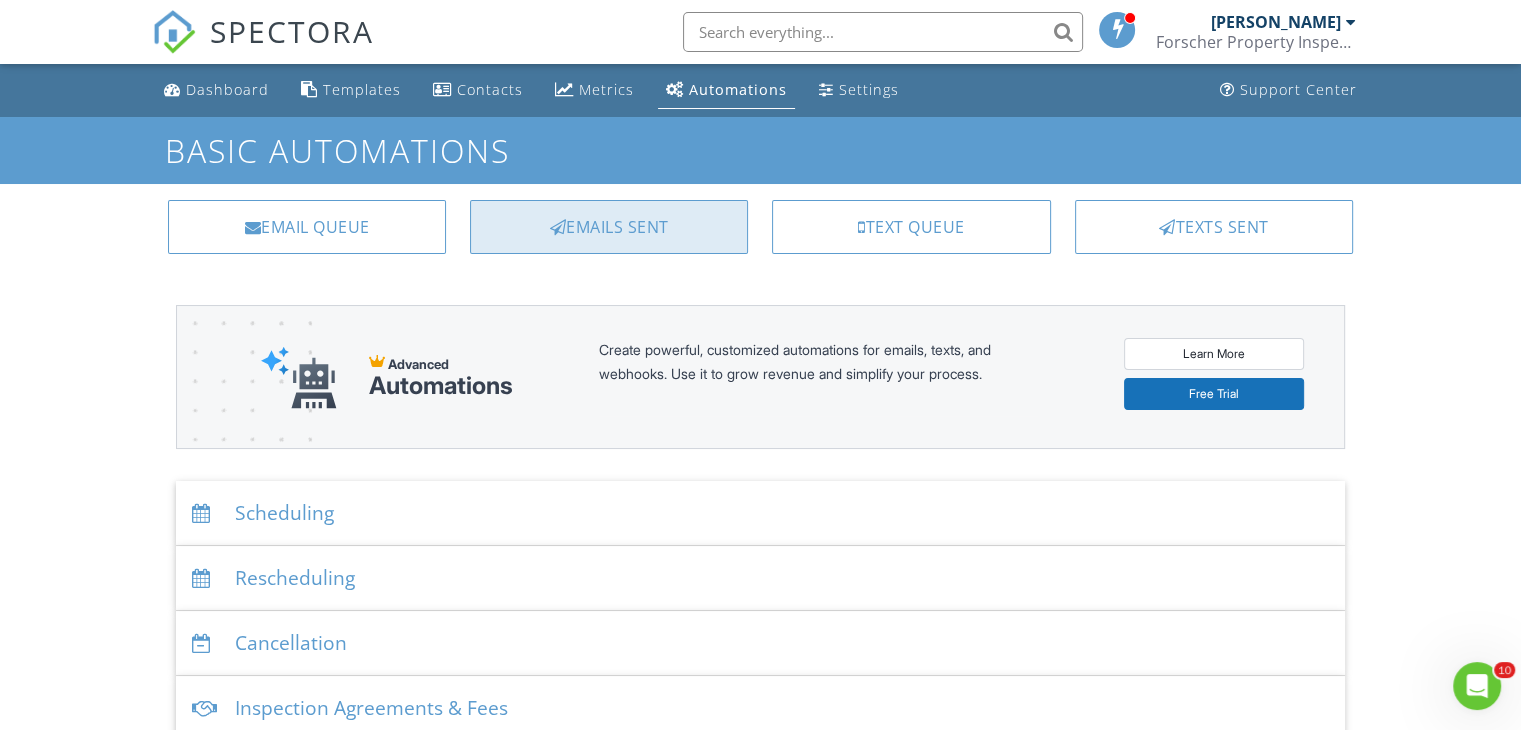 click on "Emails Sent" at bounding box center [609, 227] 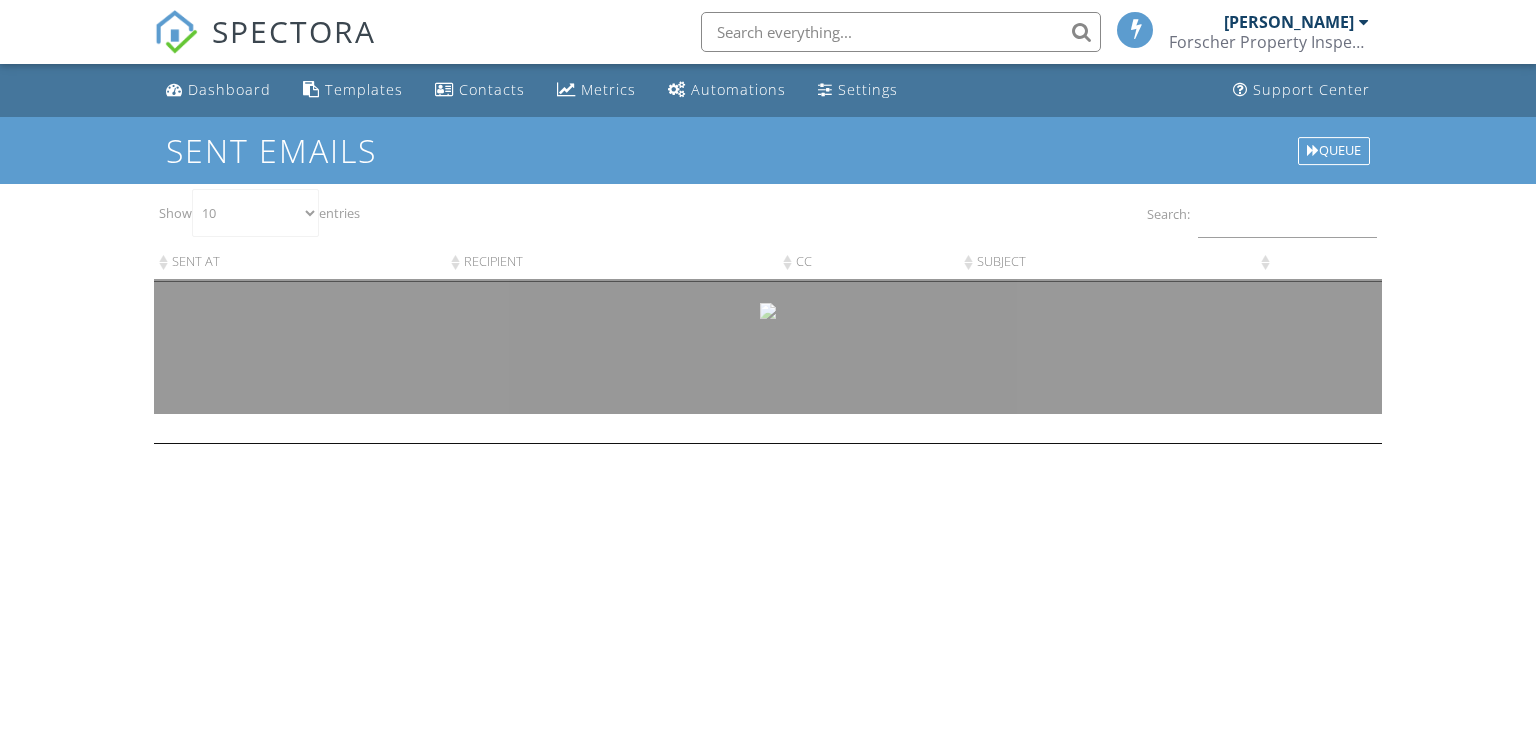 scroll, scrollTop: 0, scrollLeft: 0, axis: both 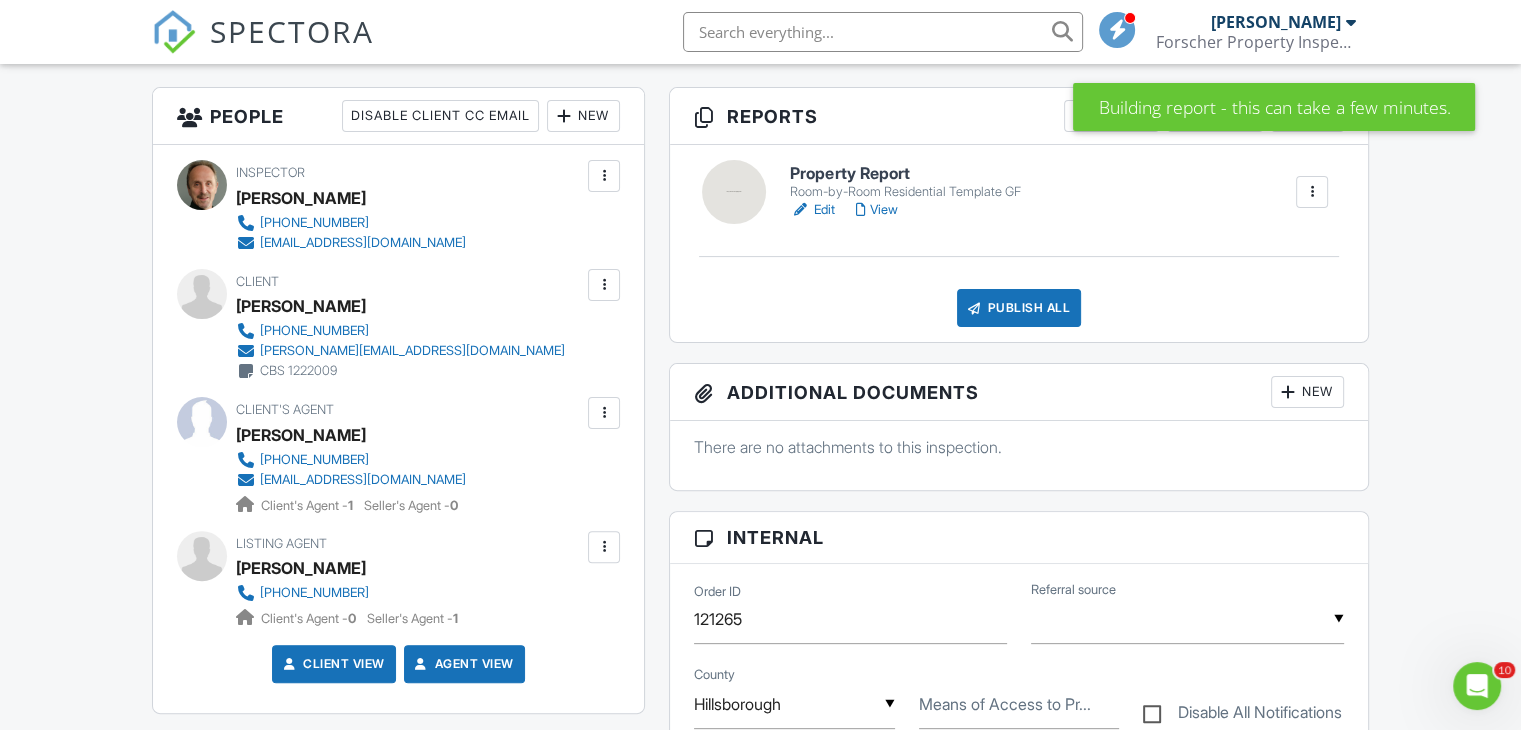 click on "Property Report" at bounding box center [905, 174] 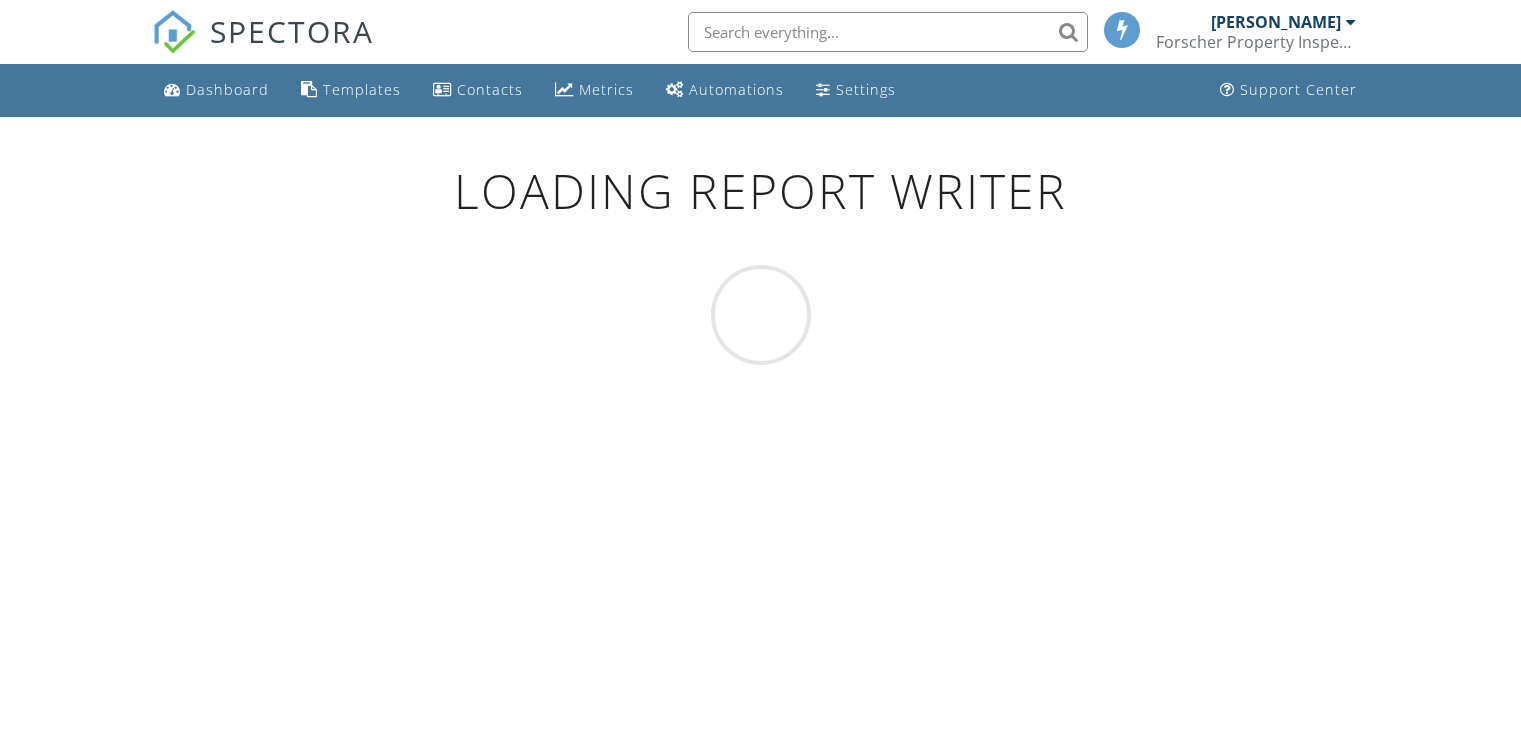 scroll, scrollTop: 0, scrollLeft: 0, axis: both 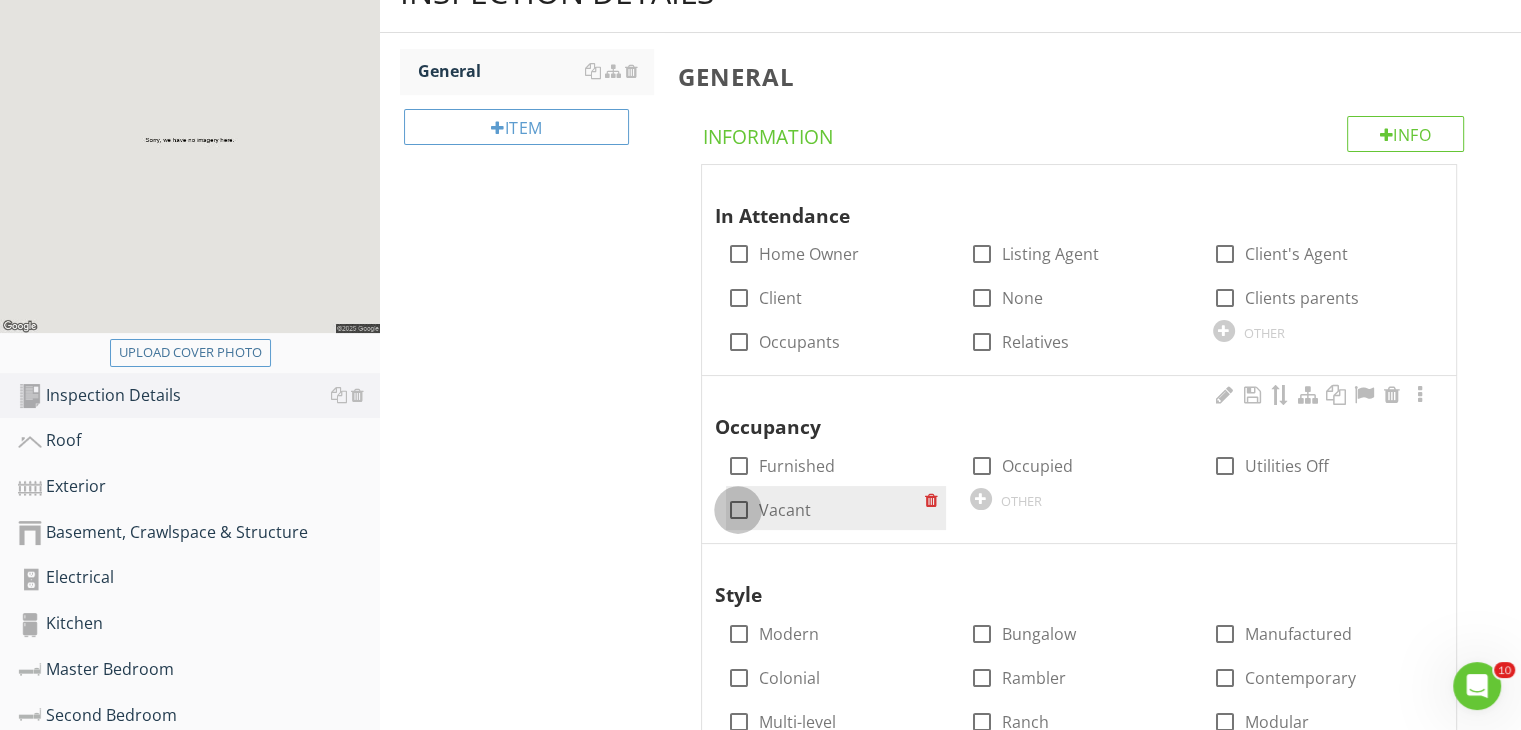 click at bounding box center [738, 510] 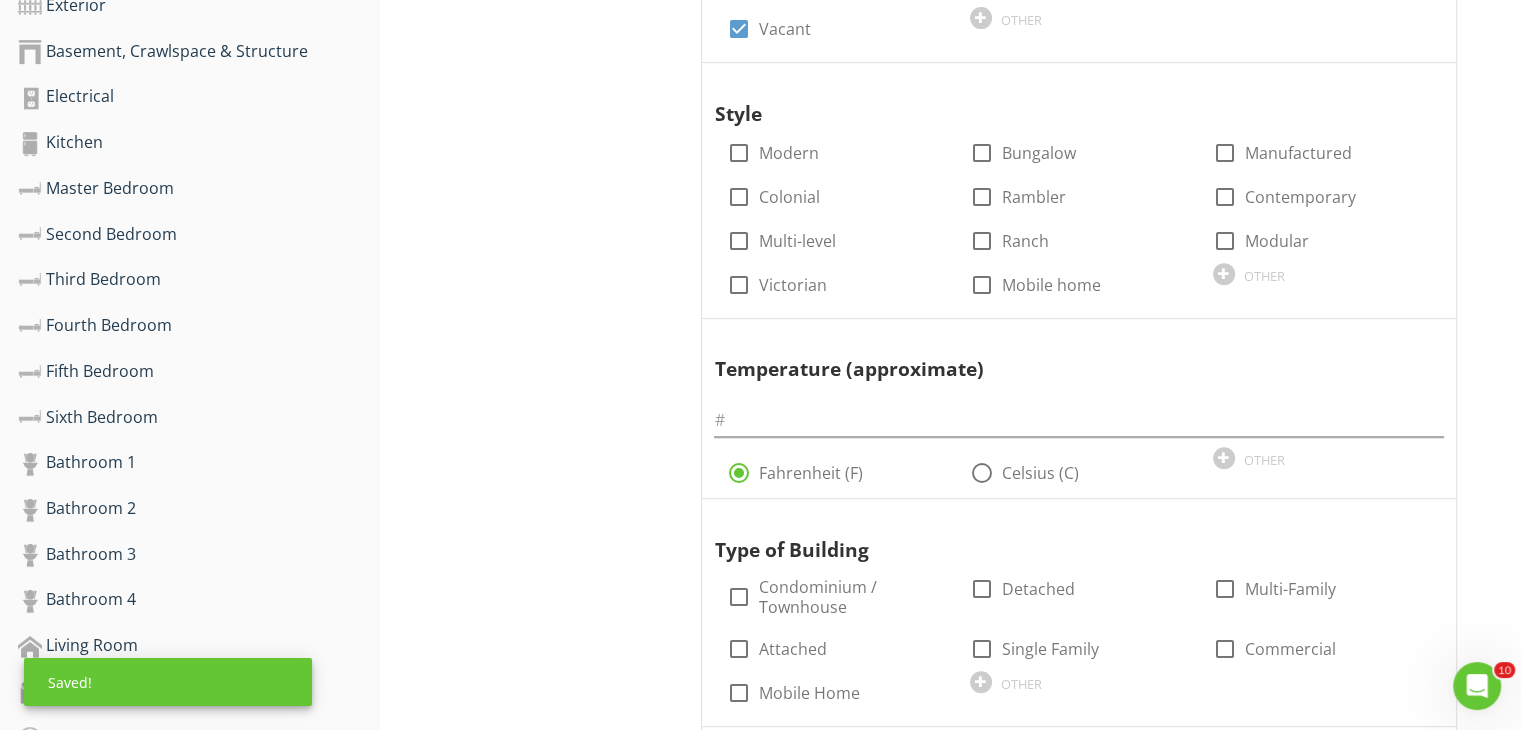 scroll, scrollTop: 804, scrollLeft: 0, axis: vertical 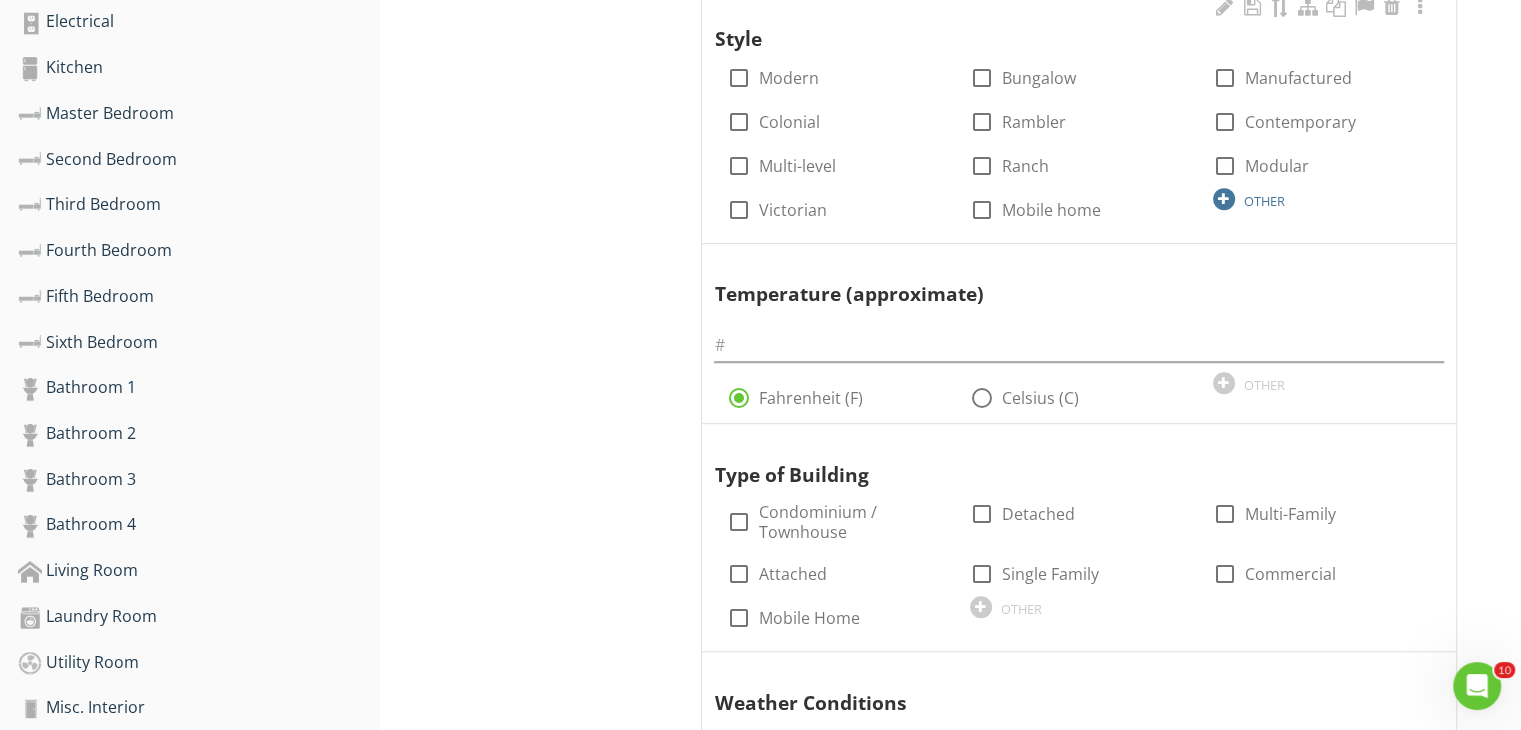 click on "OTHER" at bounding box center (1322, 198) 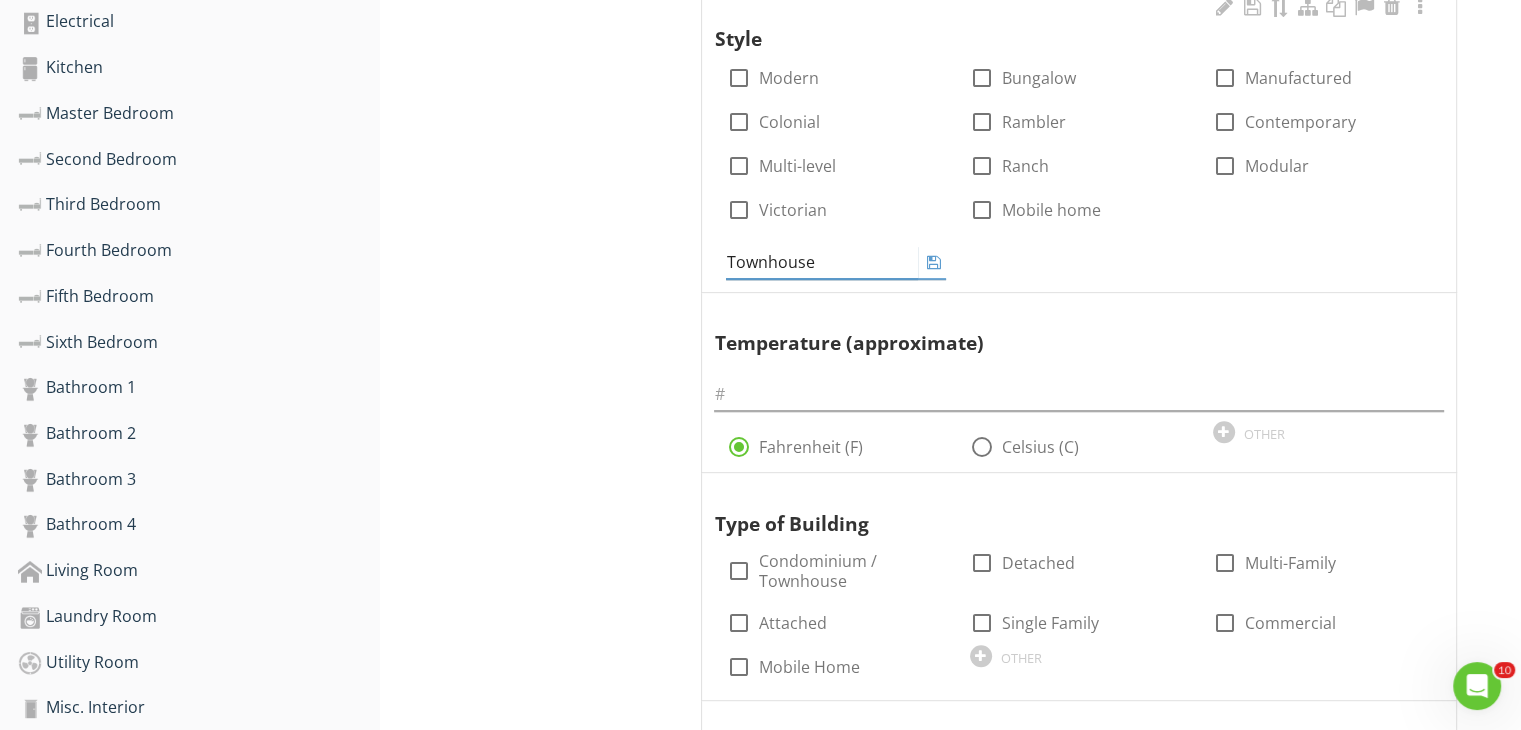 type on "Townhouse" 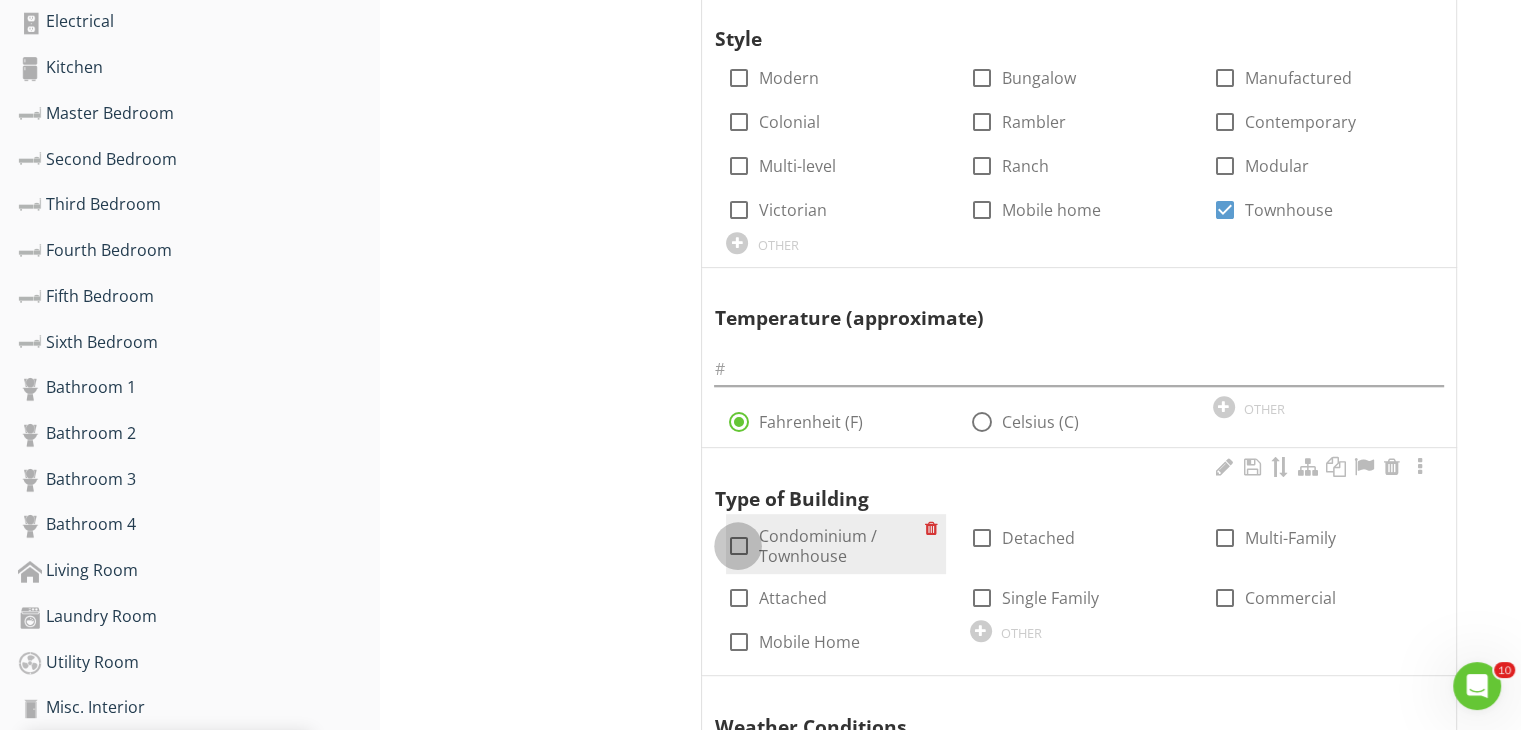 click at bounding box center (738, 546) 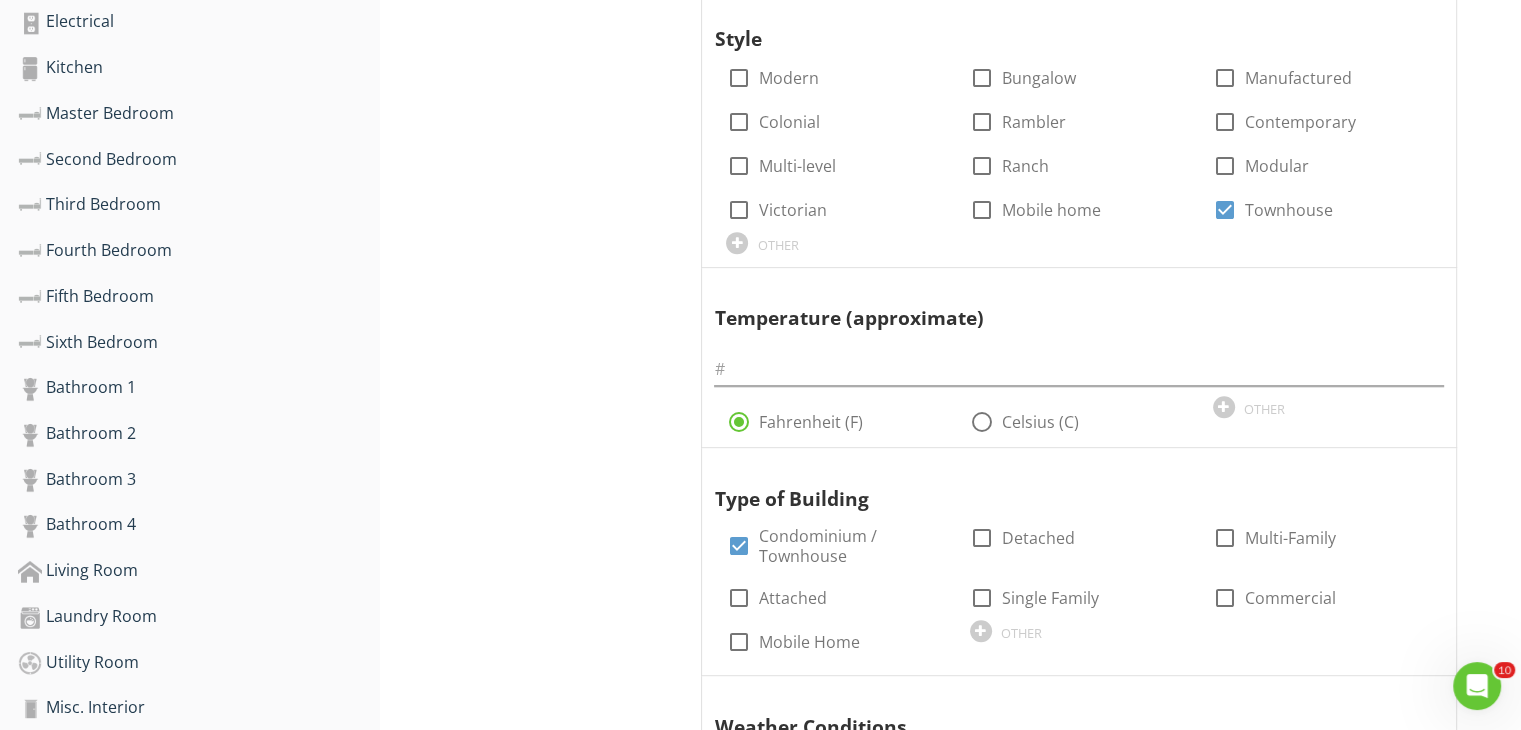 click on "Inspection Details
General
Item
General
Info
Information
In Attendance
check_box_outline_blank Home Owner   check_box_outline_blank Listing Agent   check_box_outline_blank Client's Agent   check_box_outline_blank Client   check_box_outline_blank None   check_box_outline_blank Clients parents   check_box_outline_blank Occupants   check_box_outline_blank Relatives         OTHER
Occupancy
check_box_outline_blank Furnished   check_box_outline_blank Occupied   check_box_outline_blank Utilities Off   check_box Vacant         OTHER
Style
check_box_outline_blank Modern   check_box_outline_blank Bungalow   check_box_outline_blank" at bounding box center [950, 1316] 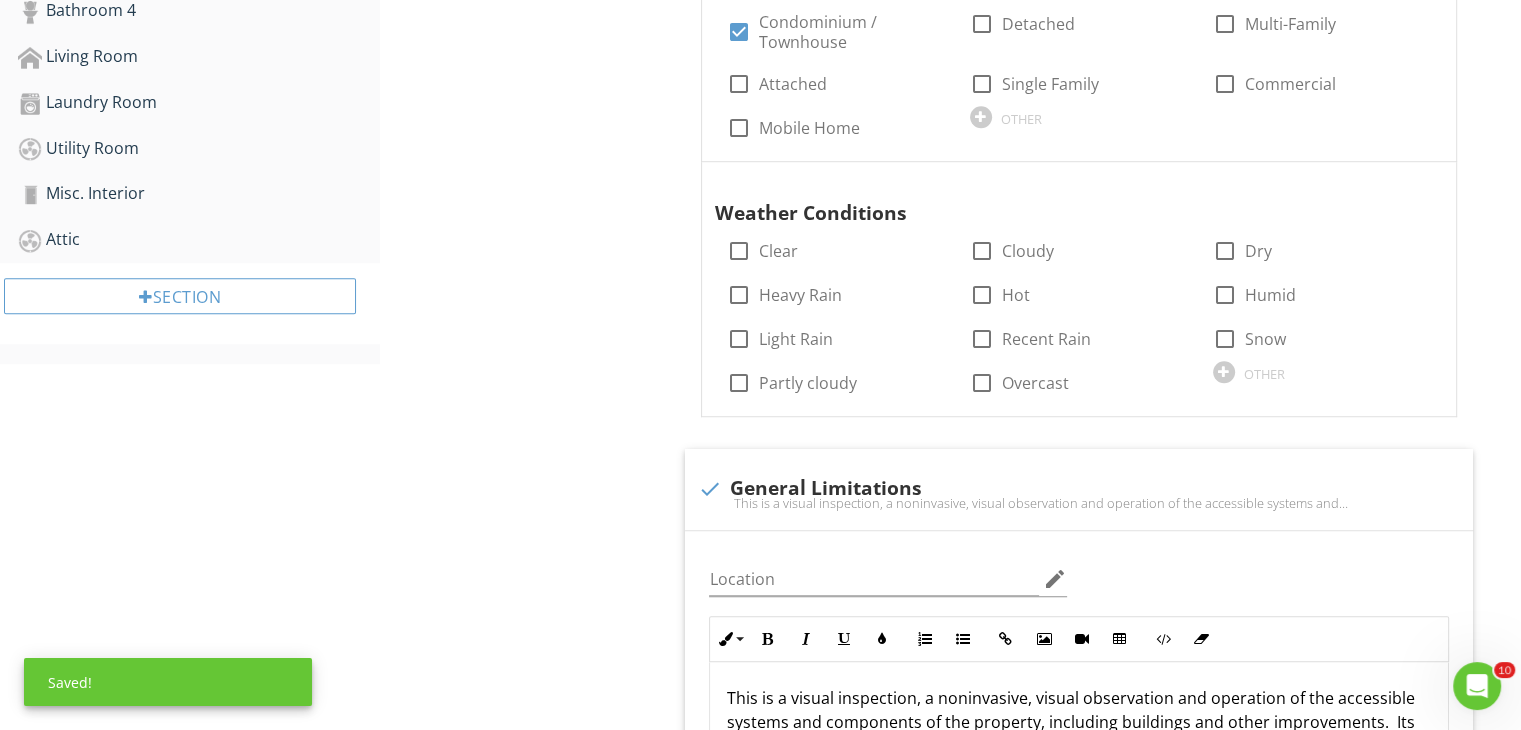 scroll, scrollTop: 1404, scrollLeft: 0, axis: vertical 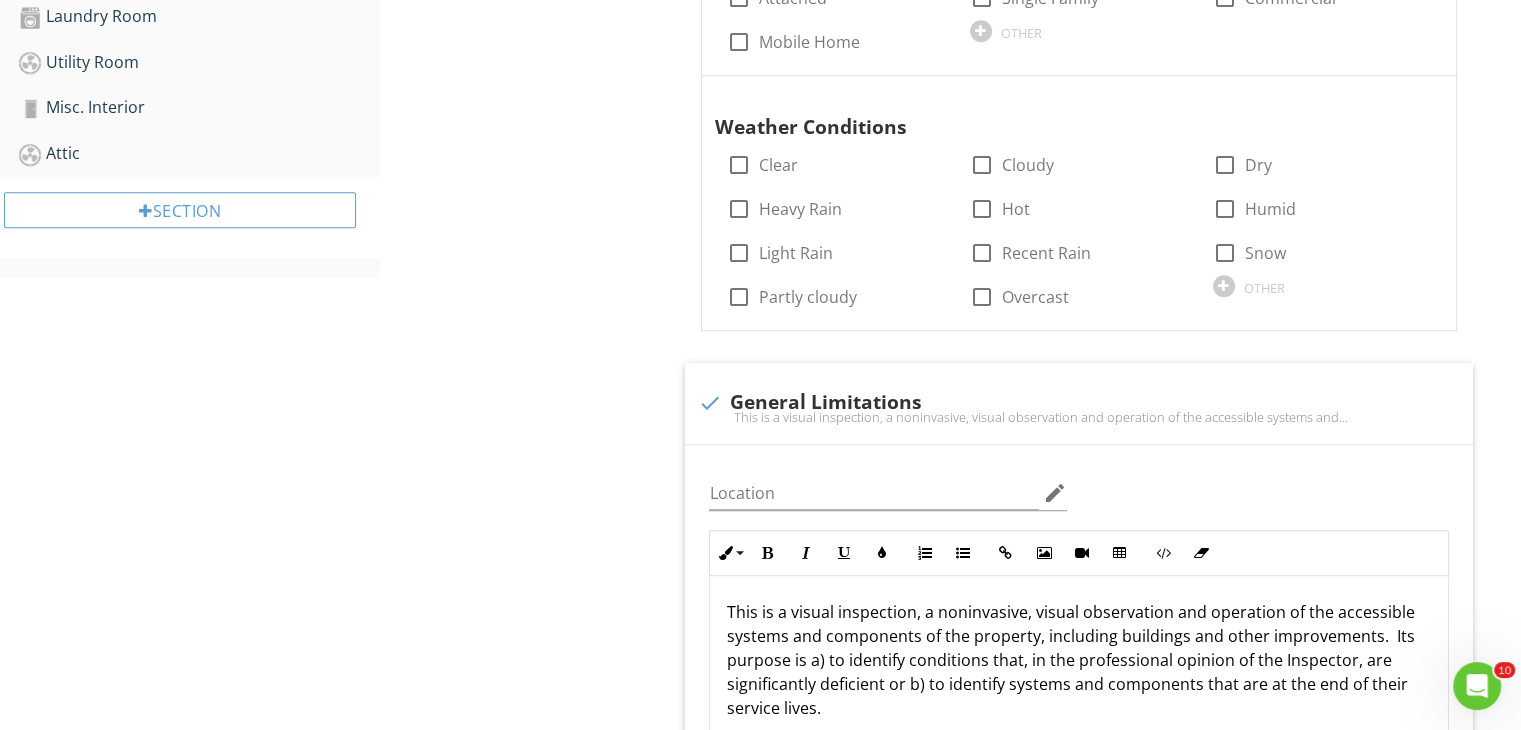 click on "Inspection Details
General
Item
General
Info
Information
In Attendance
check_box_outline_blank Home Owner   check_box_outline_blank Listing Agent   check_box_outline_blank Client's Agent   check_box_outline_blank Client   check_box_outline_blank None   check_box_outline_blank Clients parents   check_box_outline_blank Occupants   check_box_outline_blank Relatives         OTHER
Occupancy
check_box_outline_blank Furnished   check_box_outline_blank Occupied   check_box_outline_blank Utilities Off   check_box Vacant         OTHER
Style
check_box_outline_blank Modern   check_box_outline_blank Bungalow   check_box_outline_blank" at bounding box center (950, 716) 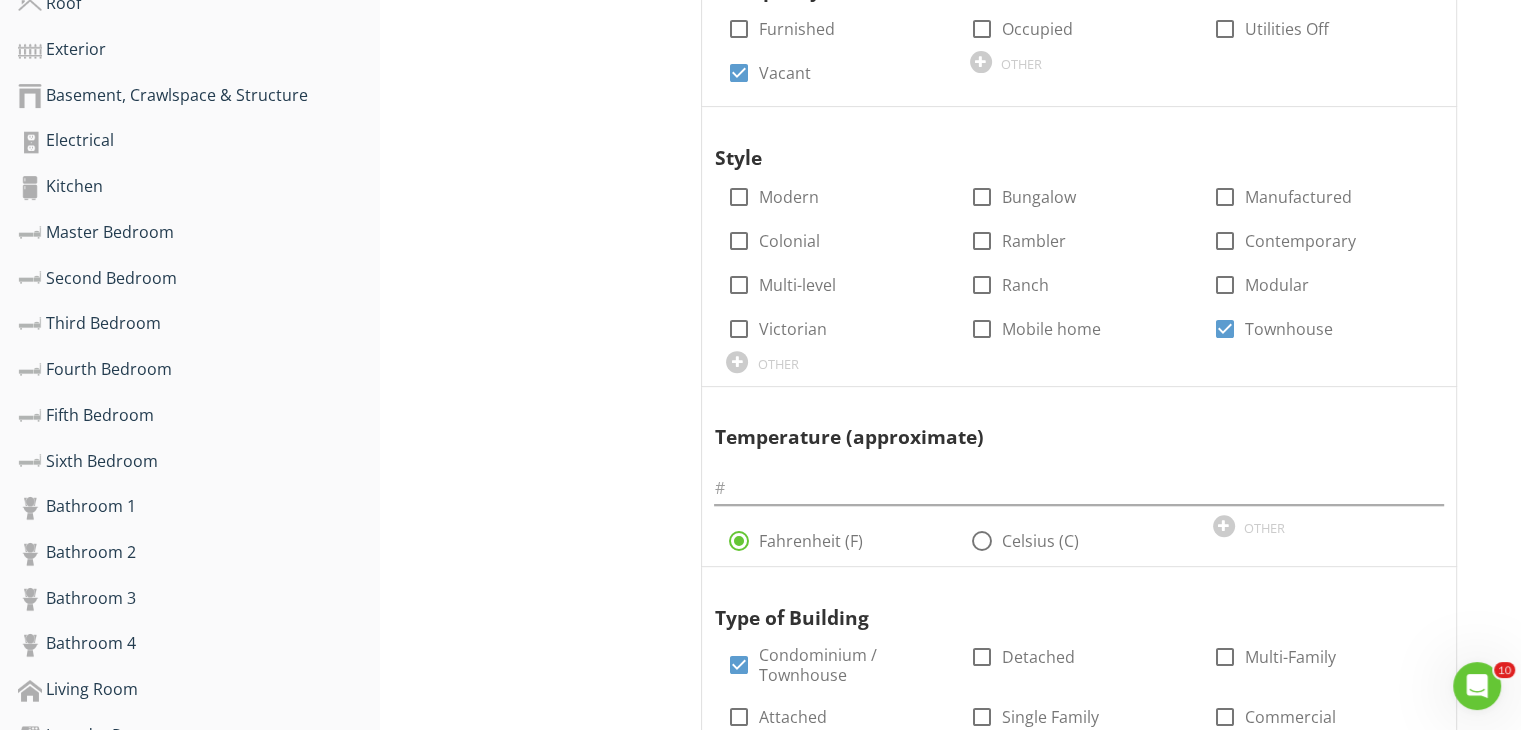 scroll, scrollTop: 684, scrollLeft: 0, axis: vertical 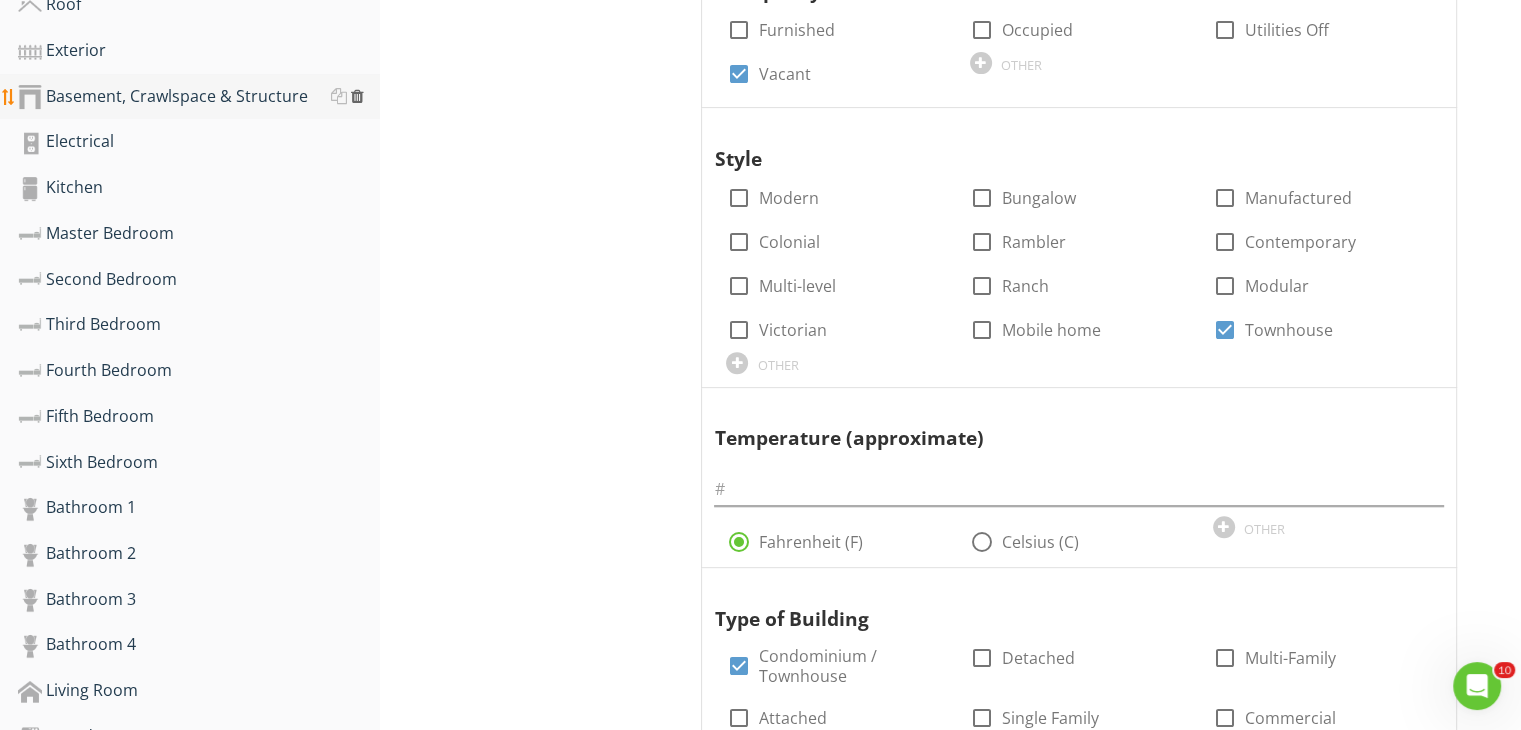 click at bounding box center [357, 96] 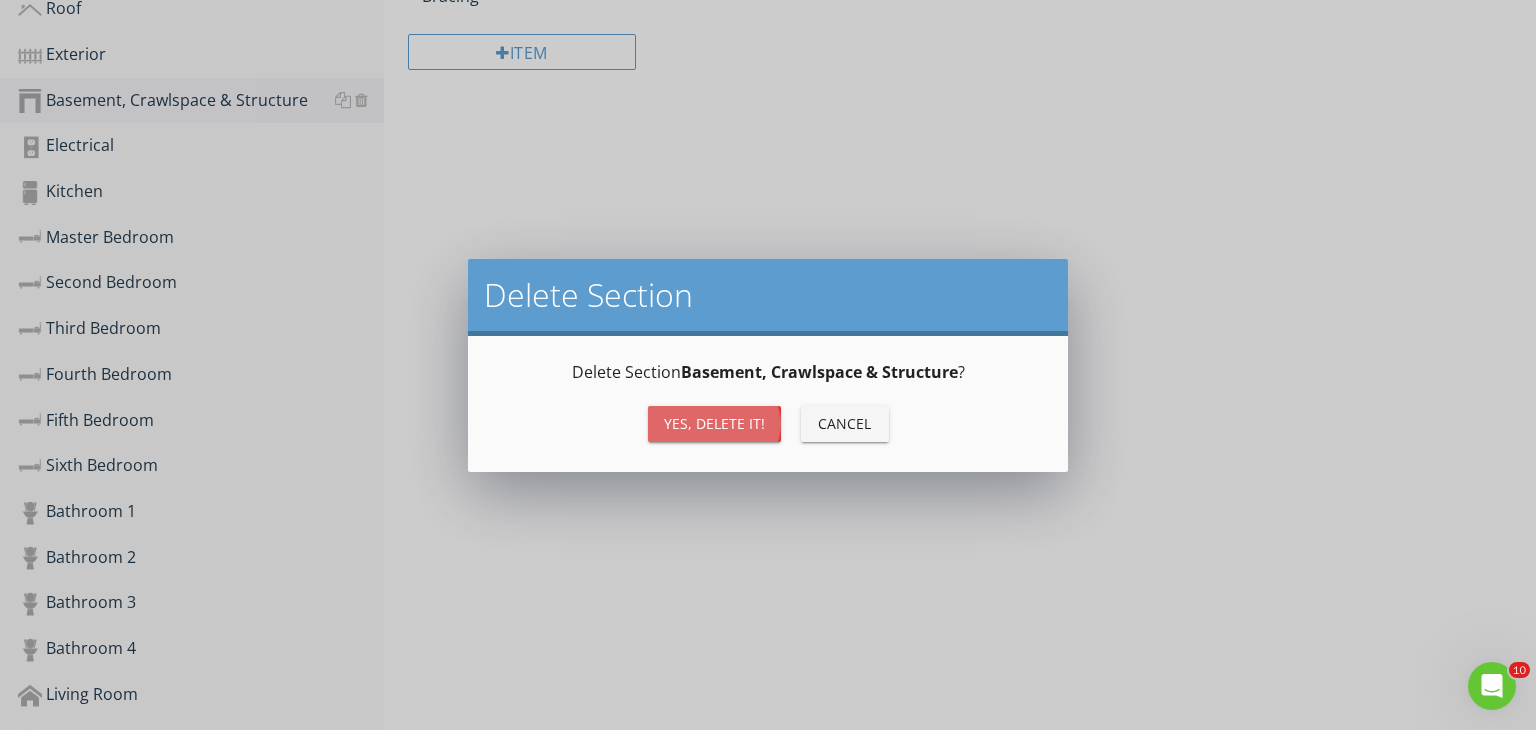 click on "Yes, Delete it!" at bounding box center [714, 423] 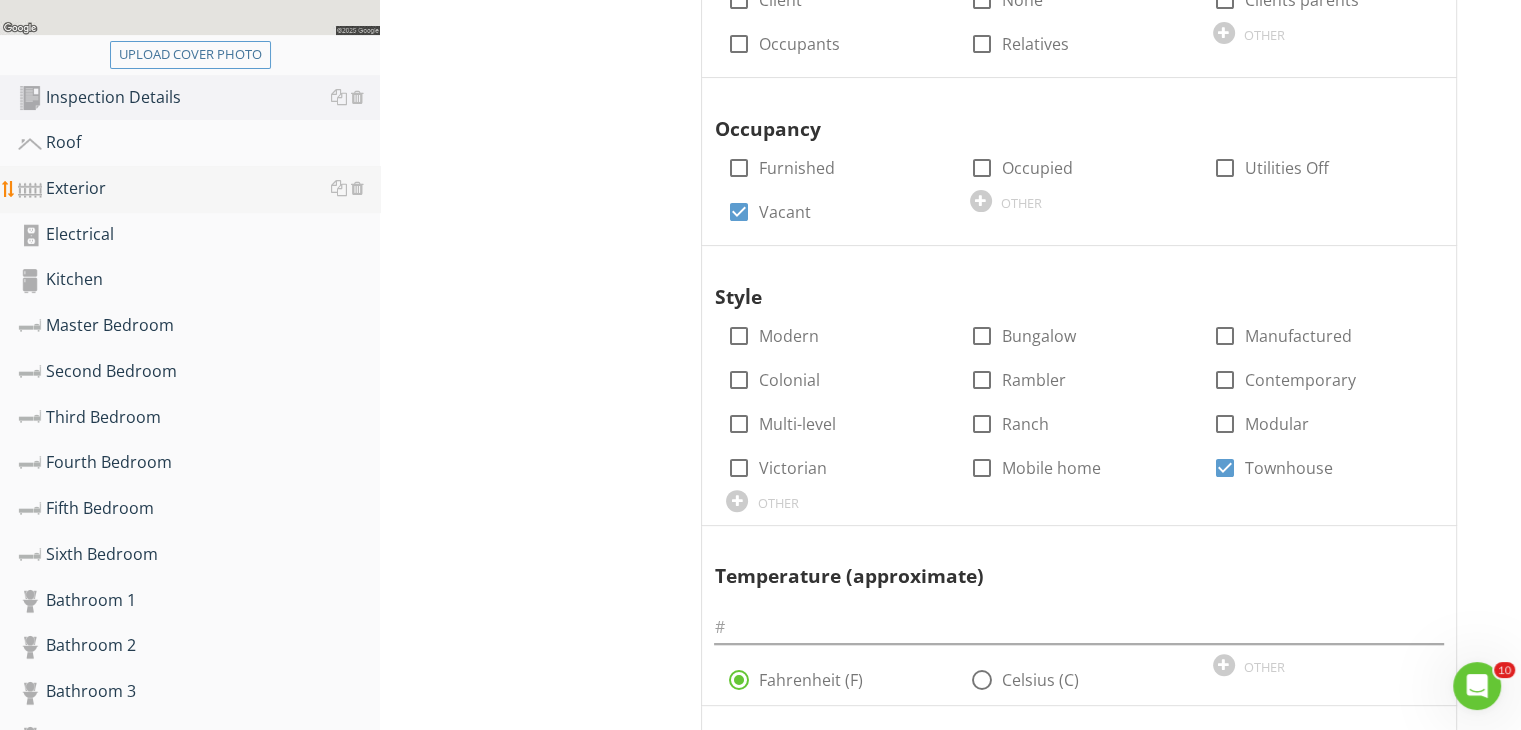 scroll, scrollTop: 524, scrollLeft: 0, axis: vertical 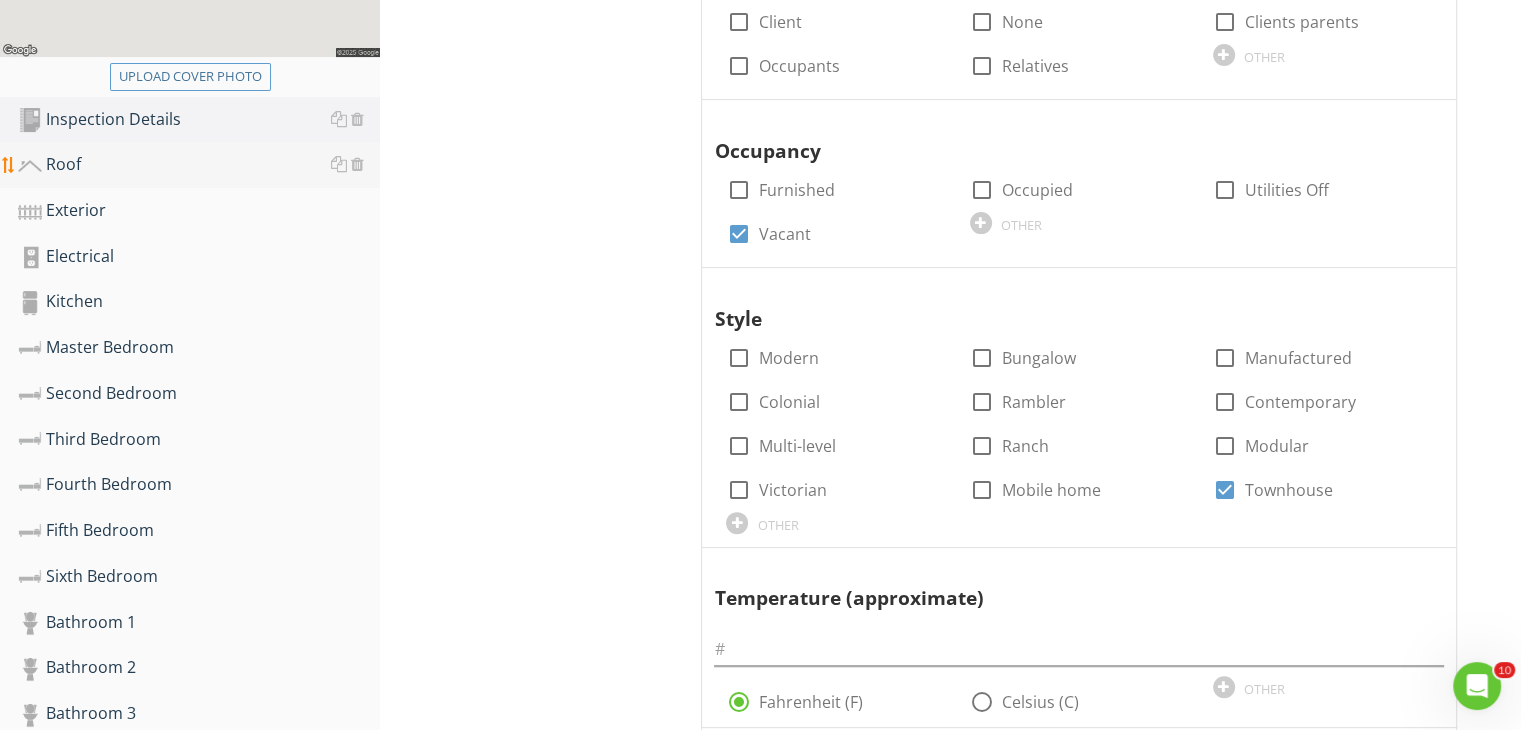 click on "Roof" at bounding box center [199, 165] 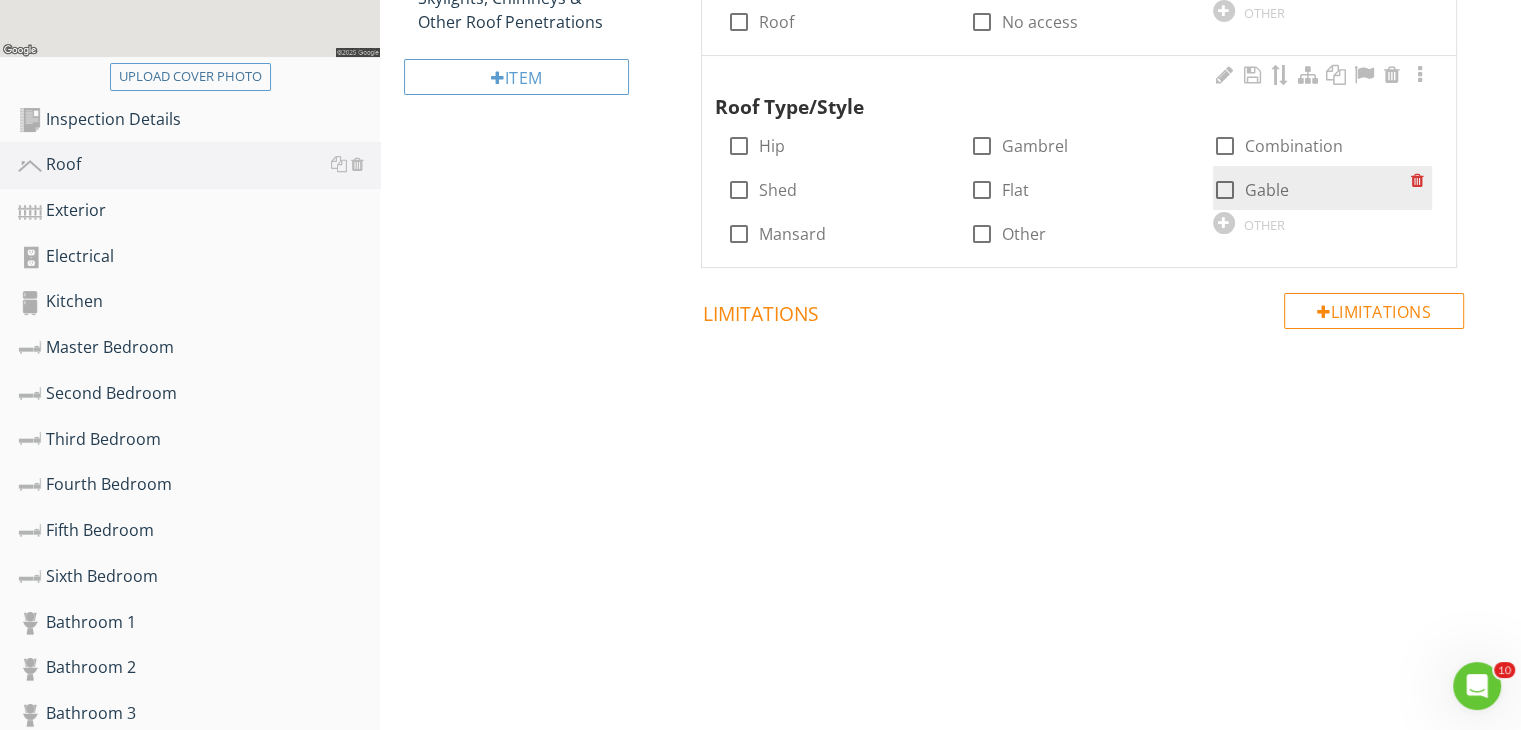 click at bounding box center [1225, 190] 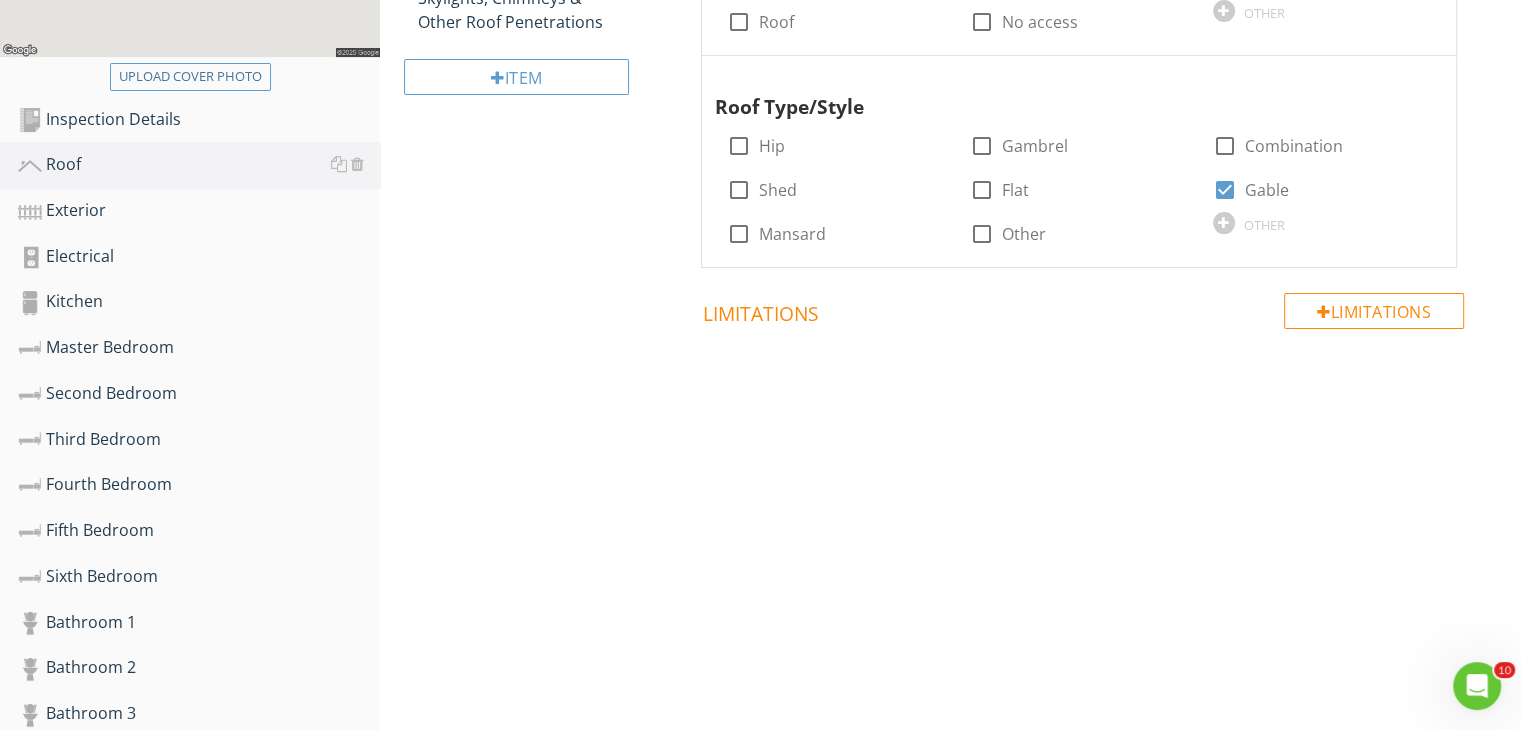 click on "Roof
General
Coverings
Roof Drainage Systems
Flashings
Skylights, Chimneys & Other Roof Penetrations
Item
General
Info
Information
Inspection Method
check_box_outline_blank Binoculars   check_box_outline_blank Ground   check_box_outline_blank Ladder   check_box_outline_blank Roof   check_box_outline_blank No access         OTHER
Roof Type/Style
check_box_outline_blank Hip   check_box_outline_blank Gambrel   check_box_outline_blank Combination   check_box_outline_blank Shed   check_box_outline_blank Flat   check_box Gable   check_box_outline_blank Mansard   check_box_outline_blank Other         OTHER" at bounding box center [950, 83] 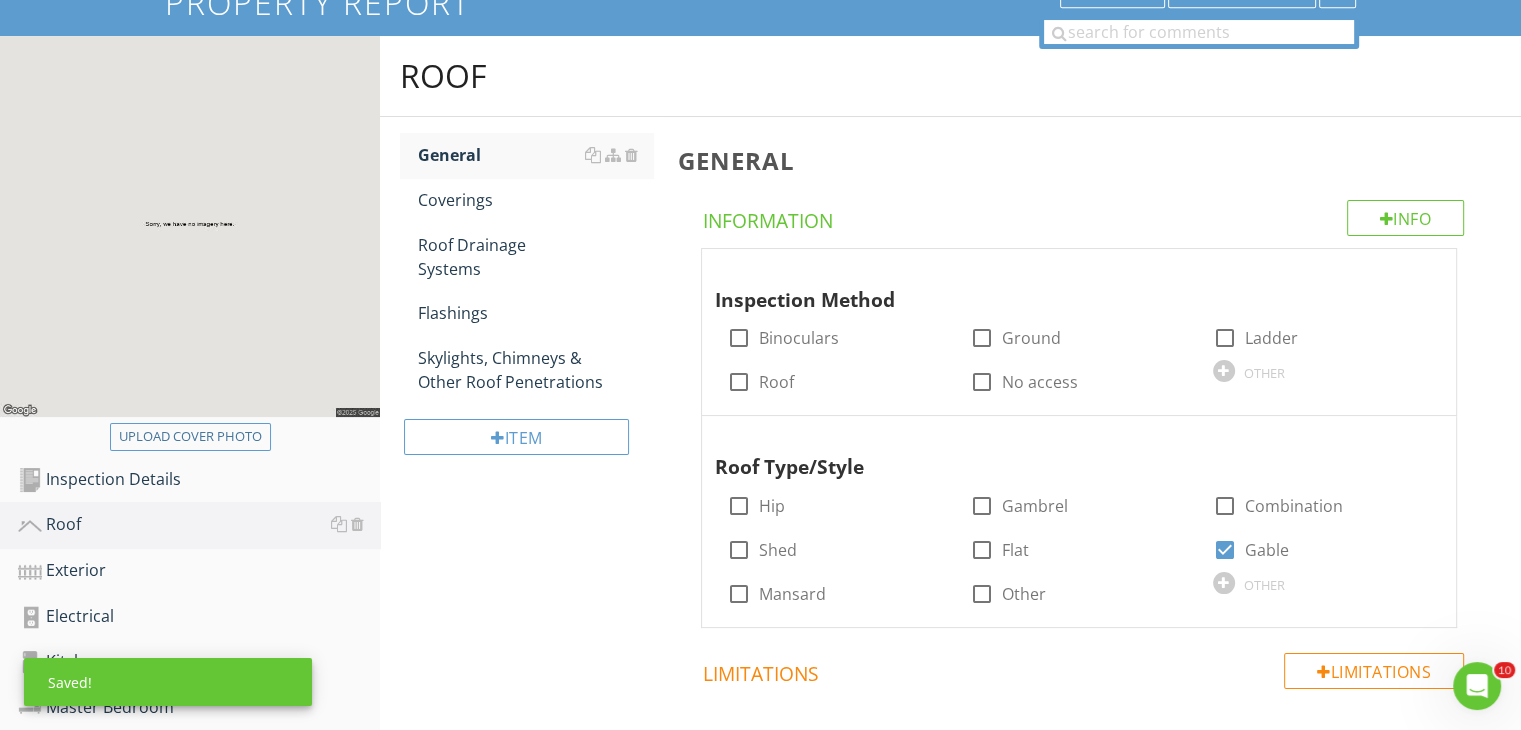 scroll, scrollTop: 84, scrollLeft: 0, axis: vertical 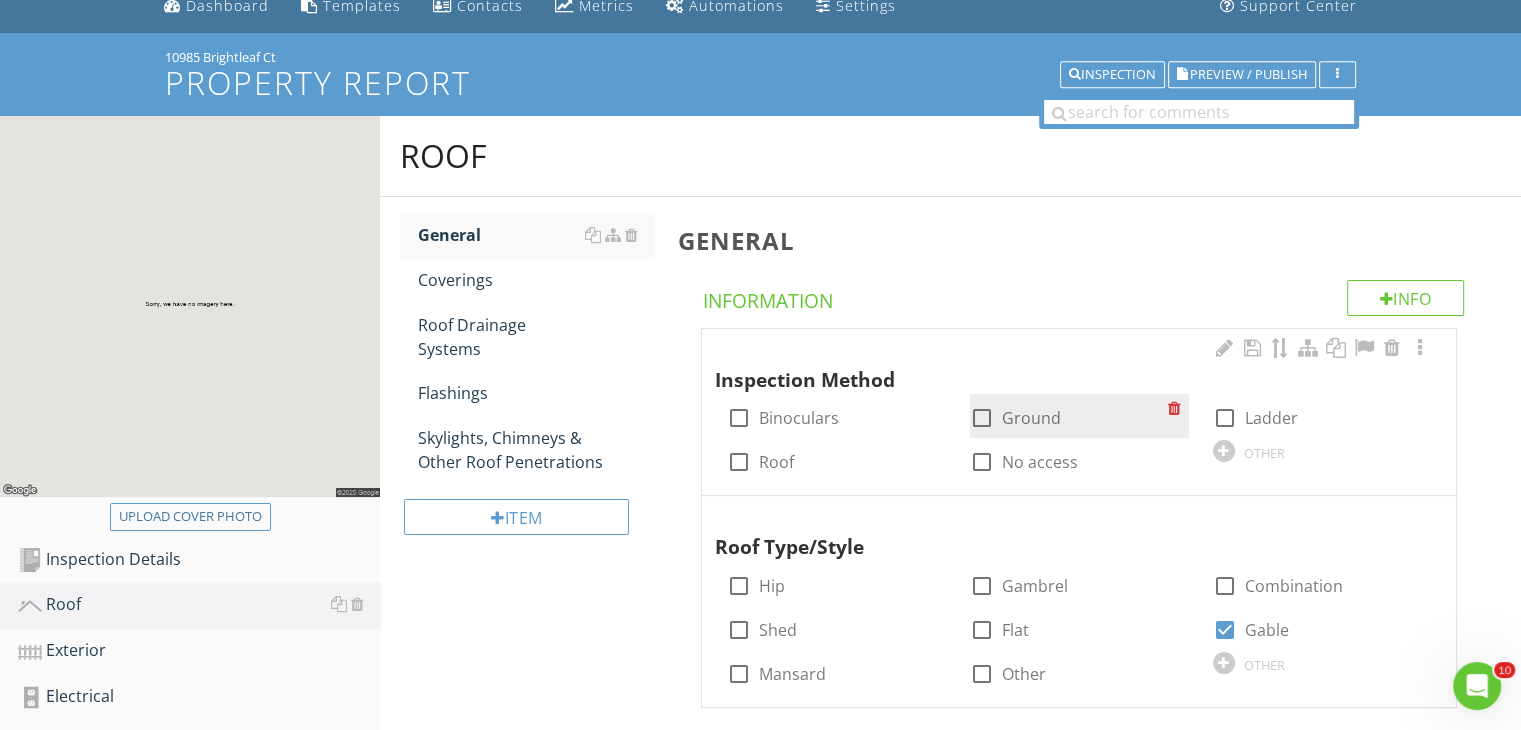click at bounding box center [982, 418] 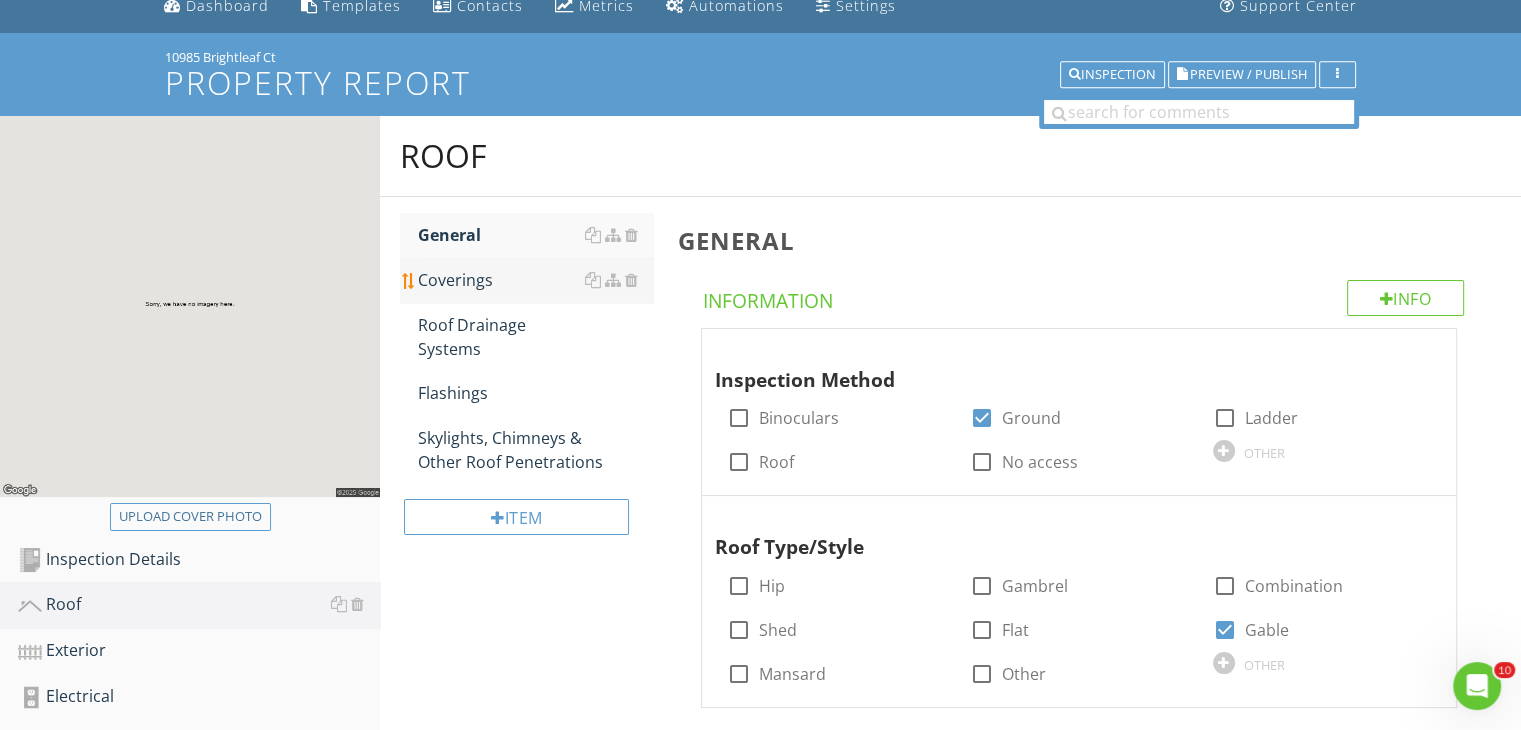 click on "Coverings" at bounding box center [535, 280] 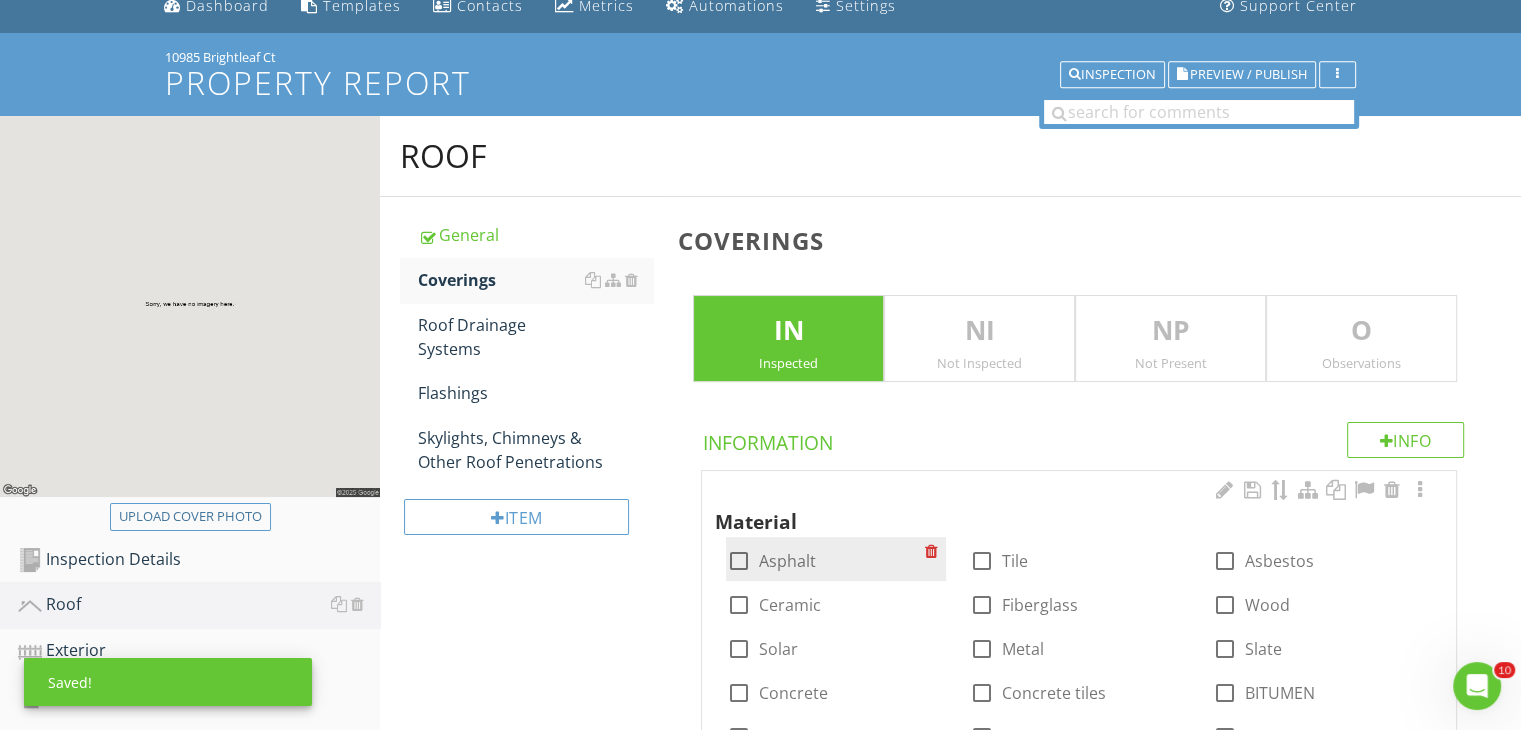 click at bounding box center [738, 561] 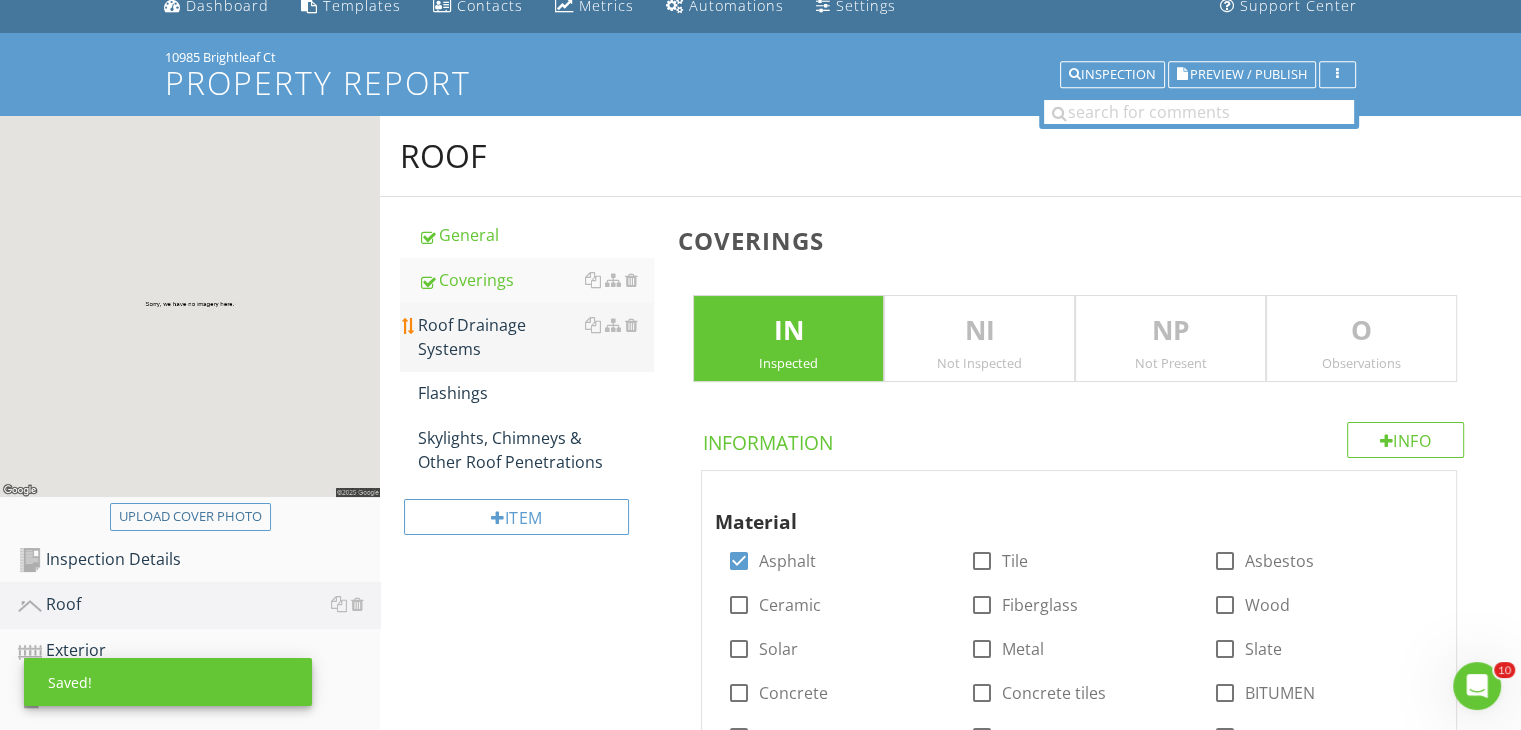 click on "Roof Drainage Systems" at bounding box center (535, 337) 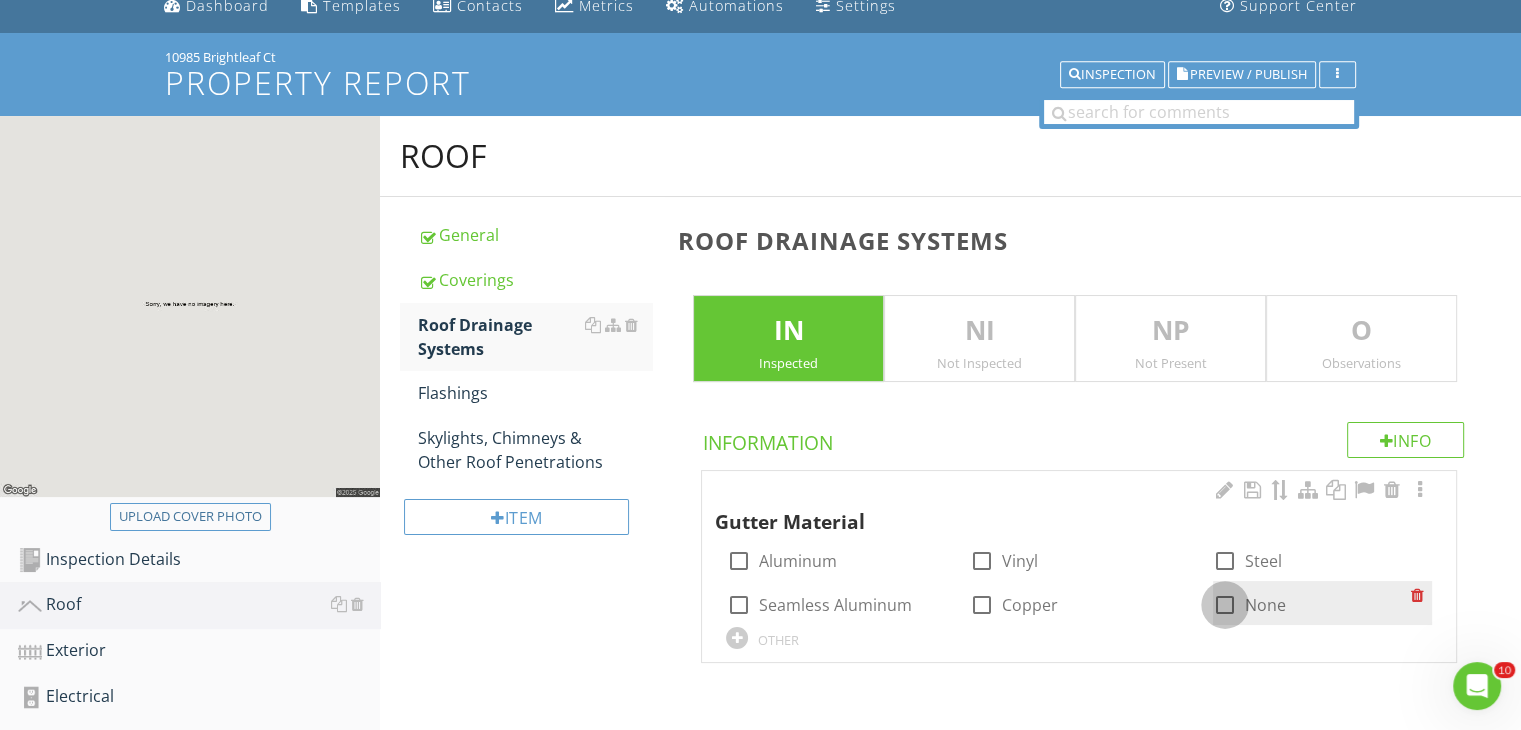 click at bounding box center (1225, 605) 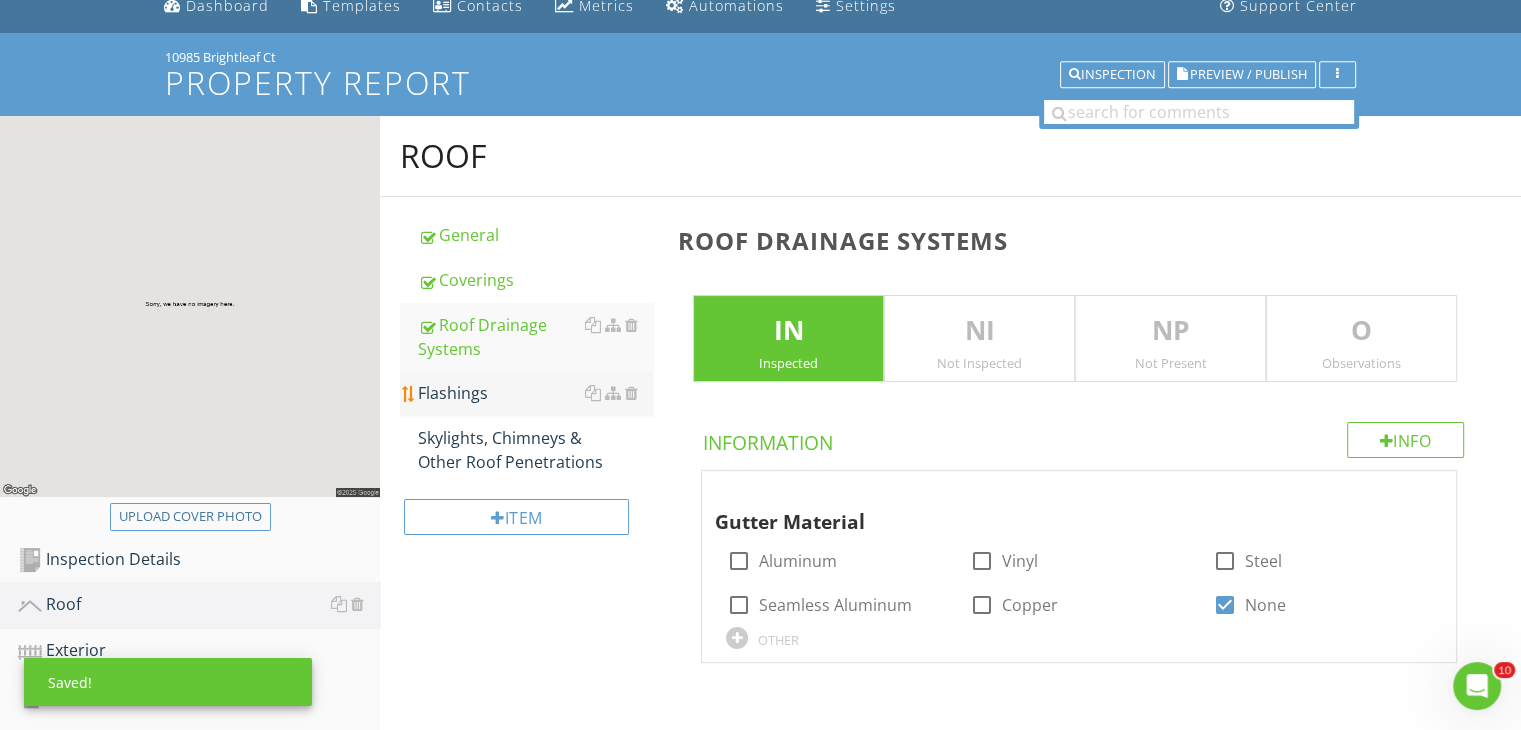 click on "Flashings" at bounding box center [535, 393] 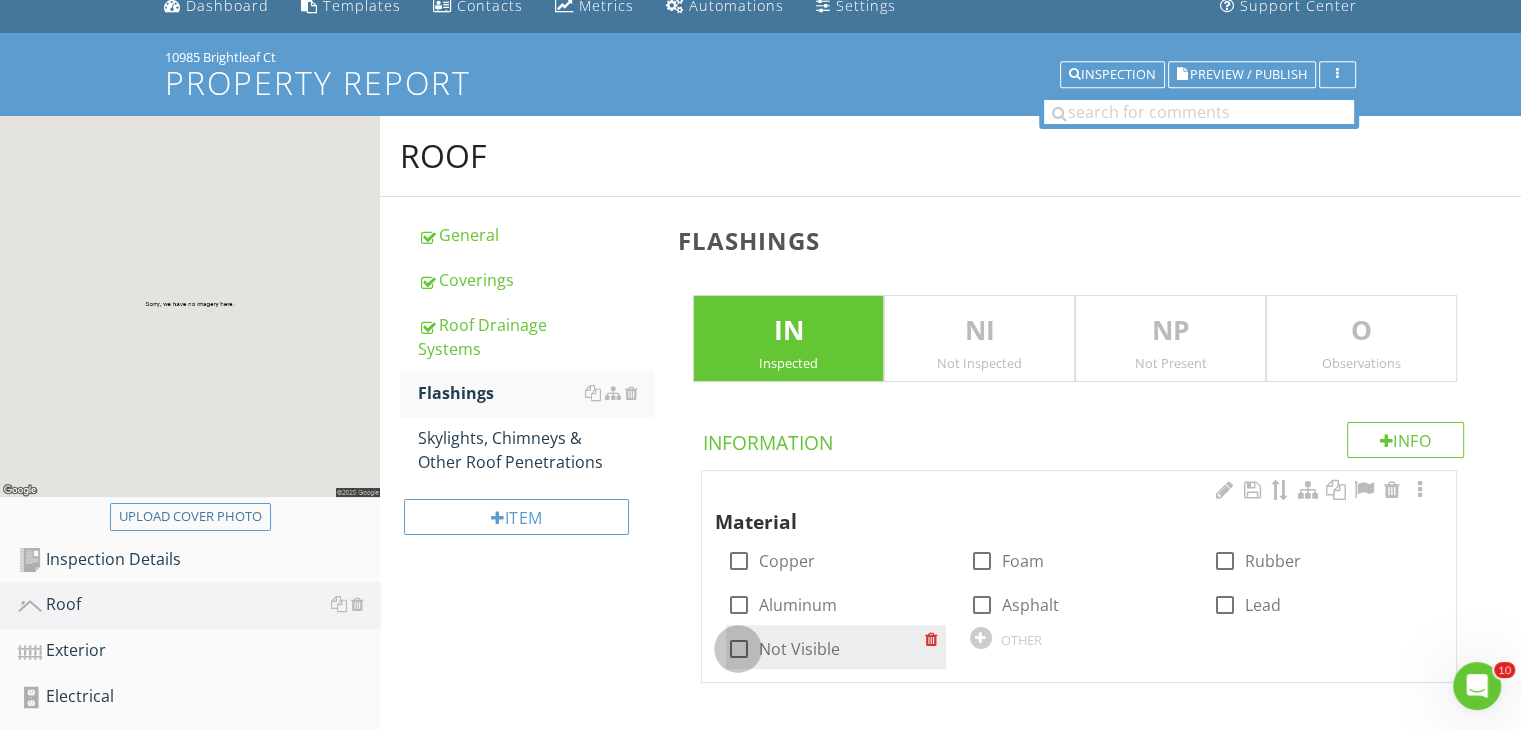 click at bounding box center (738, 649) 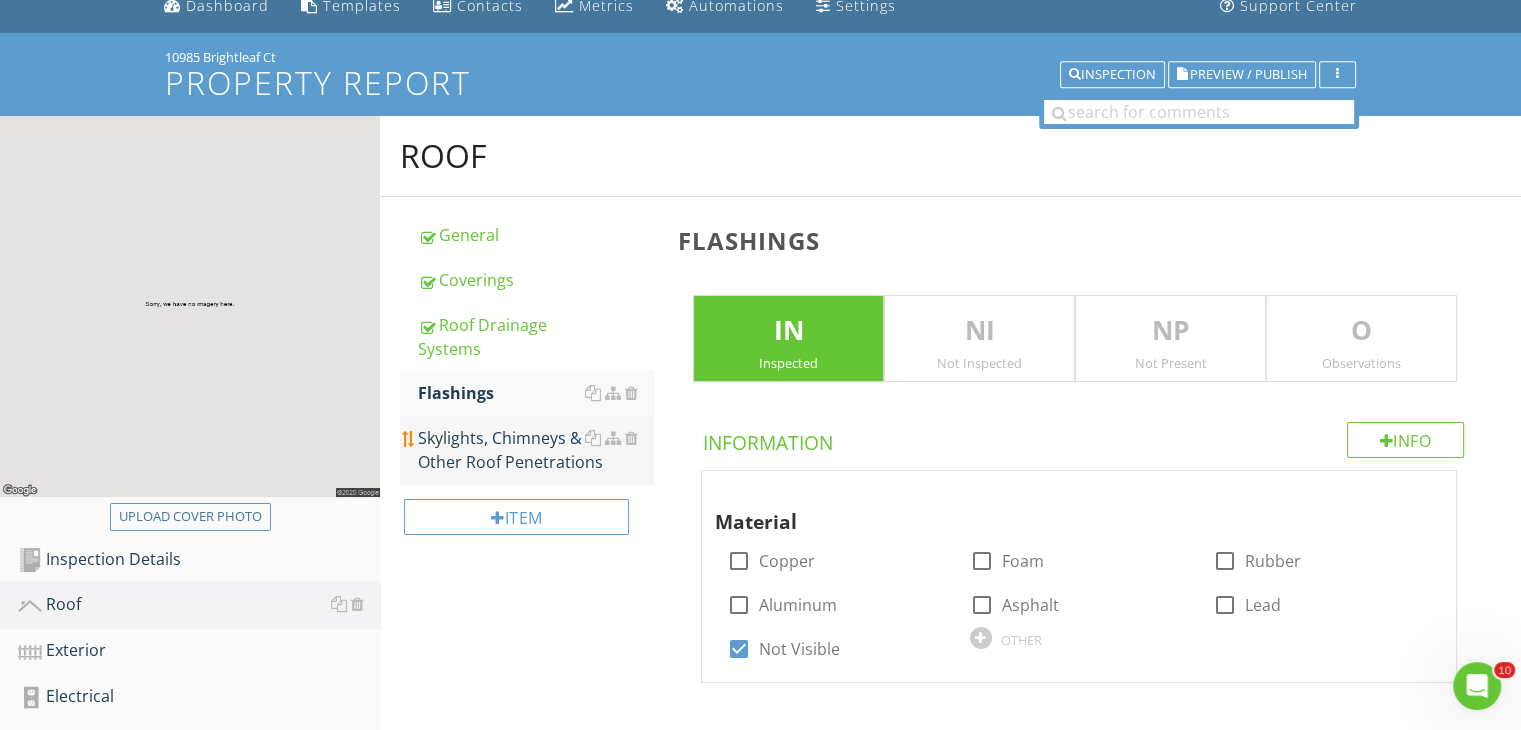 click on "Skylights, Chimneys & Other Roof Penetrations" at bounding box center [535, 450] 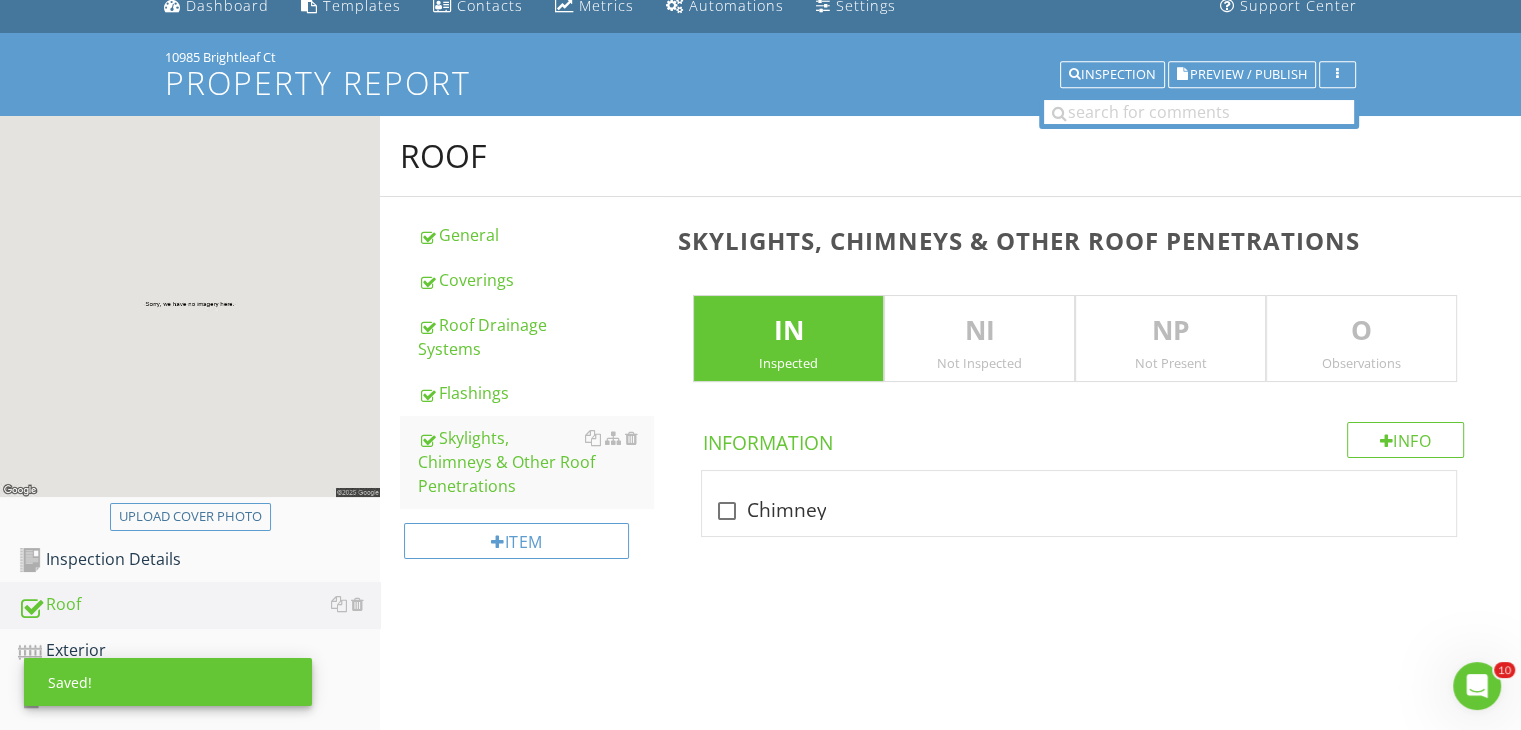 click on "NP" at bounding box center [1170, 331] 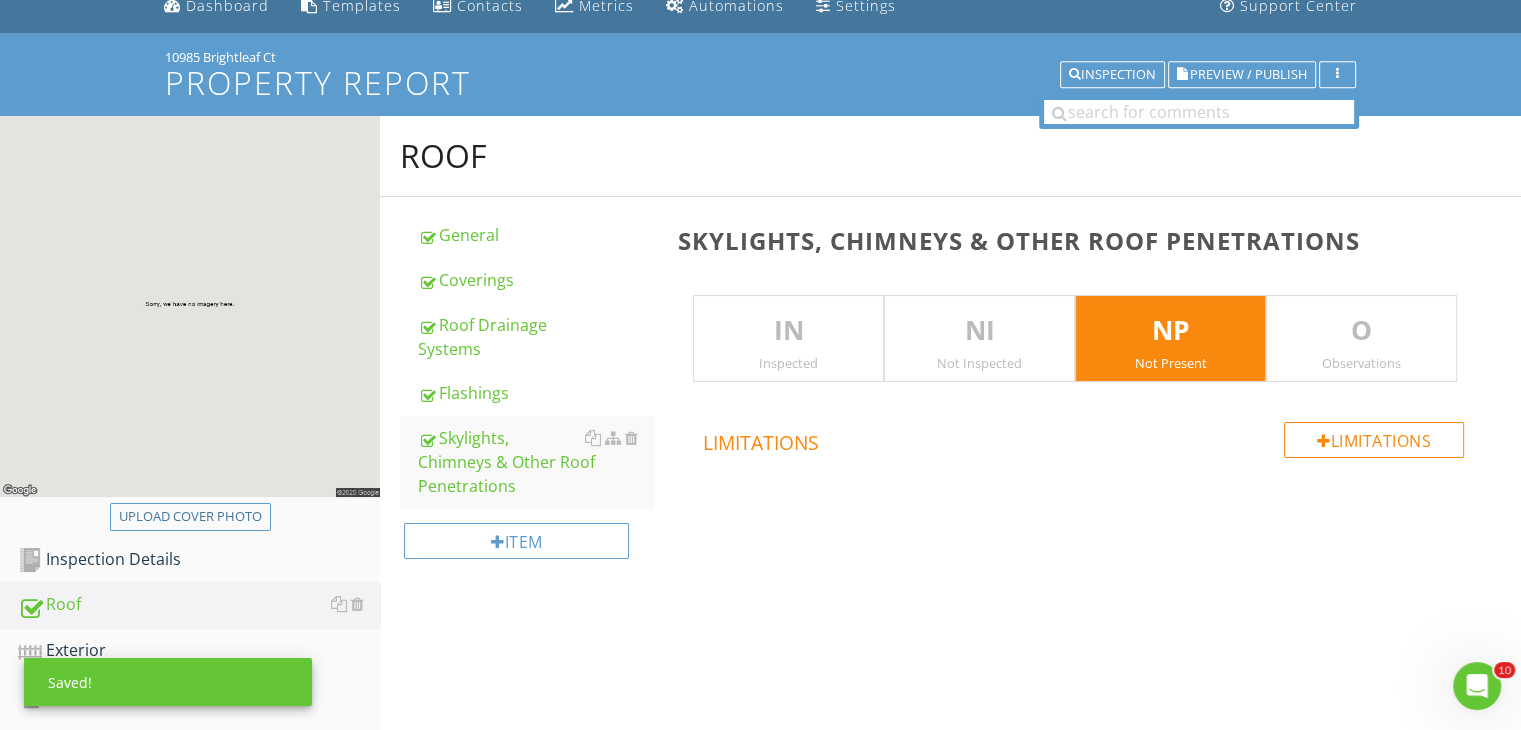 click on "Upload cover photo
Inspection Details
Roof
Exterior
Electrical
Kitchen
Master Bedroom
Second Bedroom
Third Bedroom
Fourth Bedroom
Fifth Bedroom
Sixth Bedroom
Bathroom 1
Bathroom 2
Bathroom 3
Bathroom 4
Living Room
Laundry Room
Utility Room
Misc. Interior
Attic
Section
Roof
General
Coverings
Roof Drainage Systems
Flashings
IN   Inspected NI" at bounding box center [760, 834] 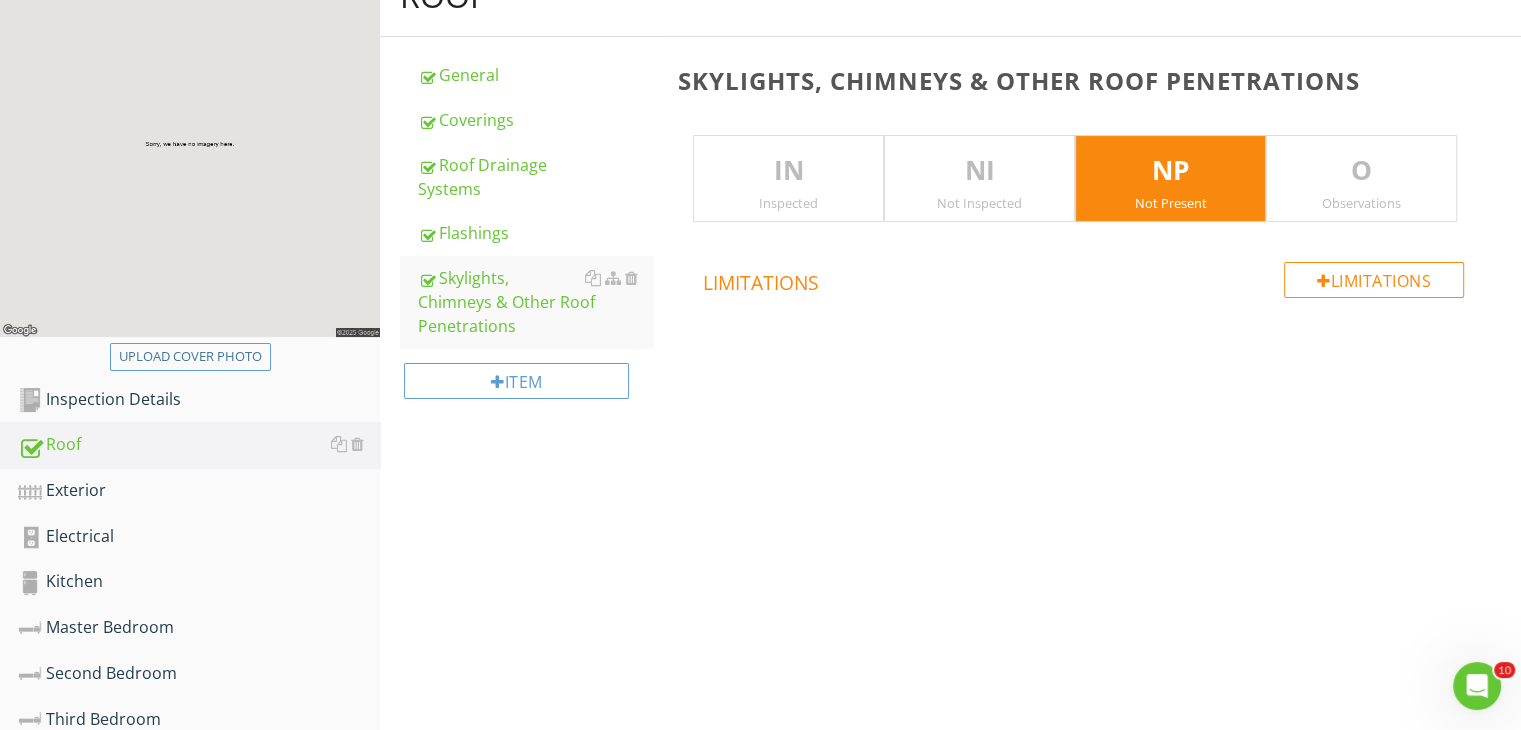 scroll, scrollTop: 364, scrollLeft: 0, axis: vertical 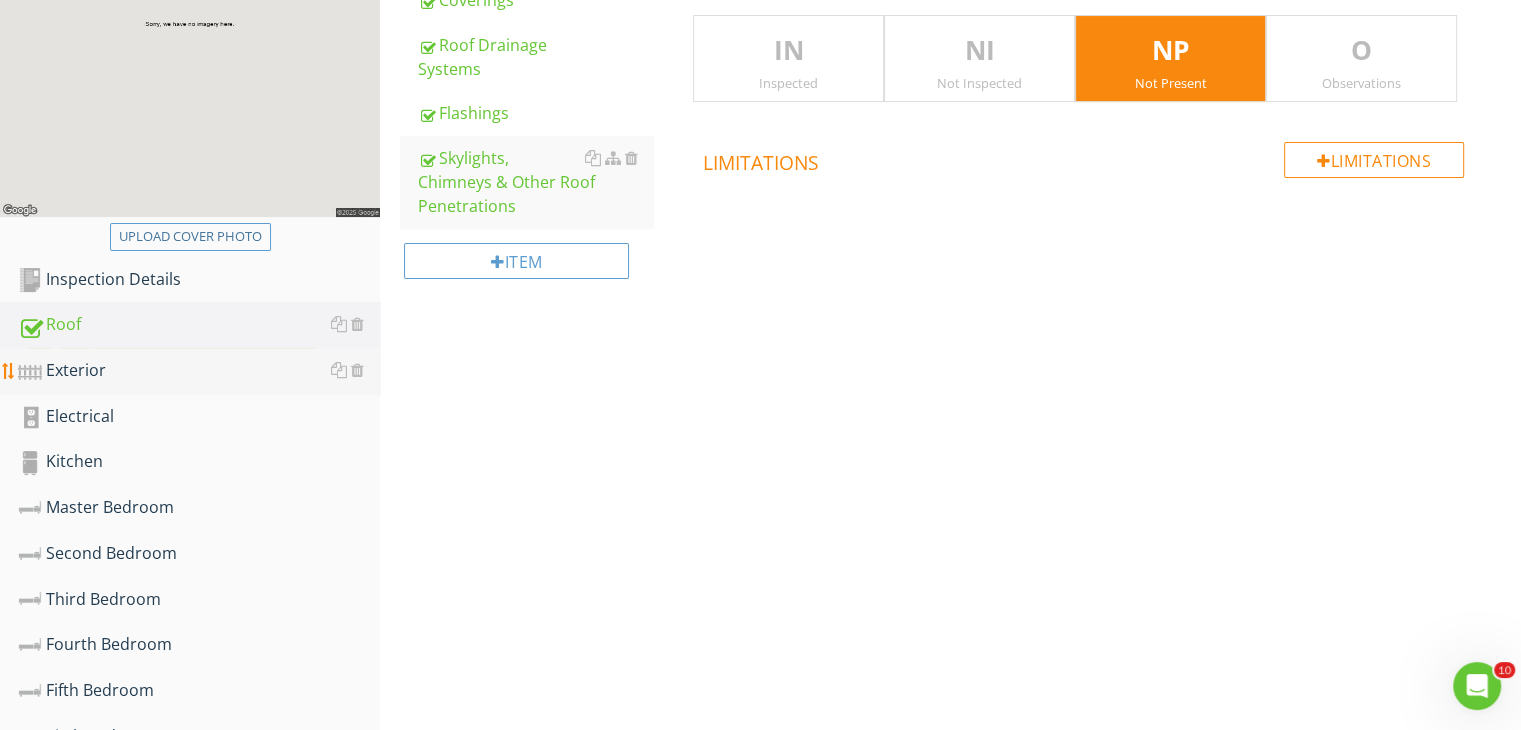 click on "Exterior" at bounding box center [199, 371] 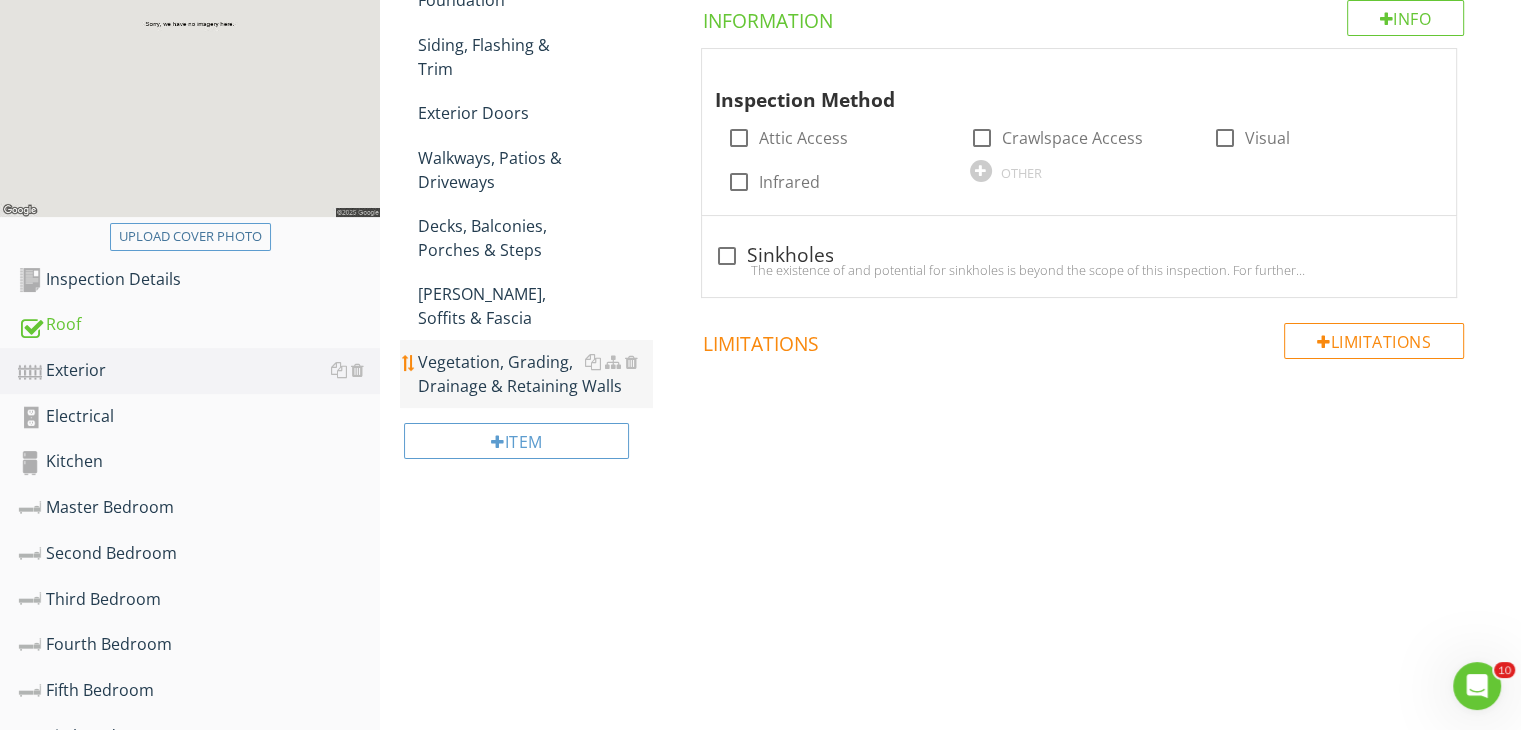 click on "Vegetation, Grading, Drainage & Retaining Walls" at bounding box center [535, 374] 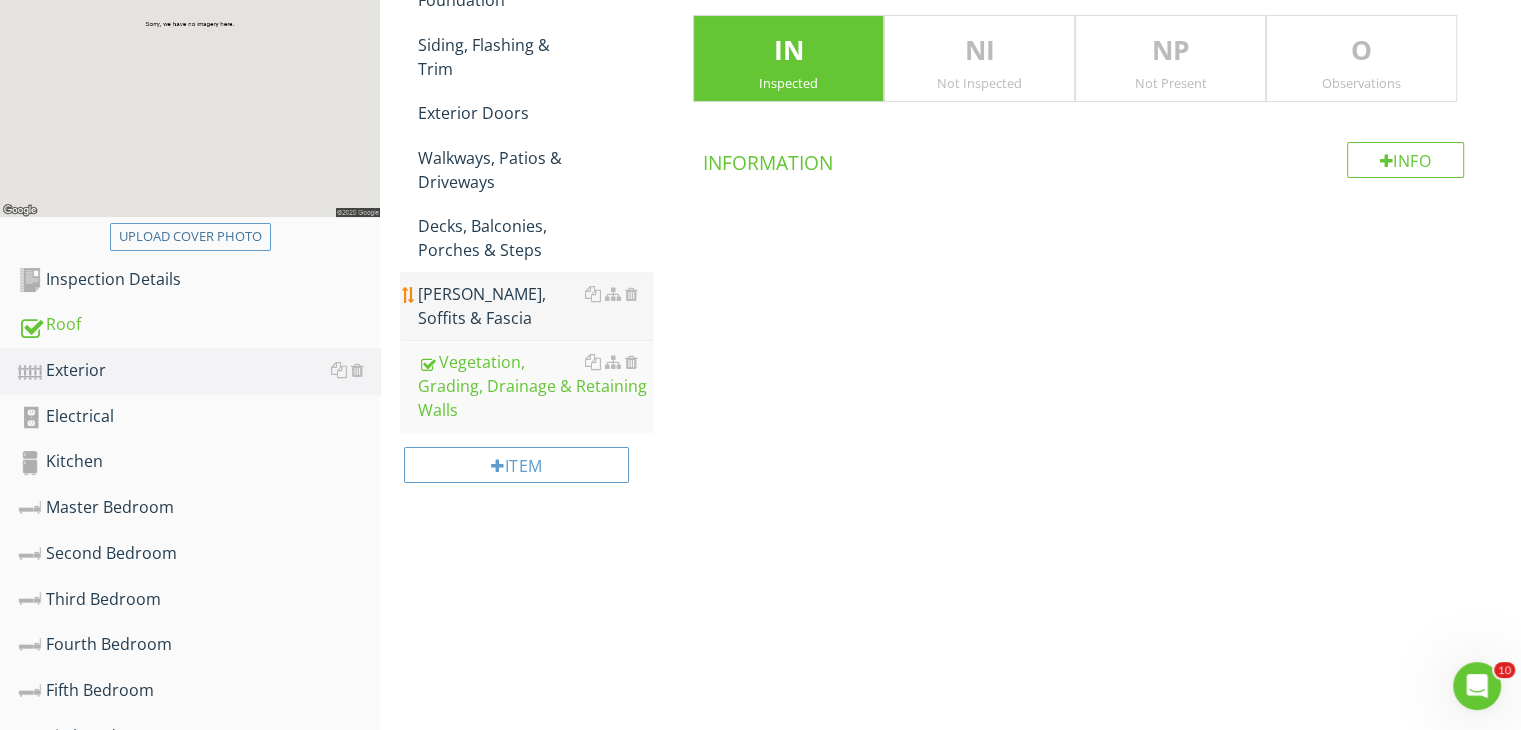 click on "Eaves, Soffits & Fascia" at bounding box center (535, 306) 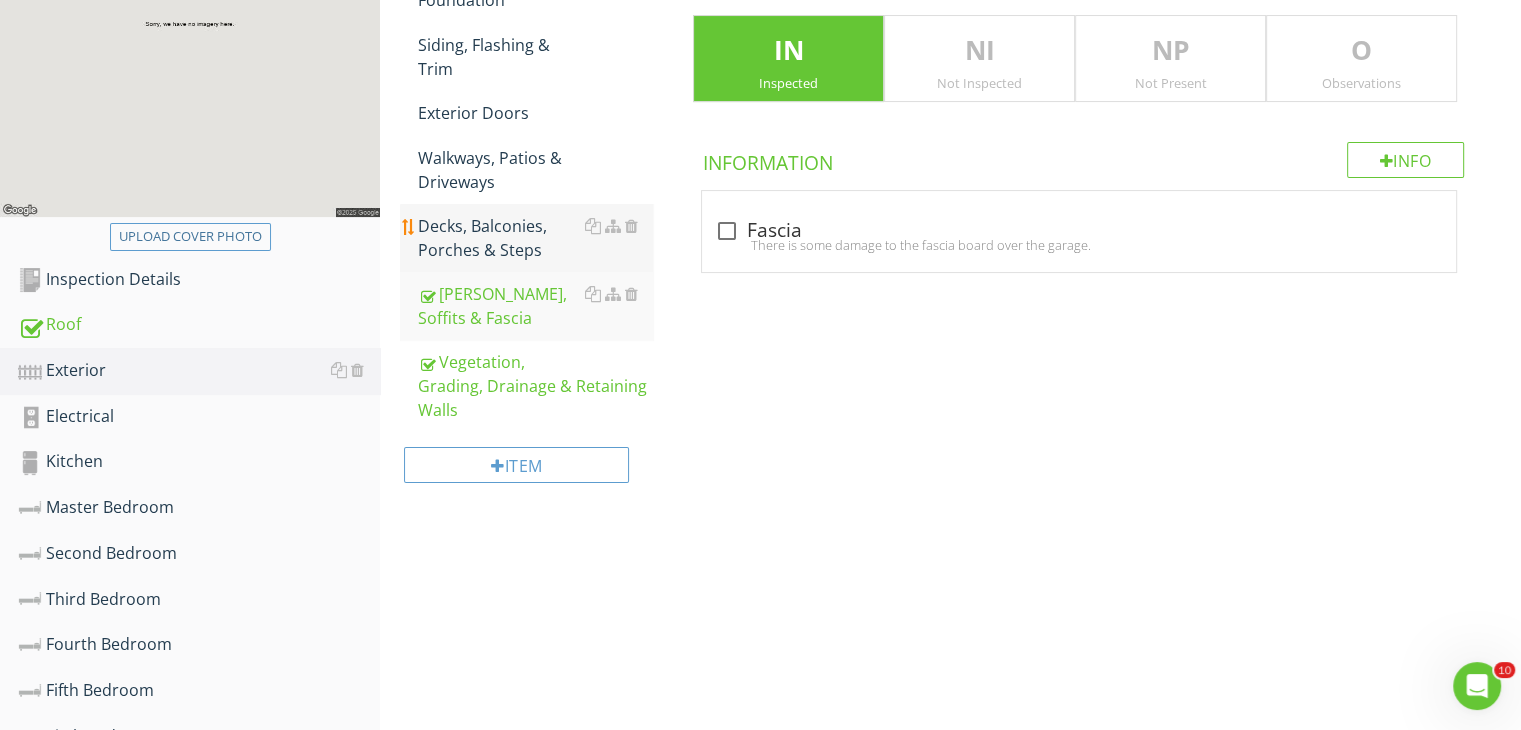 click on "Decks, Balconies, Porches & Steps" at bounding box center [535, 238] 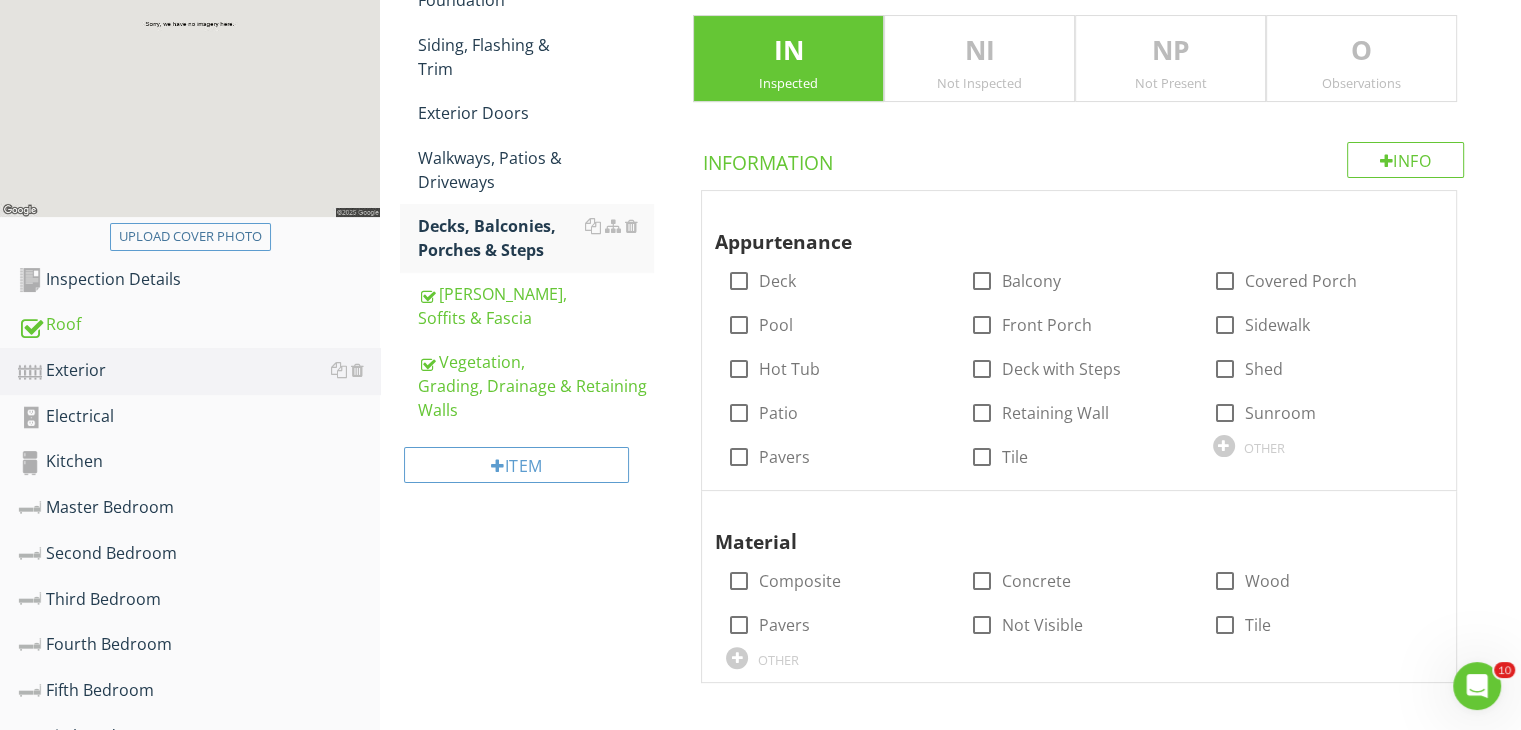 click on "NP   Not Present" at bounding box center [1170, 59] 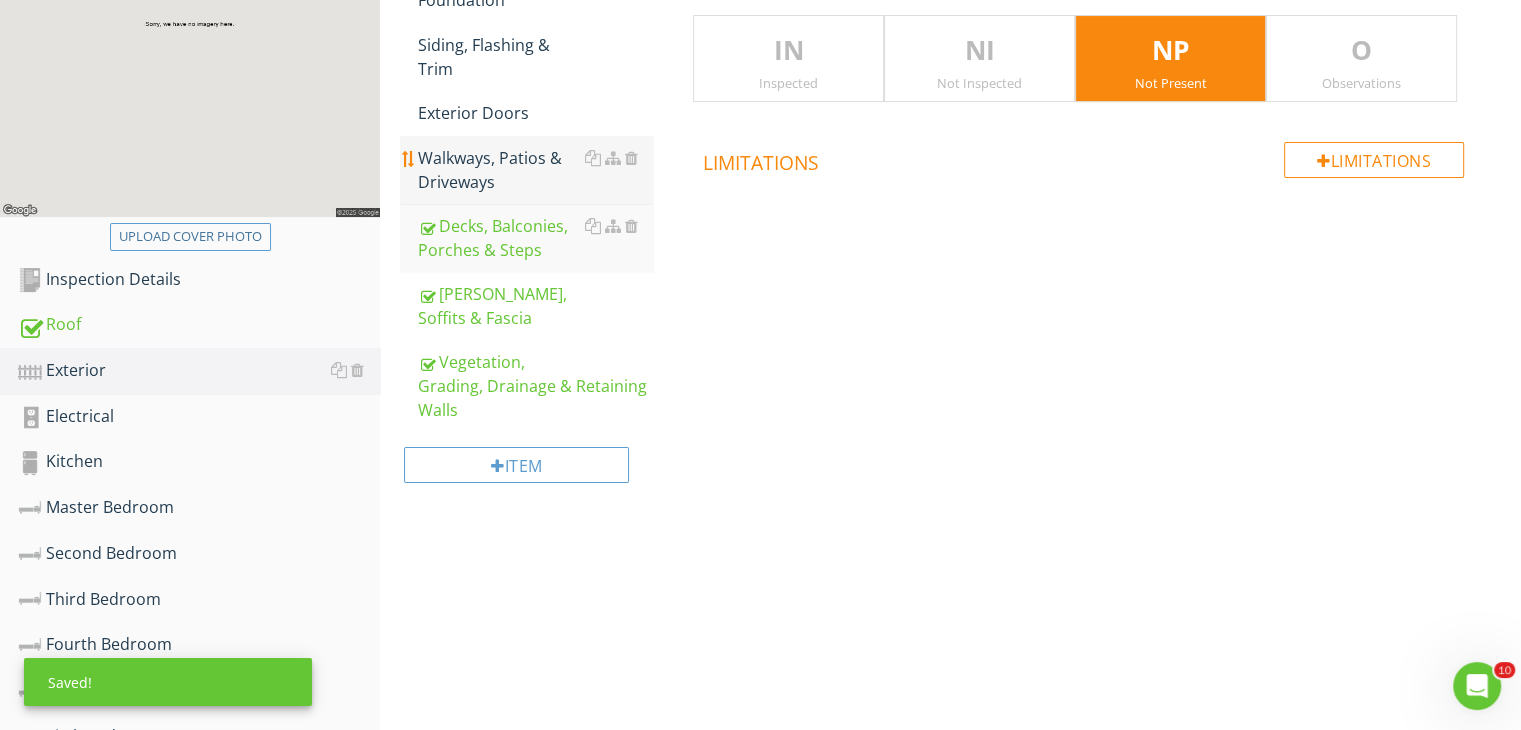 click on "Walkways, Patios & Driveways" at bounding box center [535, 170] 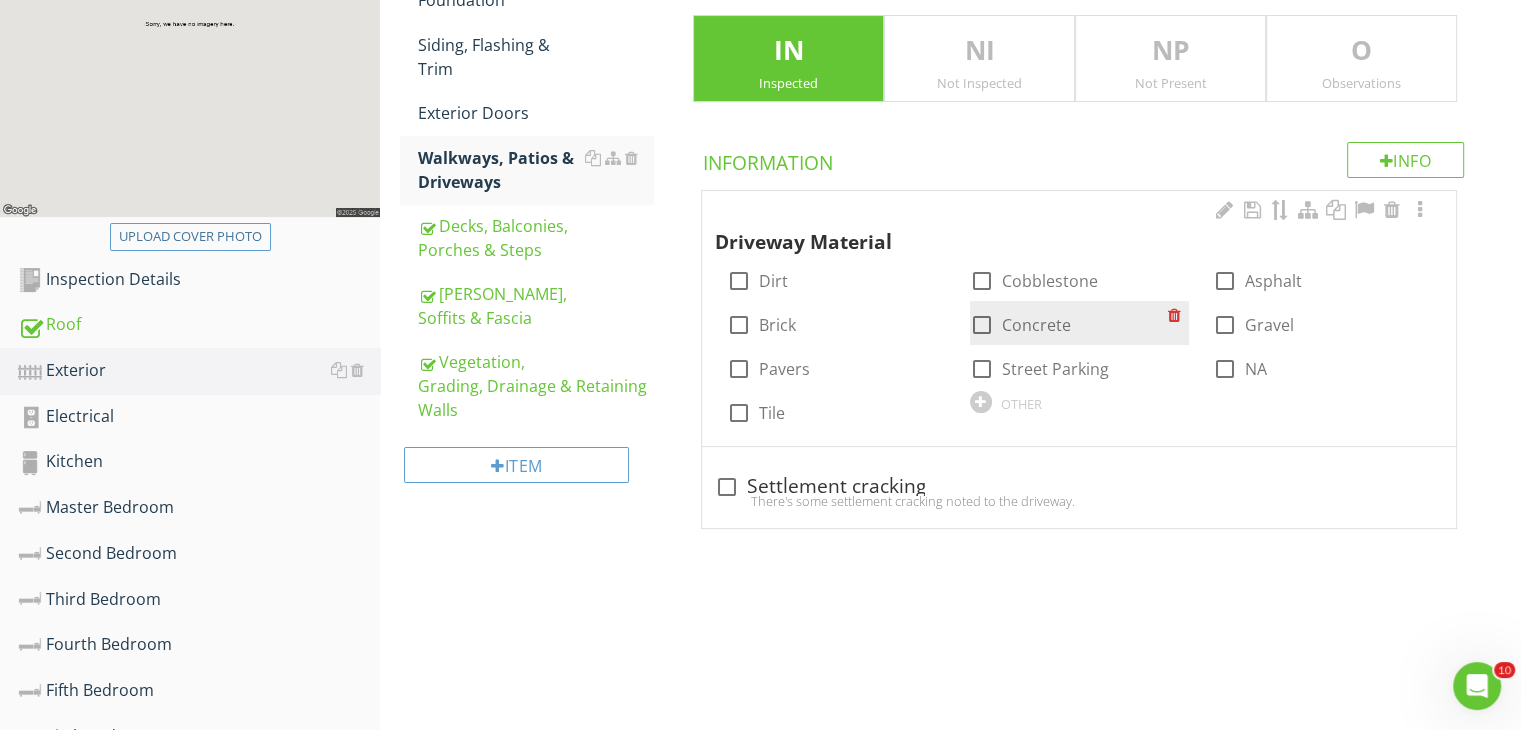 click at bounding box center [982, 325] 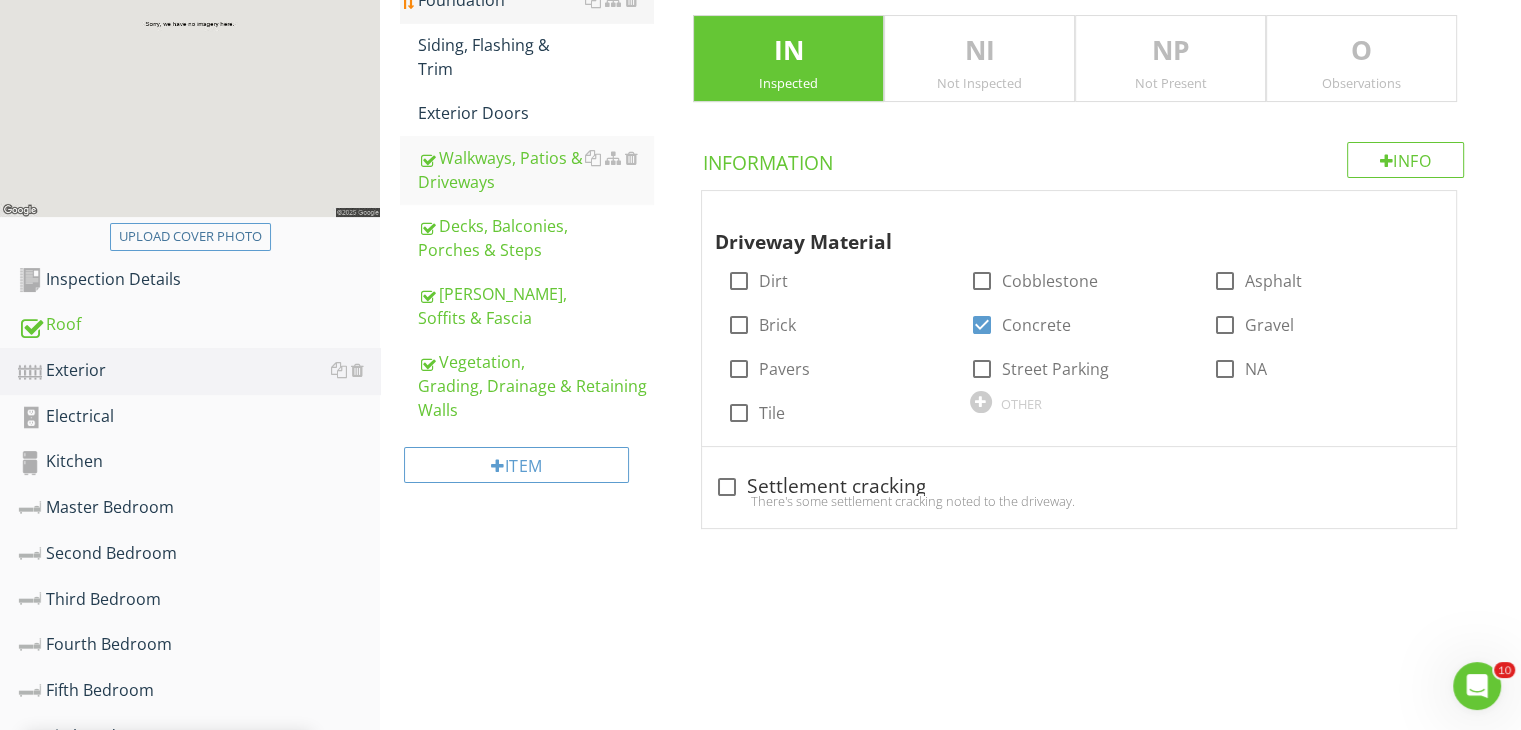 click on "Foundation" at bounding box center (535, 0) 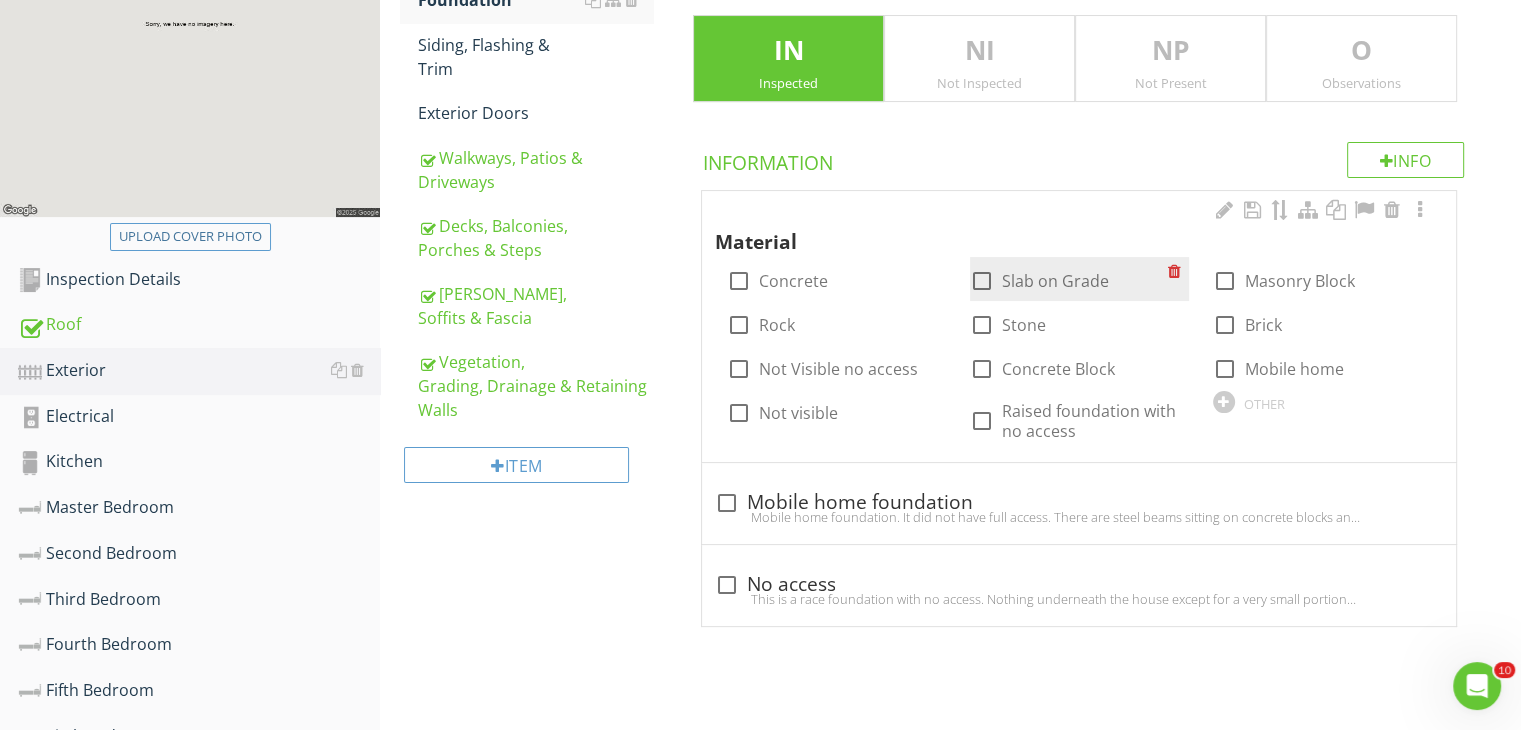 click at bounding box center (982, 281) 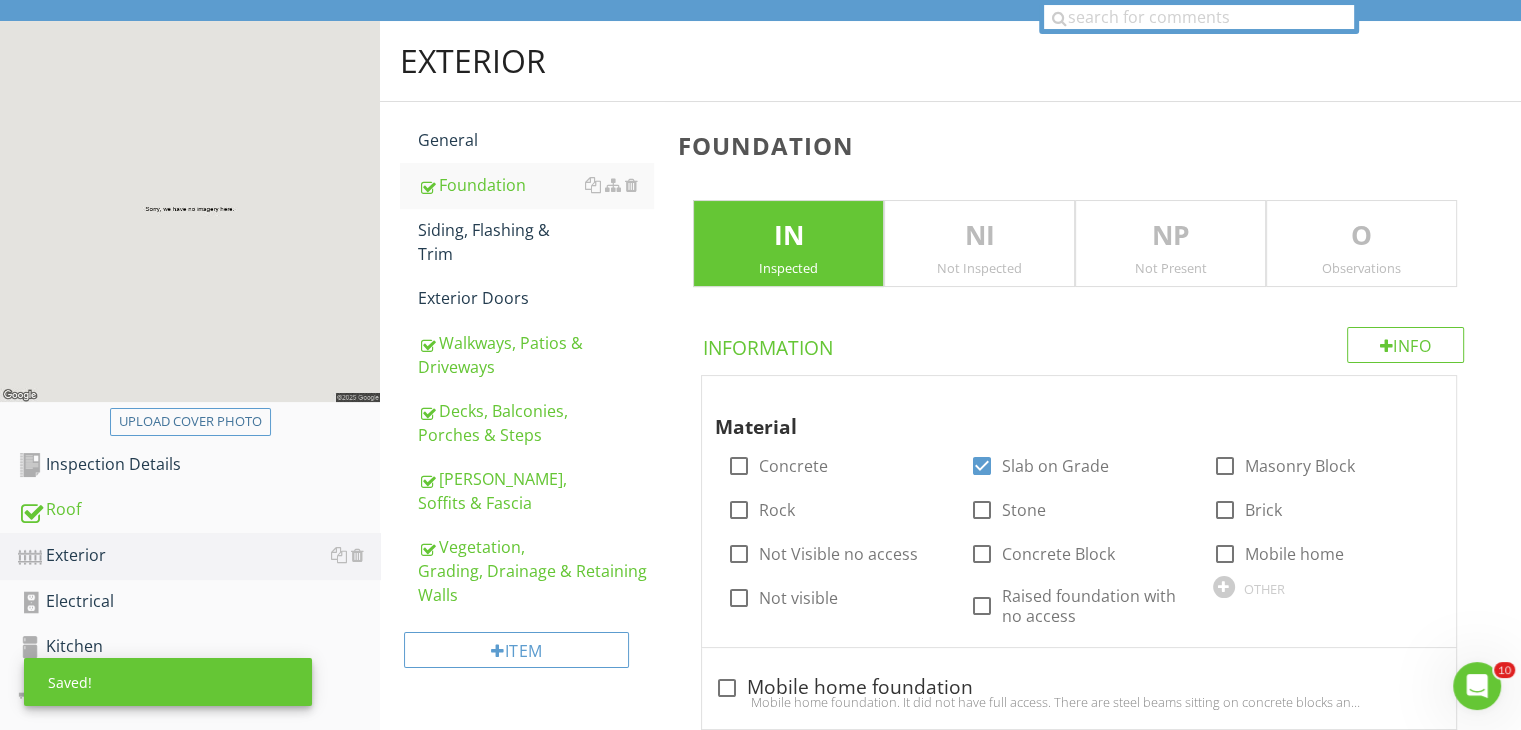 scroll, scrollTop: 83, scrollLeft: 0, axis: vertical 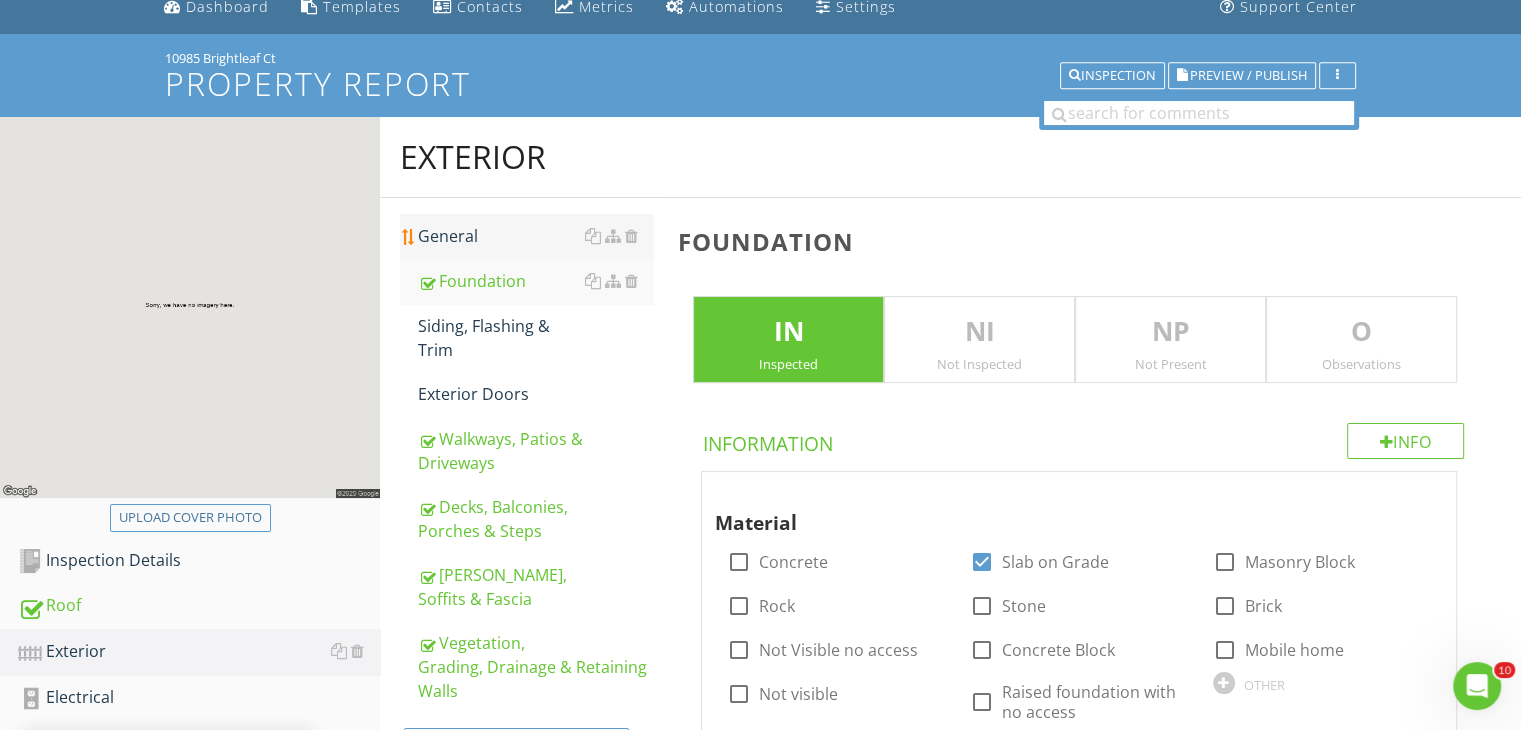 click on "General" at bounding box center (535, 236) 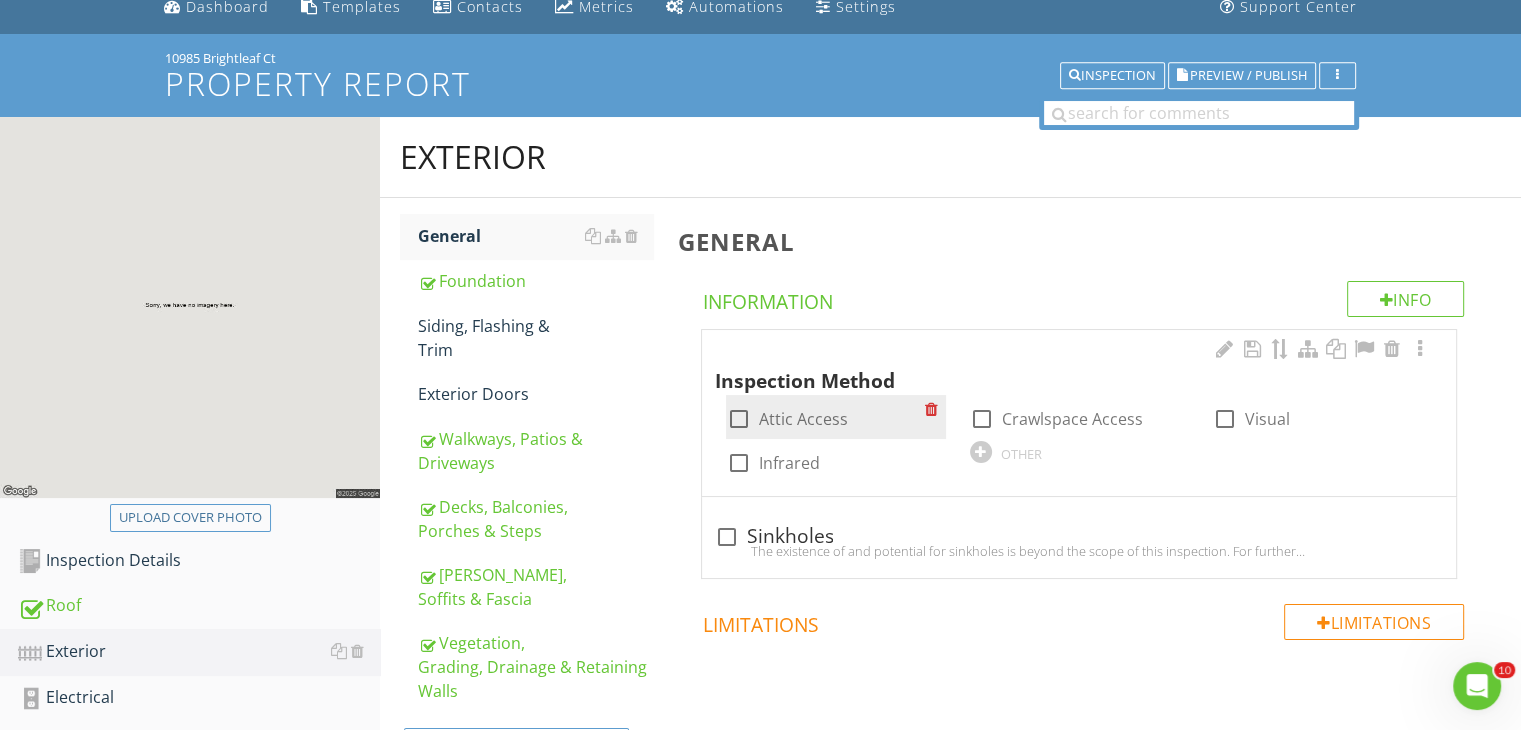 click at bounding box center (738, 419) 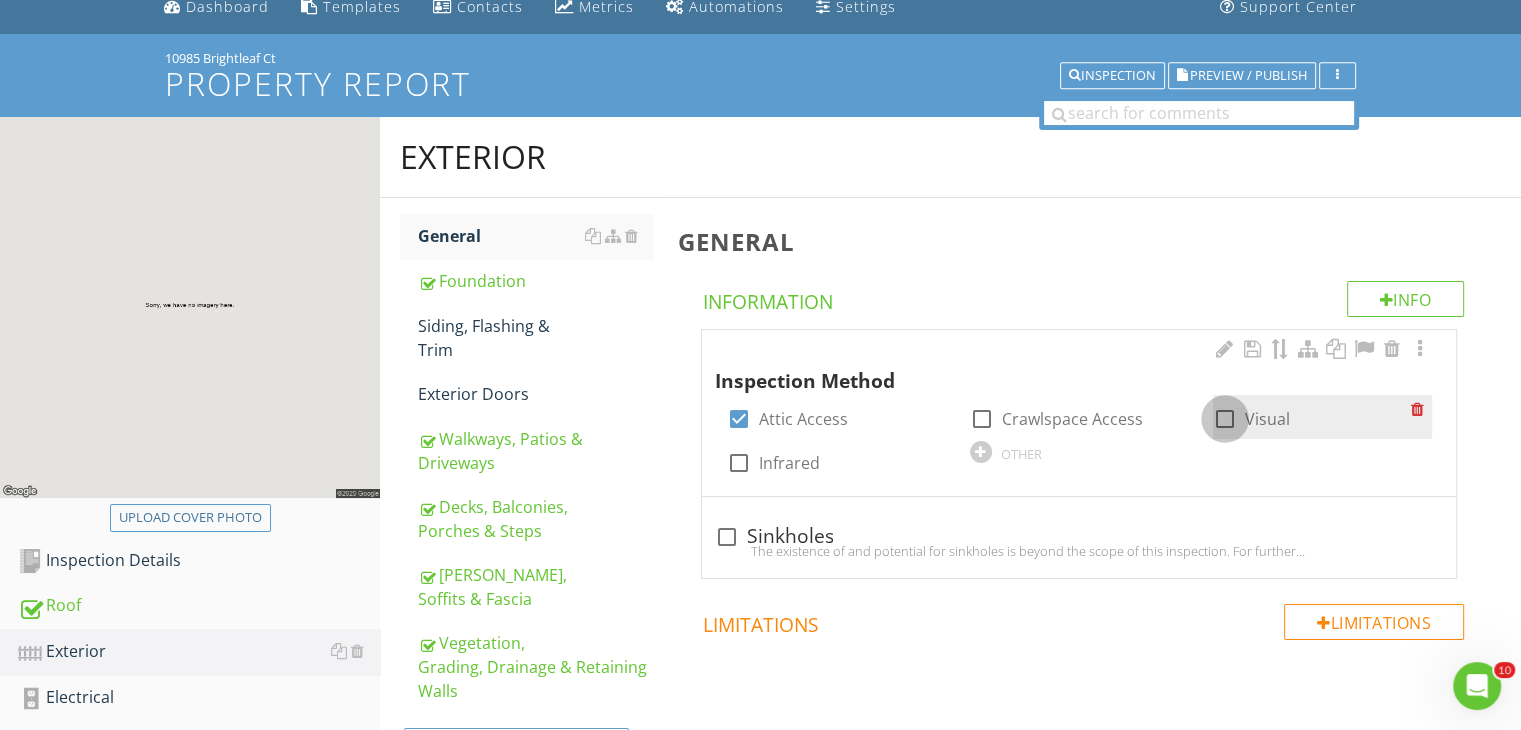click at bounding box center [1225, 419] 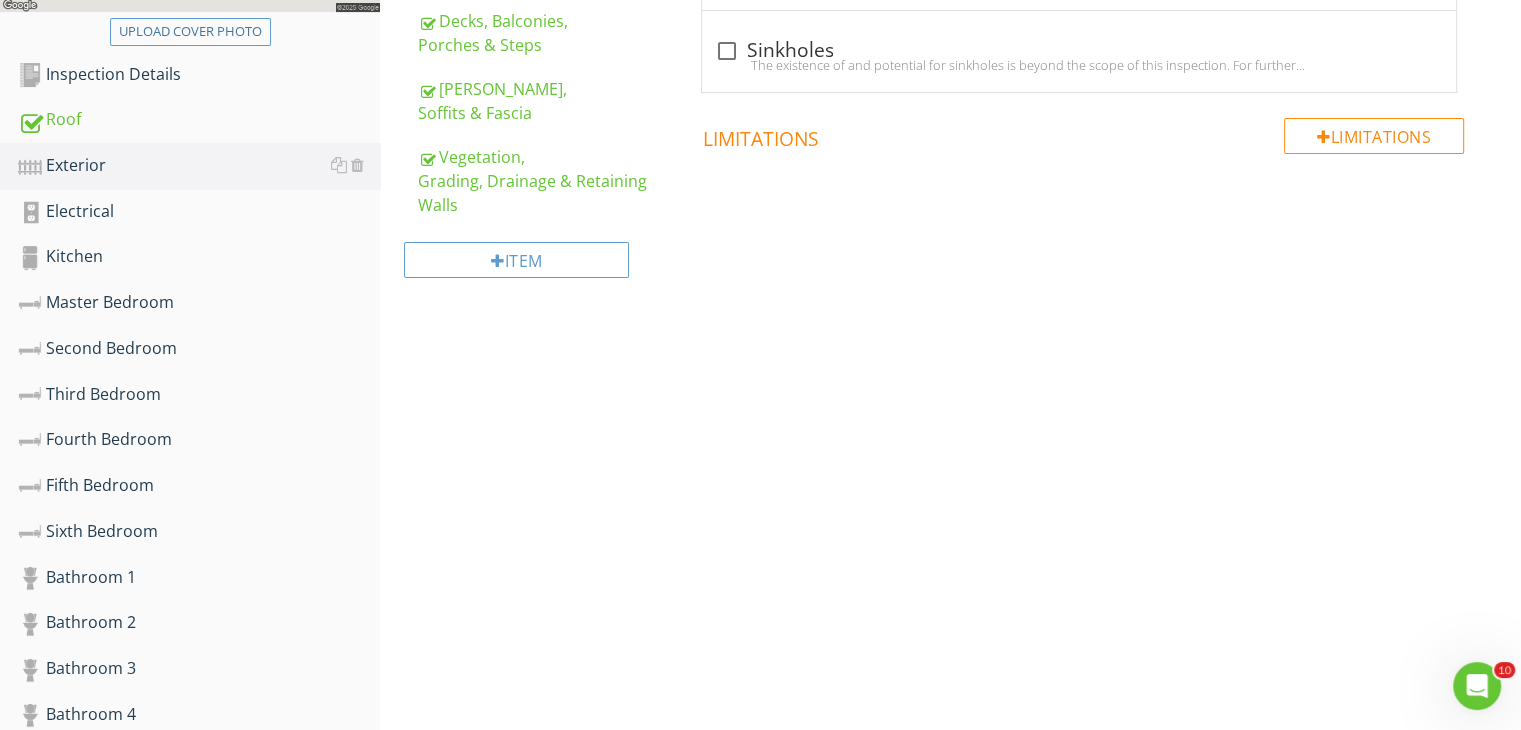 scroll, scrollTop: 566, scrollLeft: 0, axis: vertical 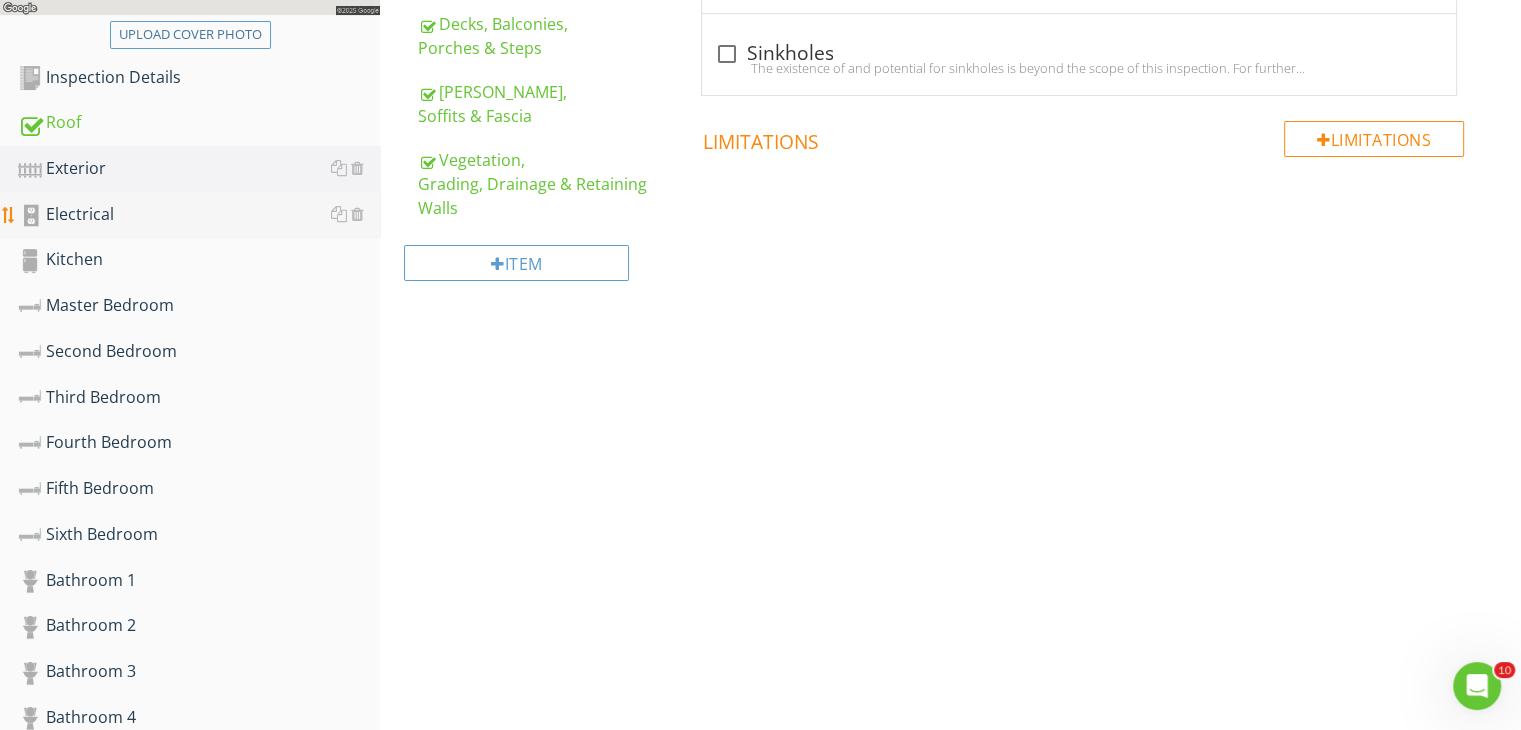 click on "Electrical" at bounding box center [199, 215] 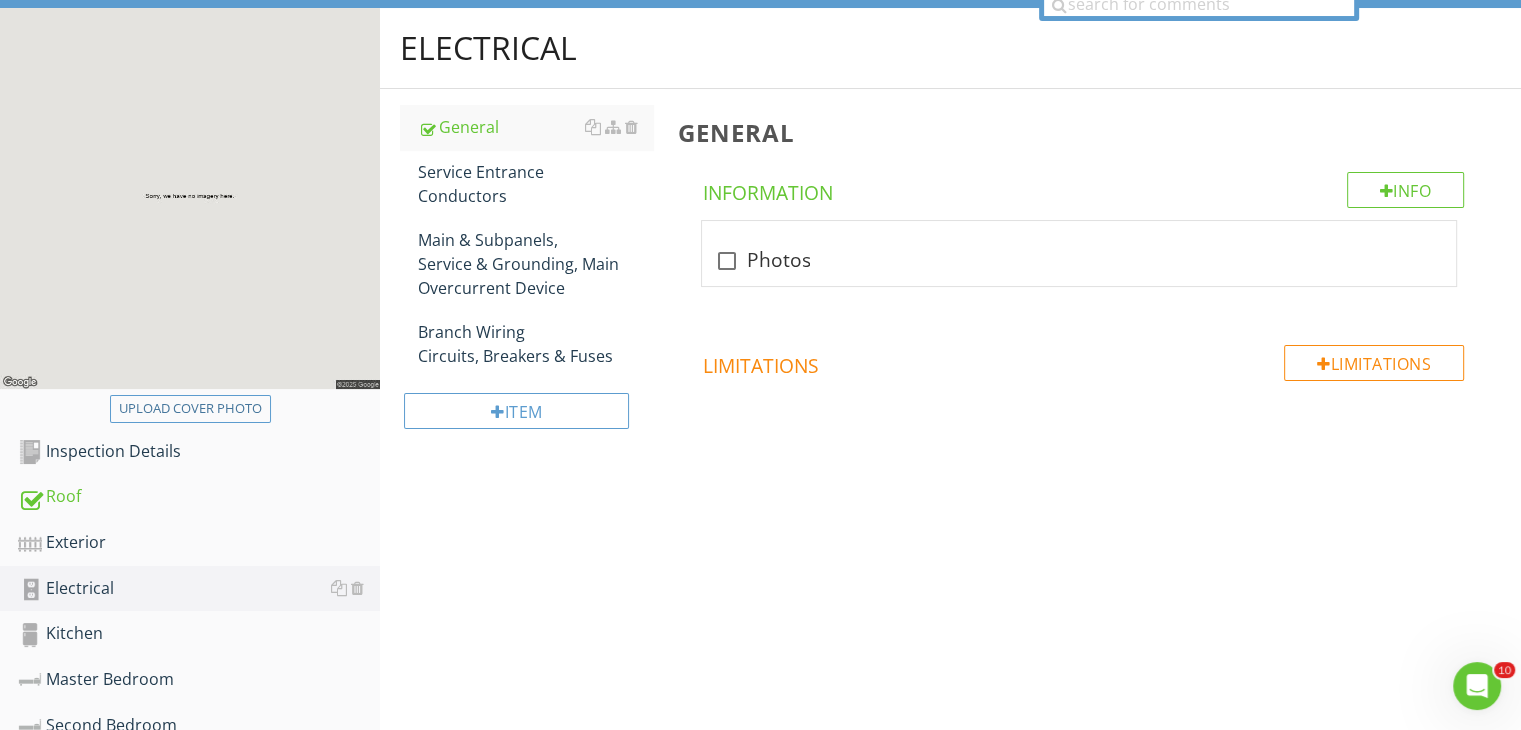 scroll, scrollTop: 126, scrollLeft: 0, axis: vertical 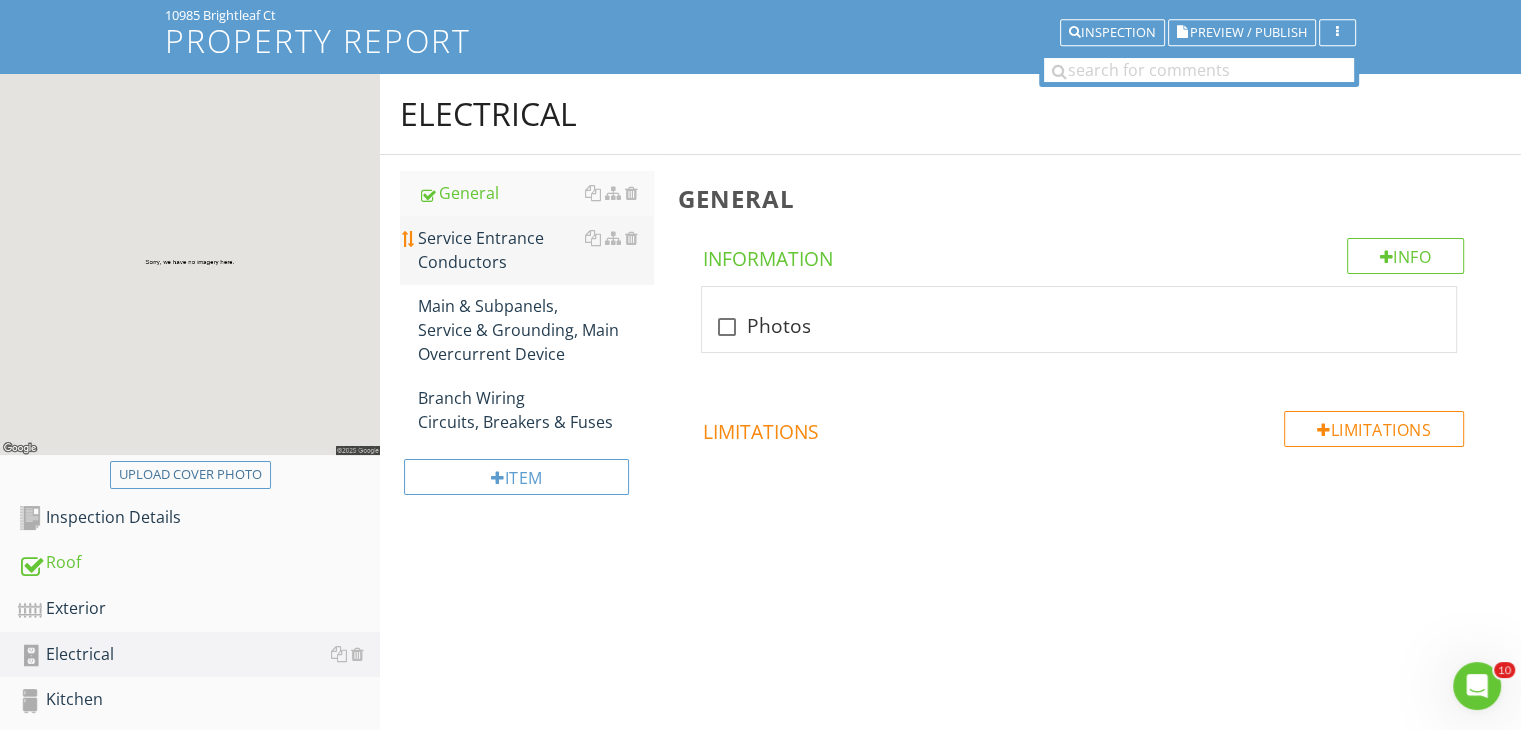 click on "Service Entrance Conductors" at bounding box center (535, 250) 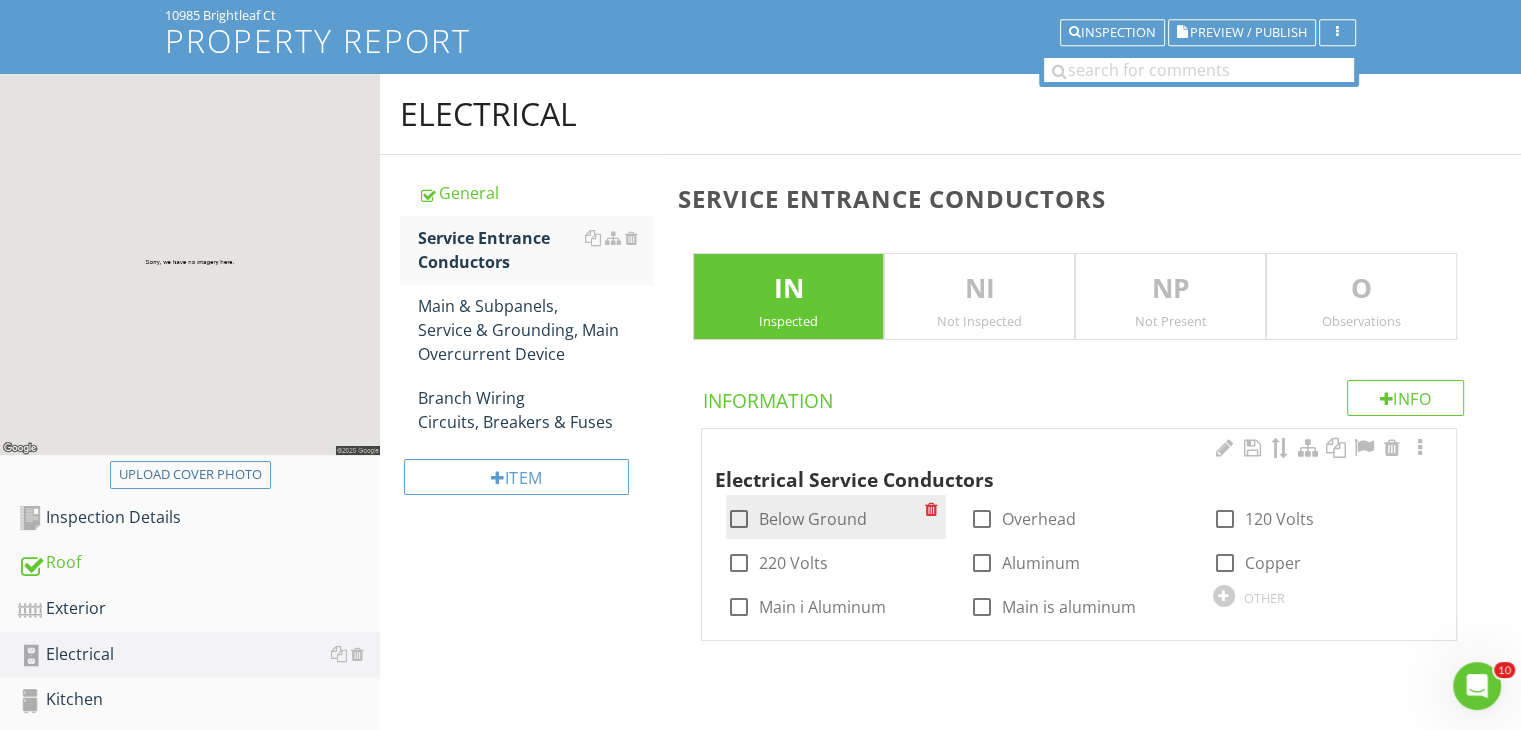 click at bounding box center [738, 519] 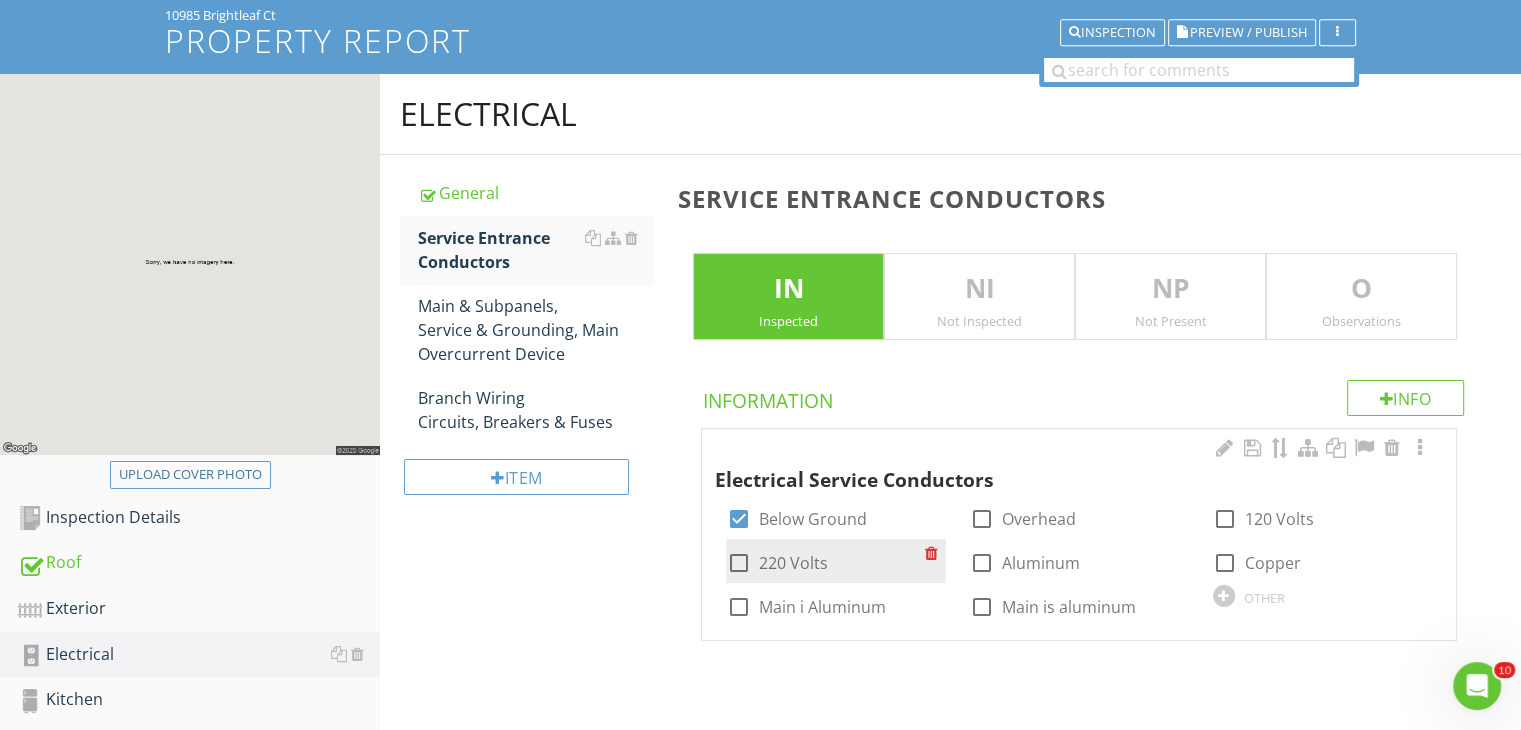 click at bounding box center (738, 563) 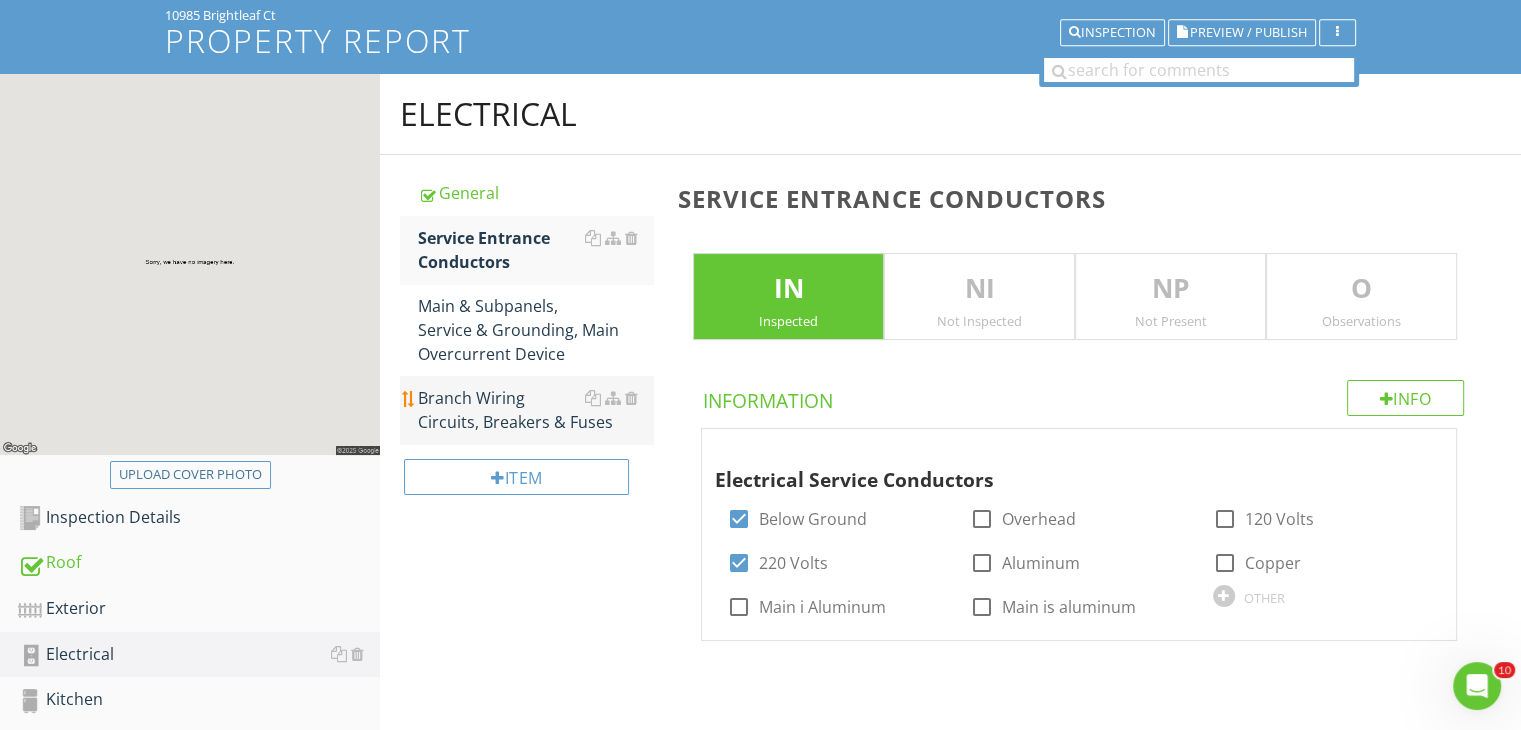 click on "Branch Wiring Circuits, Breakers & Fuses" at bounding box center [535, 410] 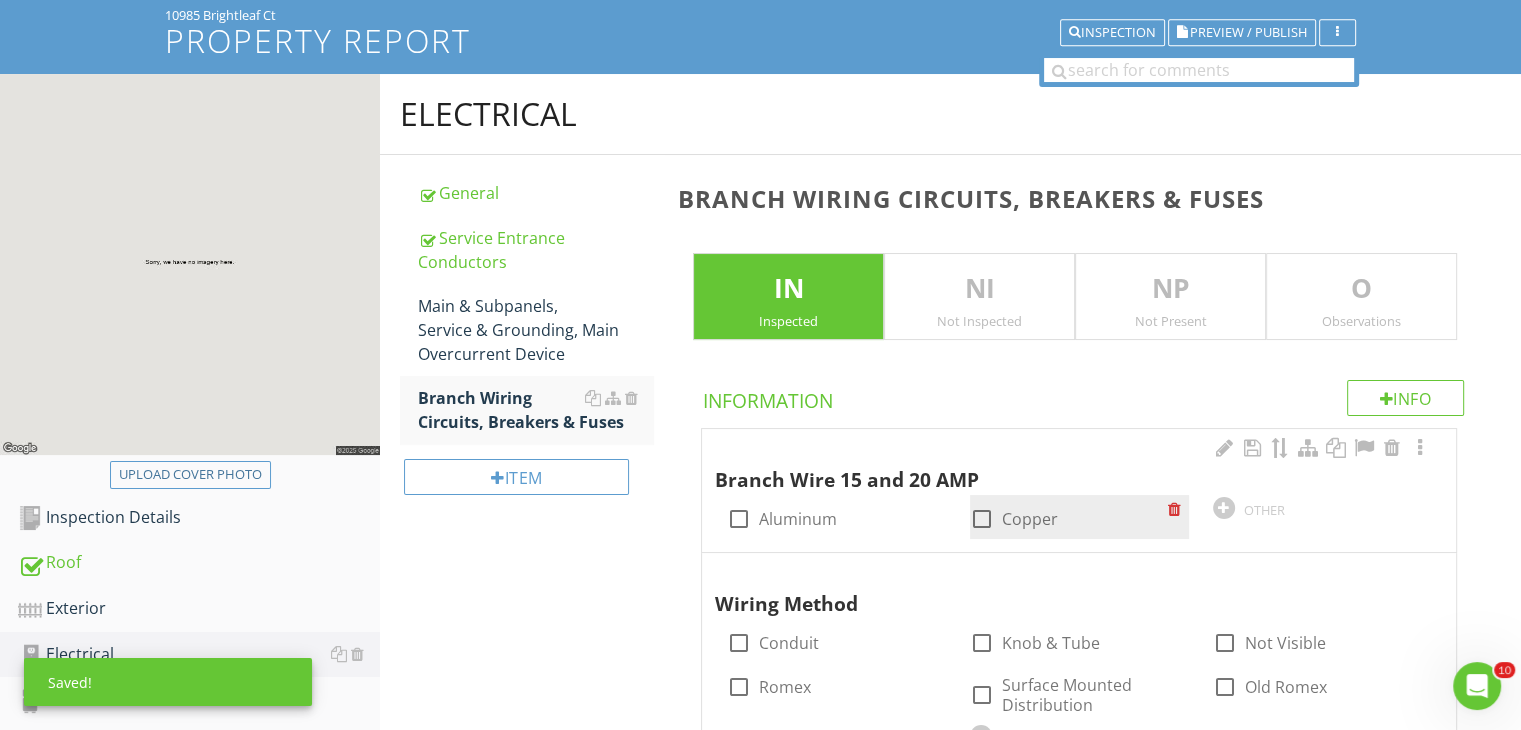 click at bounding box center (982, 519) 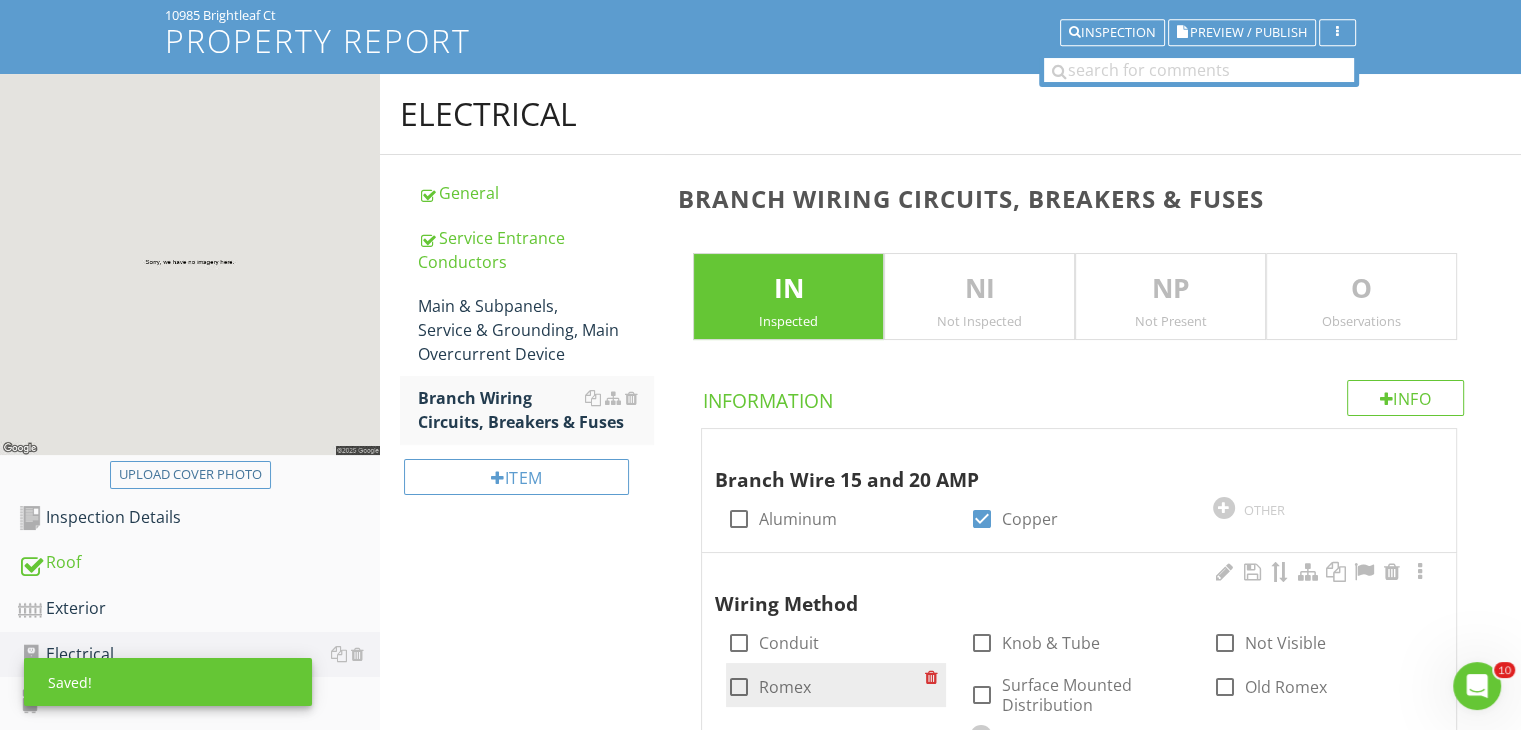 click at bounding box center (738, 687) 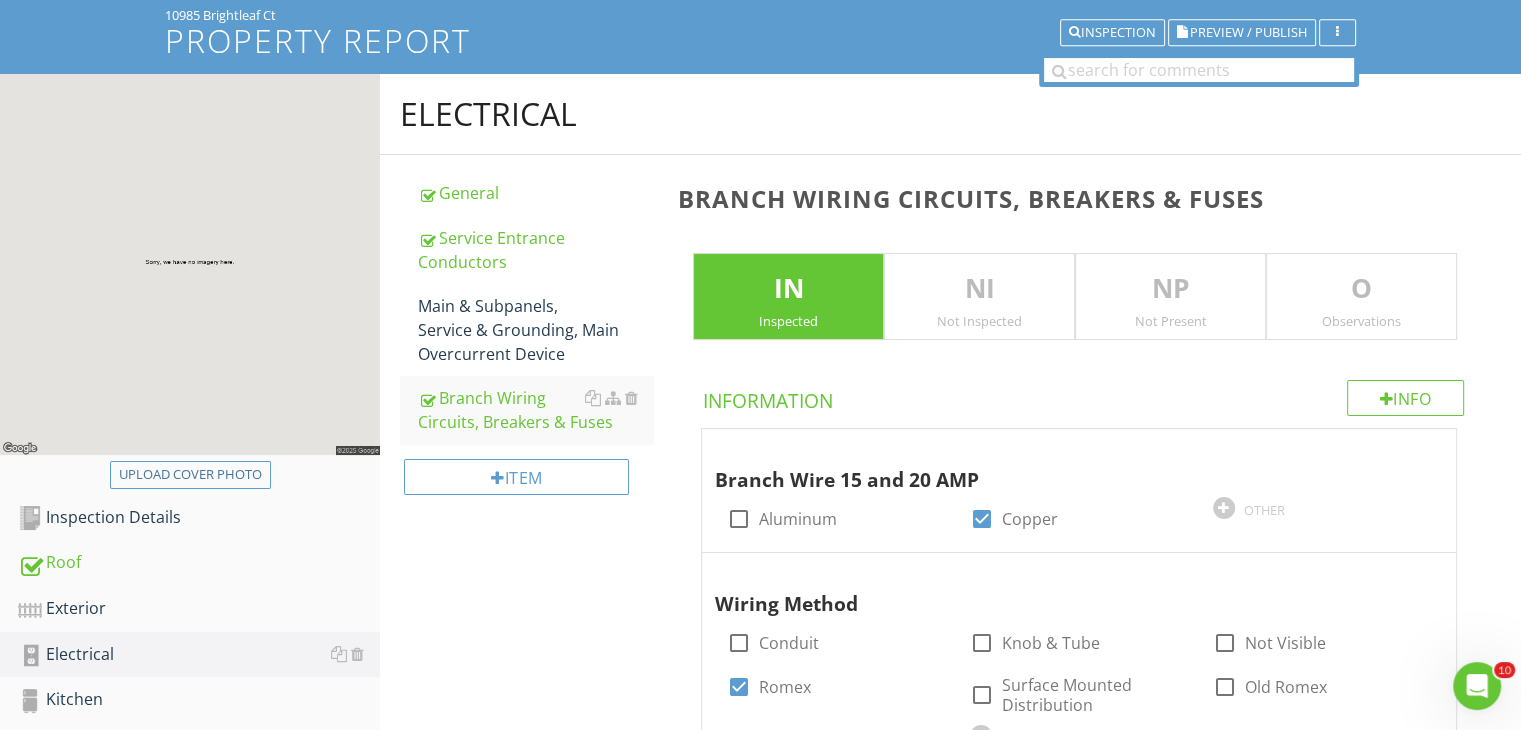click on "Item" at bounding box center [526, 484] 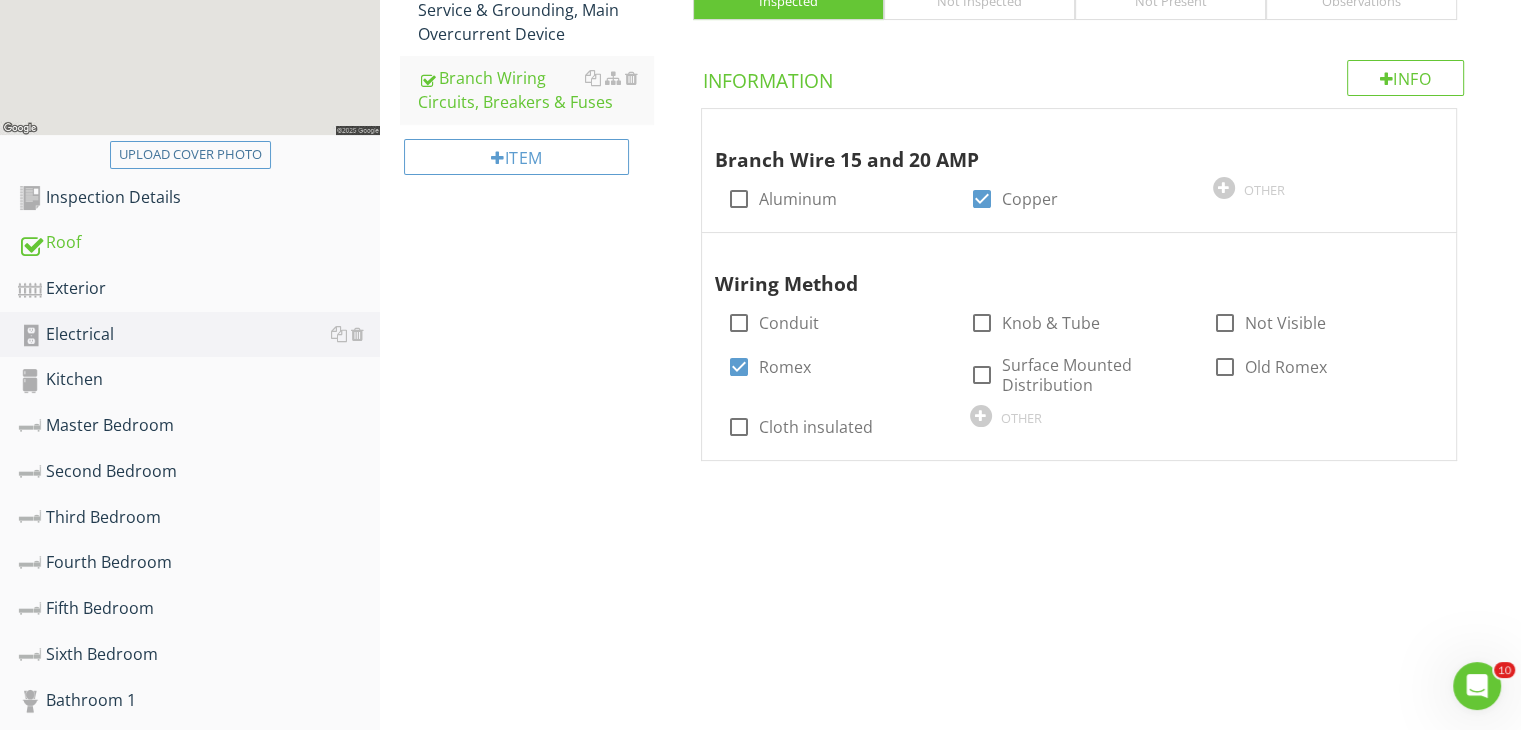 scroll, scrollTop: 486, scrollLeft: 0, axis: vertical 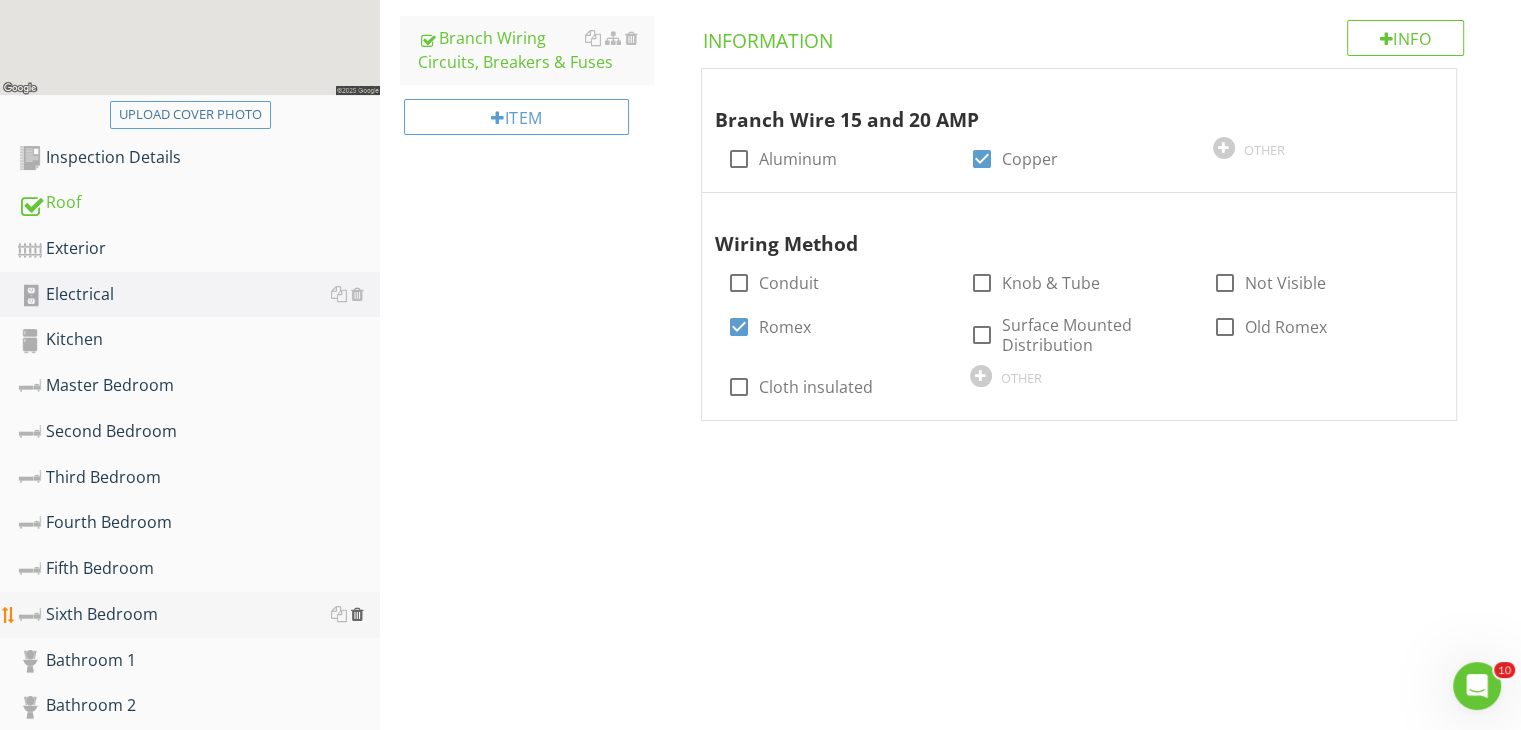 click at bounding box center (357, 614) 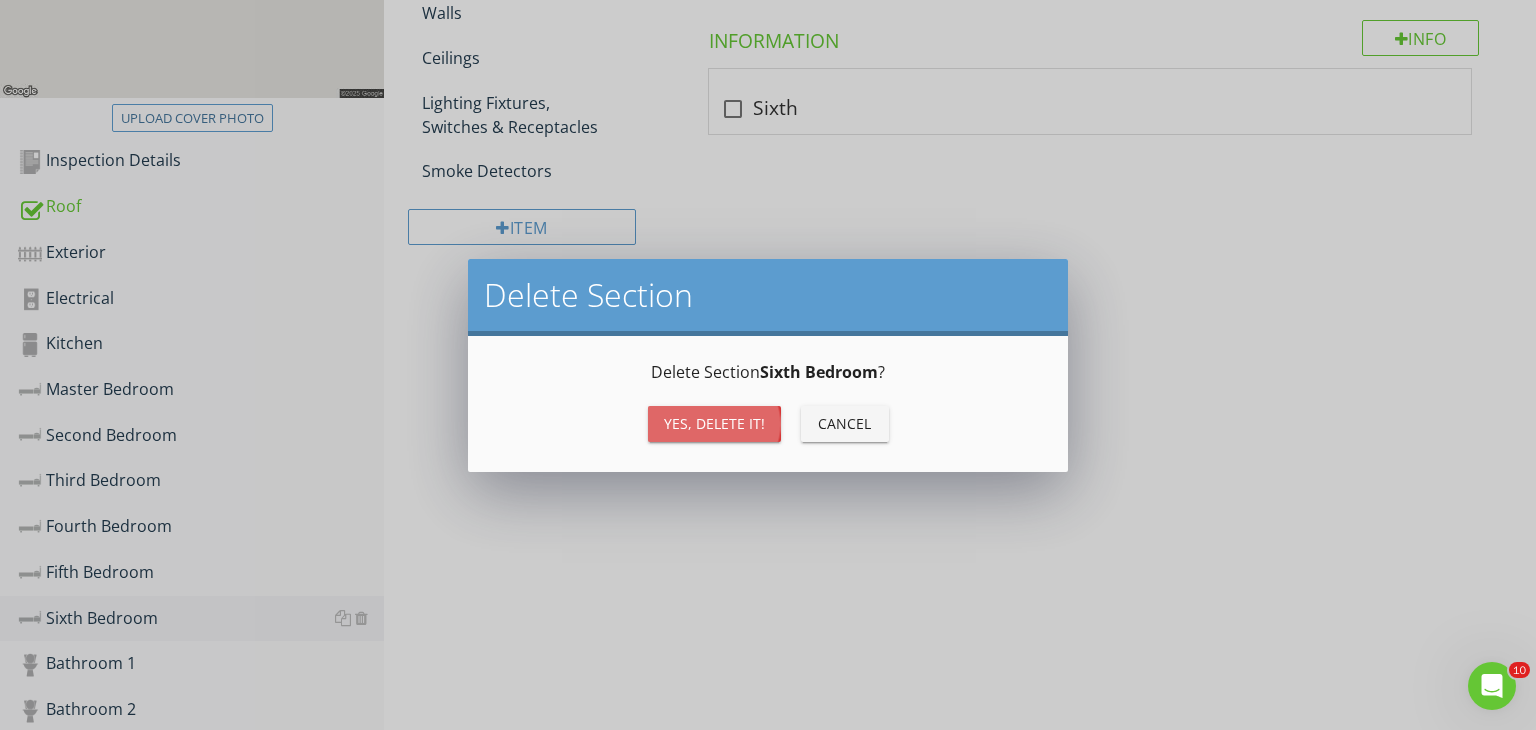 click on "Yes, Delete it!" at bounding box center (714, 423) 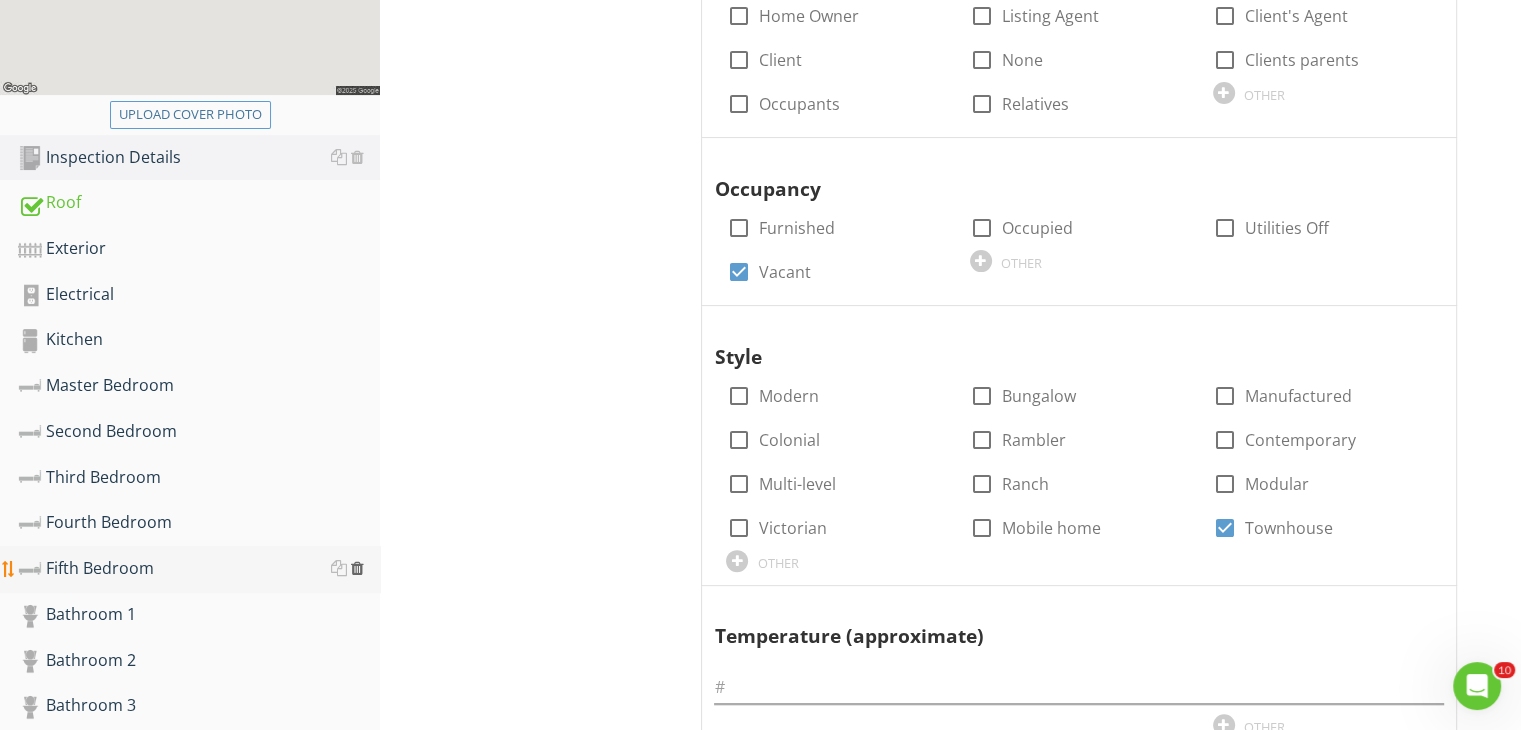click at bounding box center [357, 568] 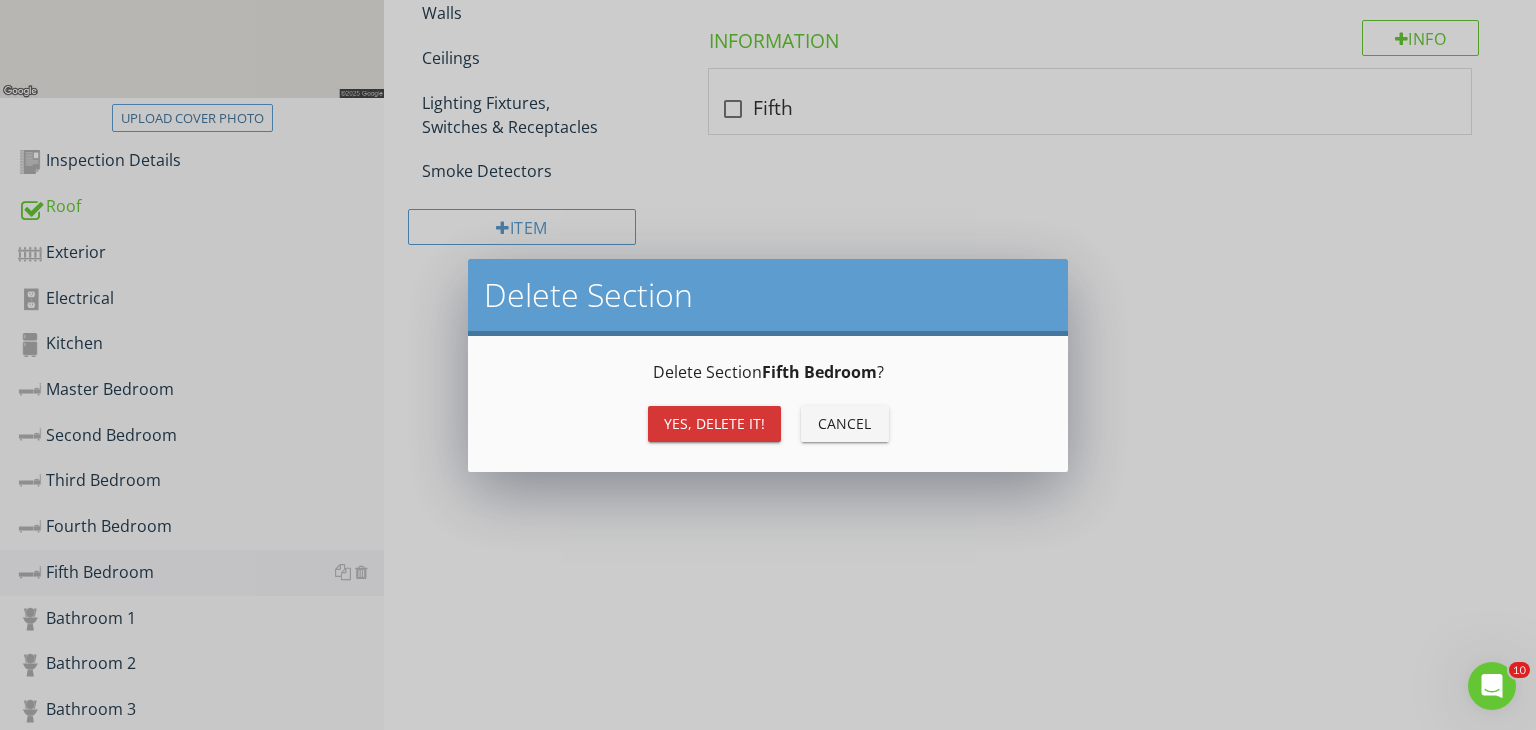 click on "Yes, Delete it!" at bounding box center [714, 423] 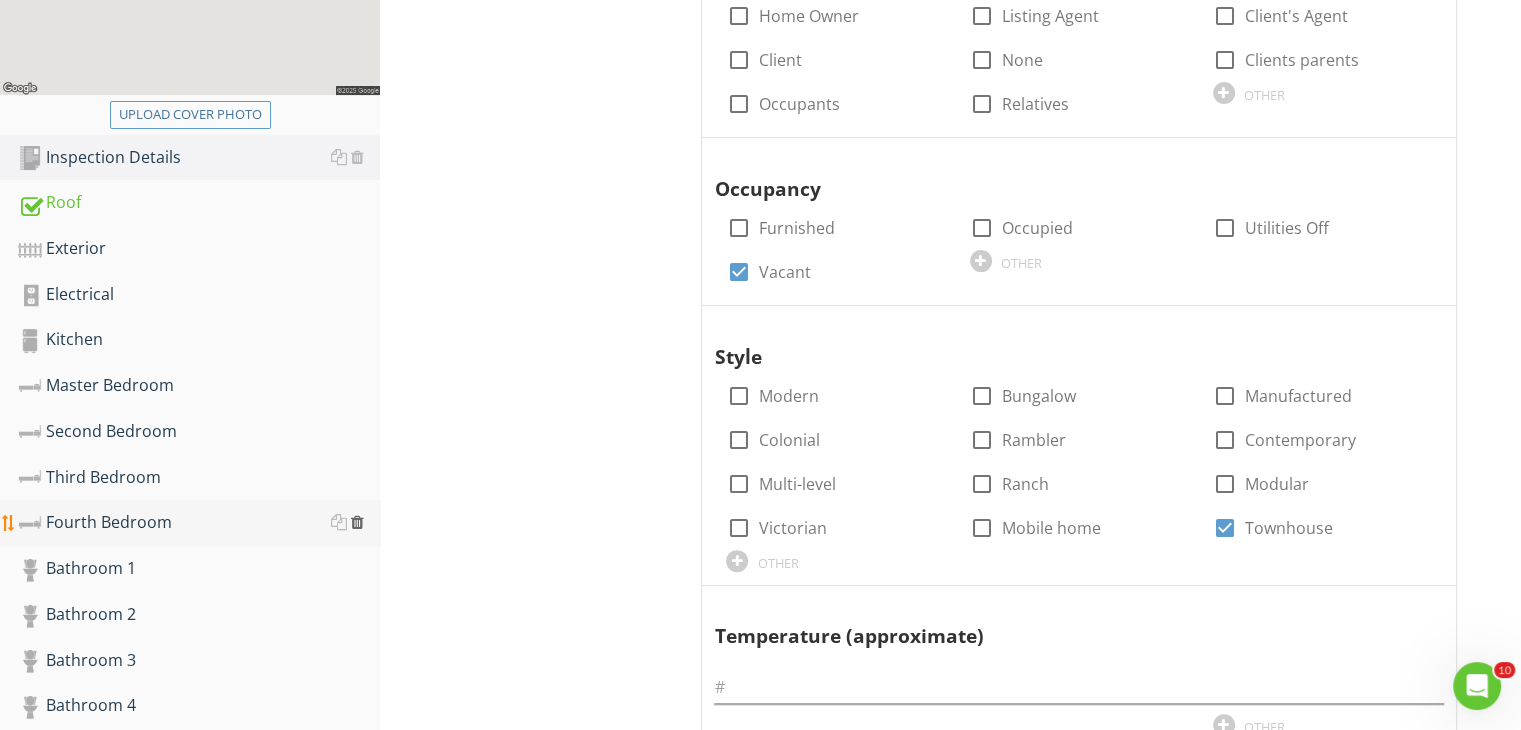 click at bounding box center [357, 522] 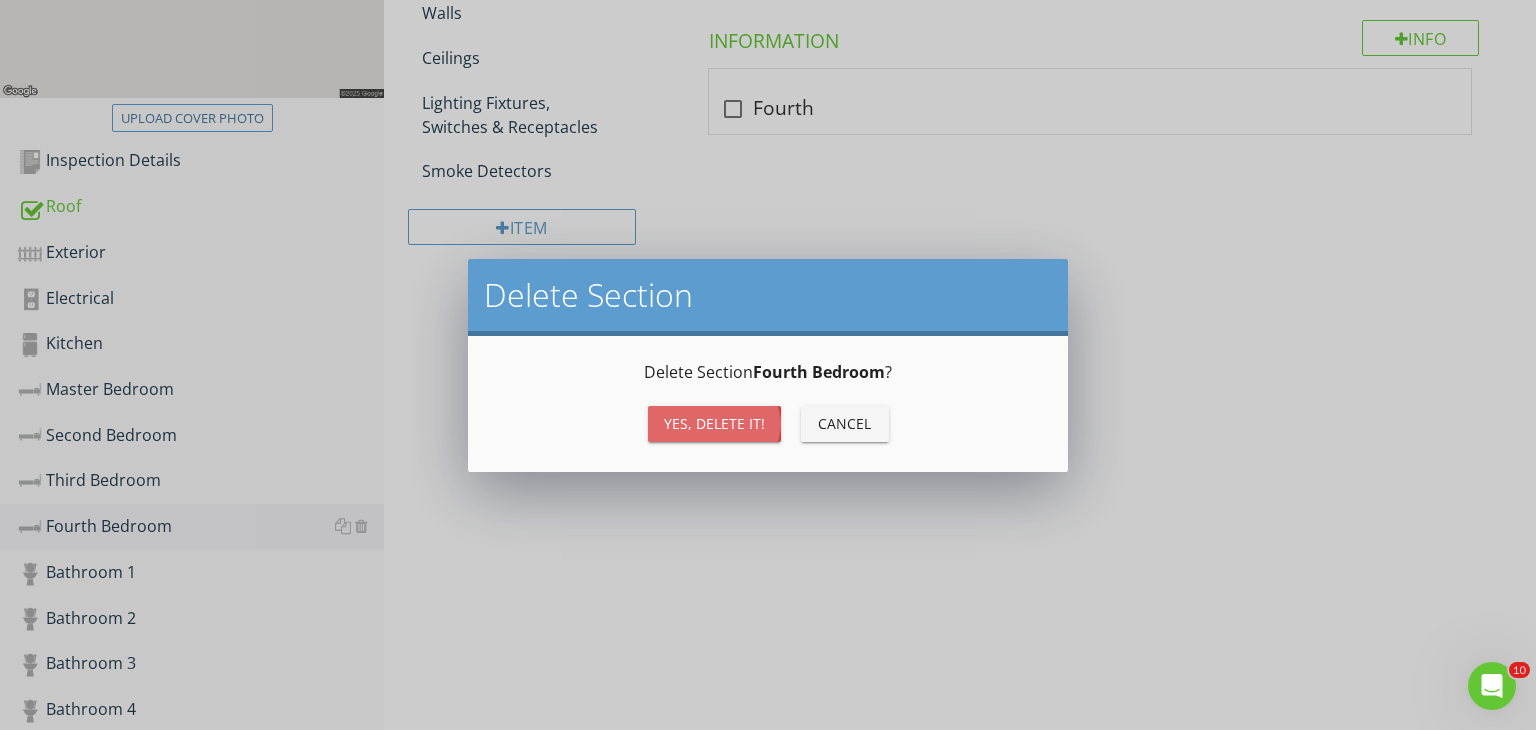 click on "Yes, Delete it!" at bounding box center [714, 423] 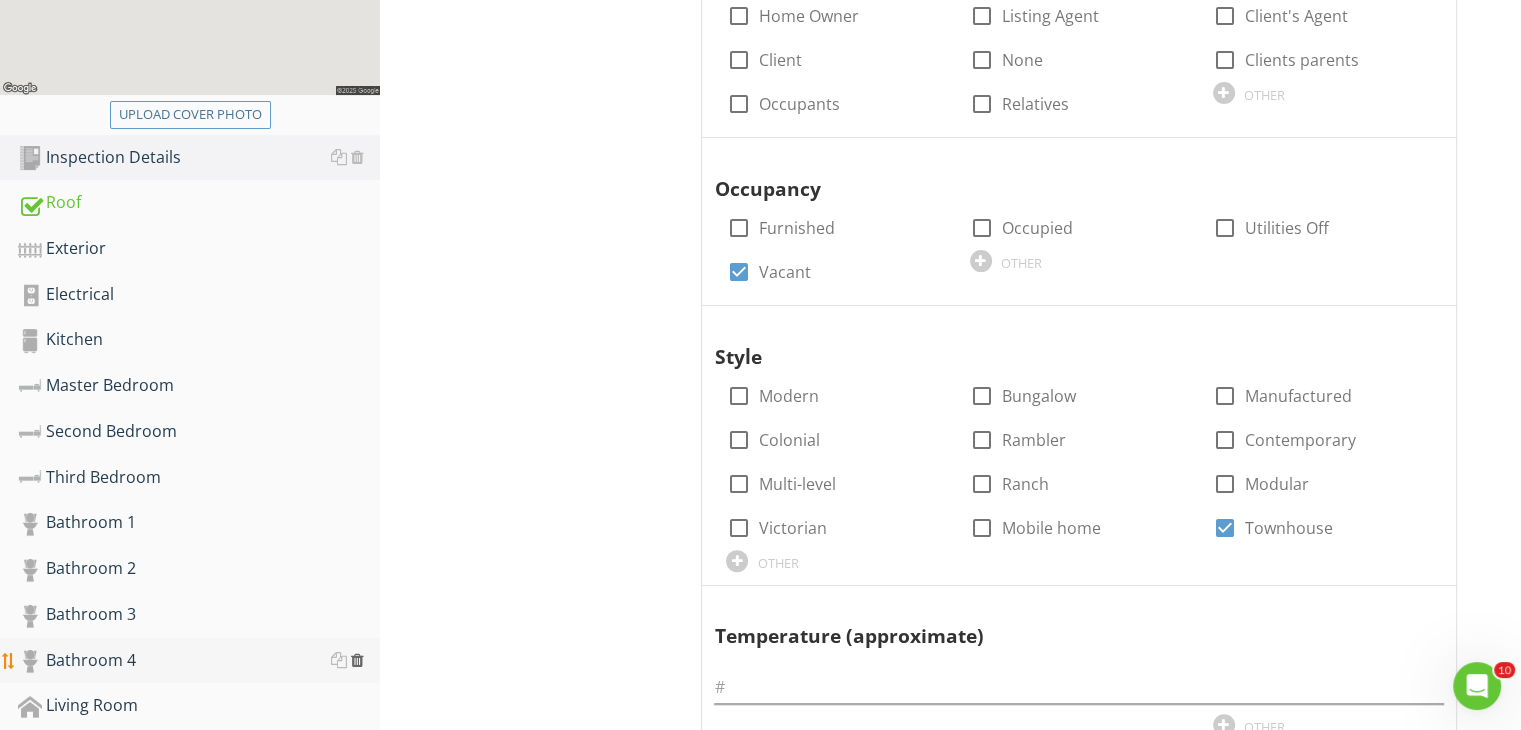 click at bounding box center [357, 660] 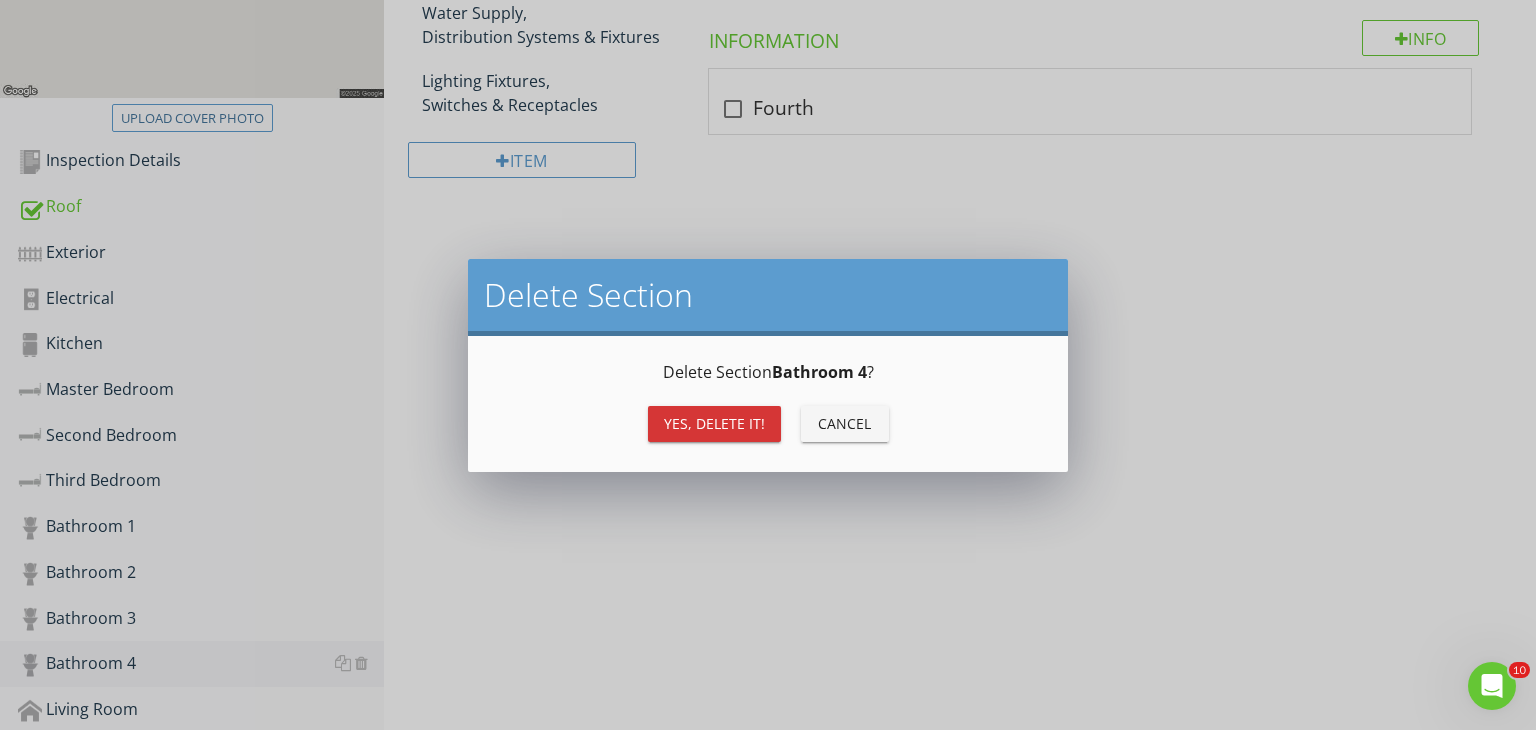 click on "Yes, Delete it!" at bounding box center (714, 423) 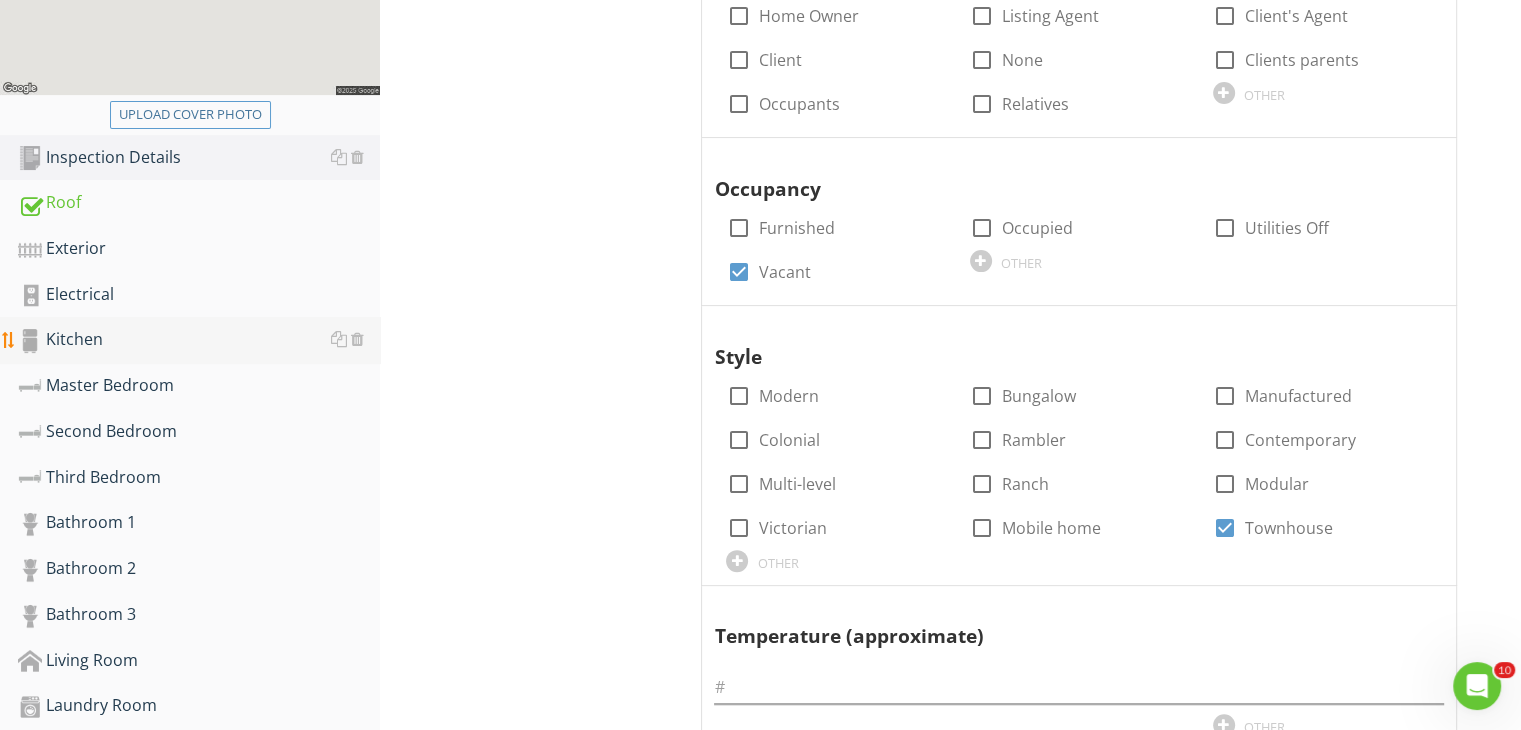 click on "Kitchen" at bounding box center [199, 340] 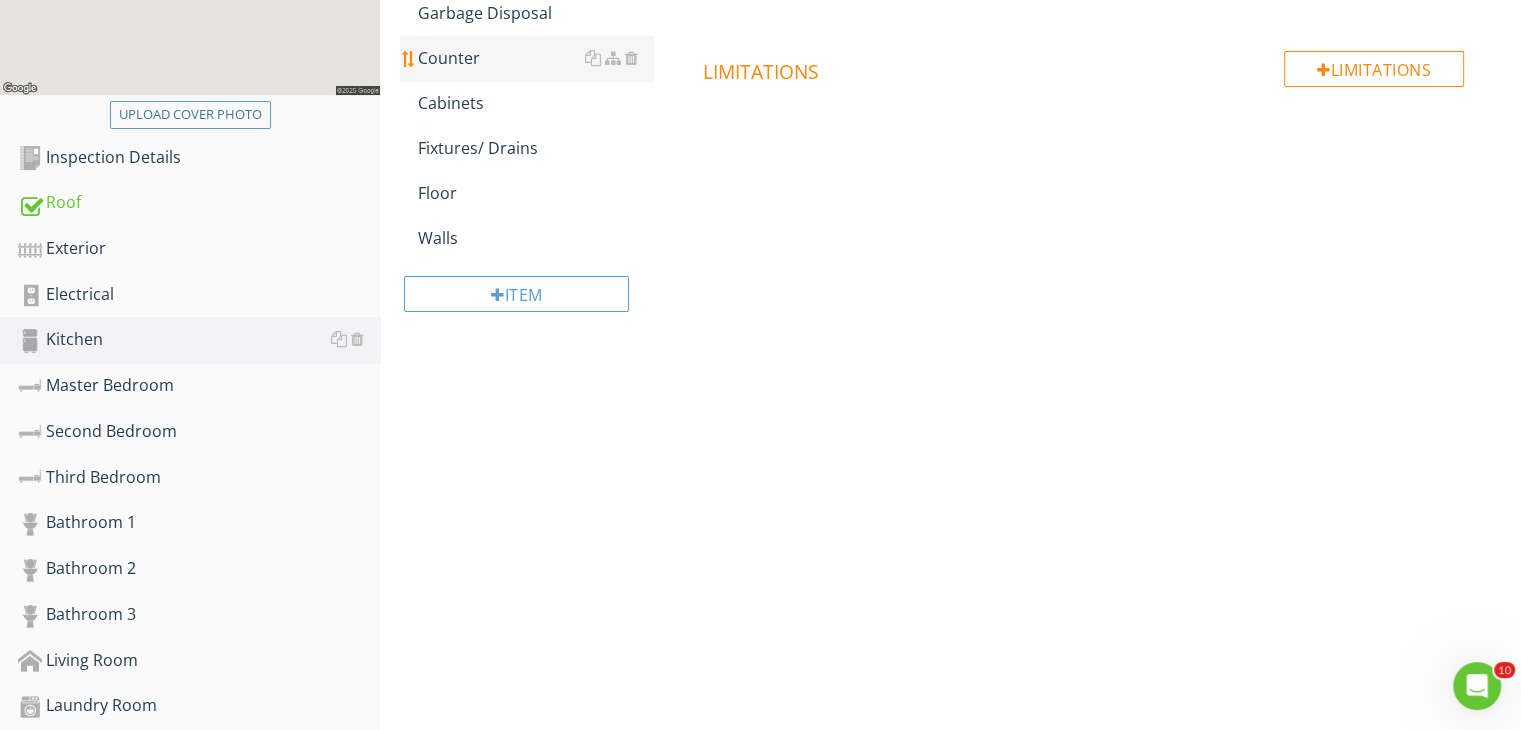 click on "Counter" at bounding box center (535, 58) 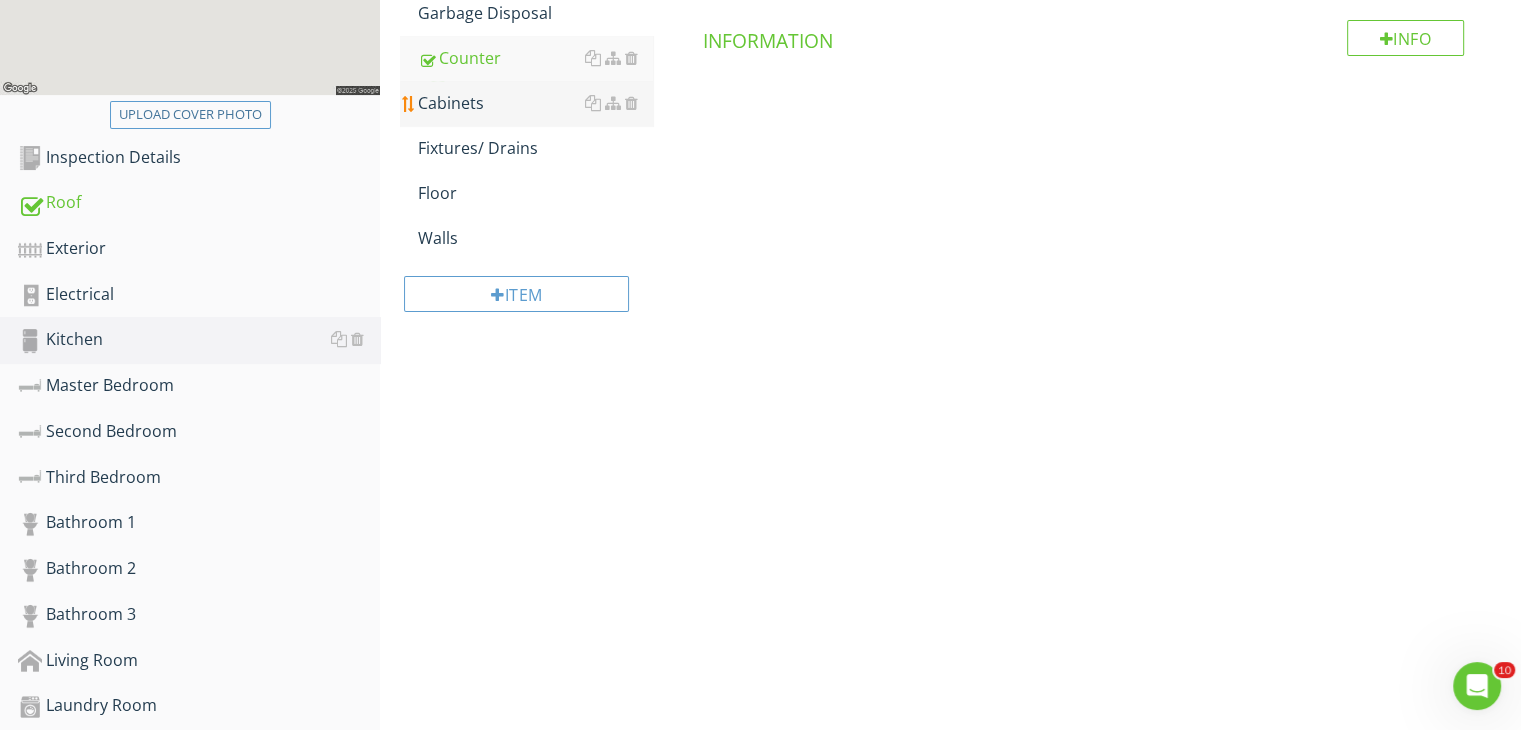 click on "Cabinets" at bounding box center (535, 103) 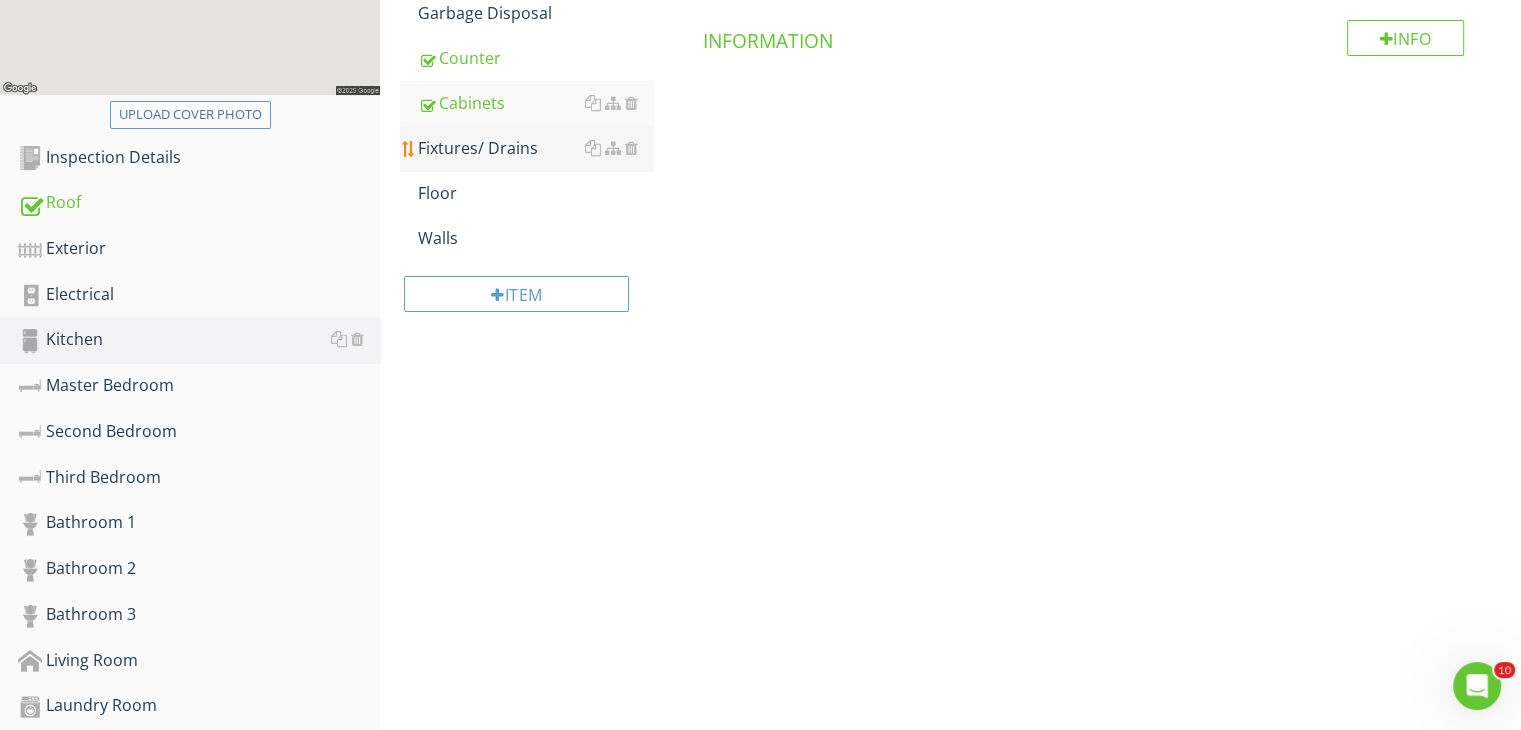 click on "Fixtures/ Drains" at bounding box center [535, 148] 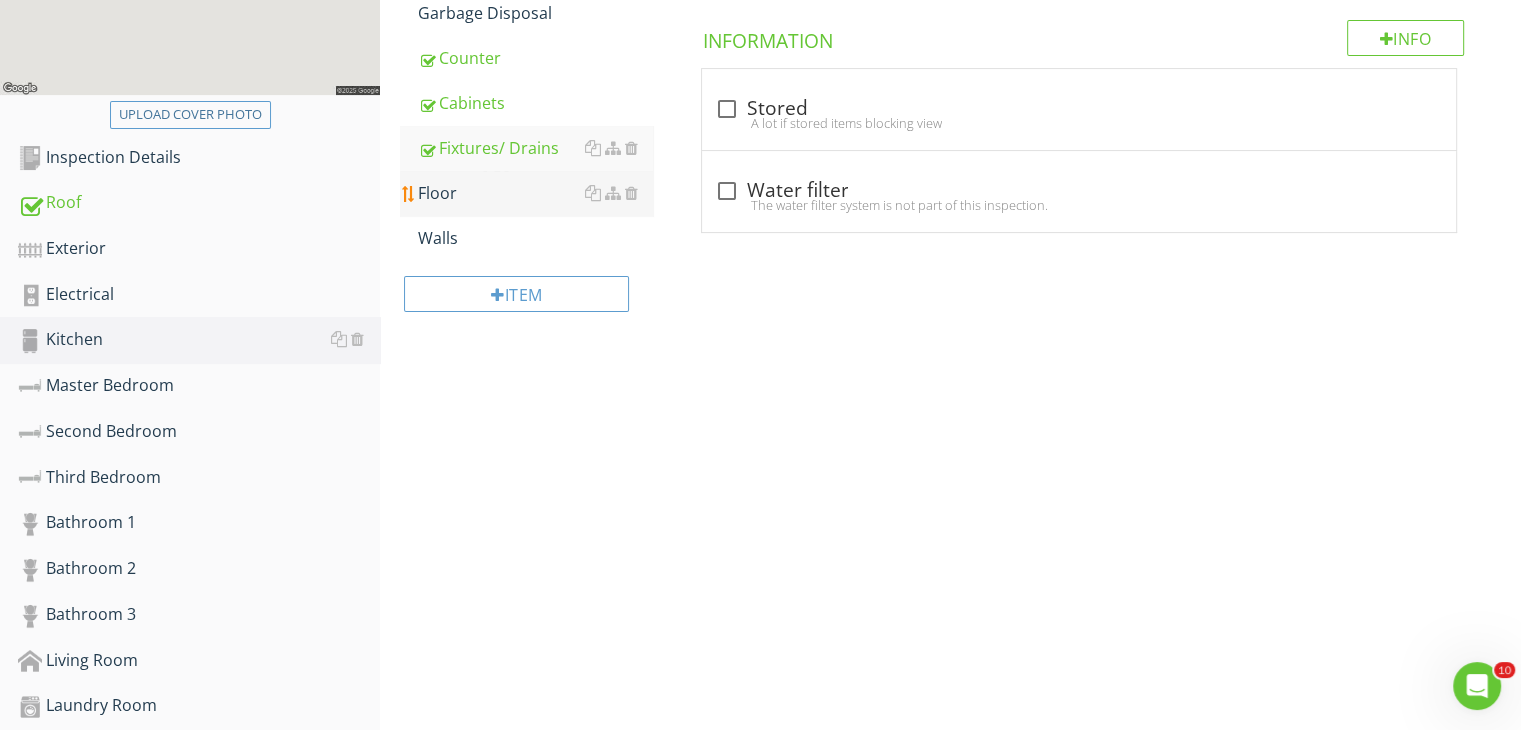 click on "Floor" at bounding box center (535, 193) 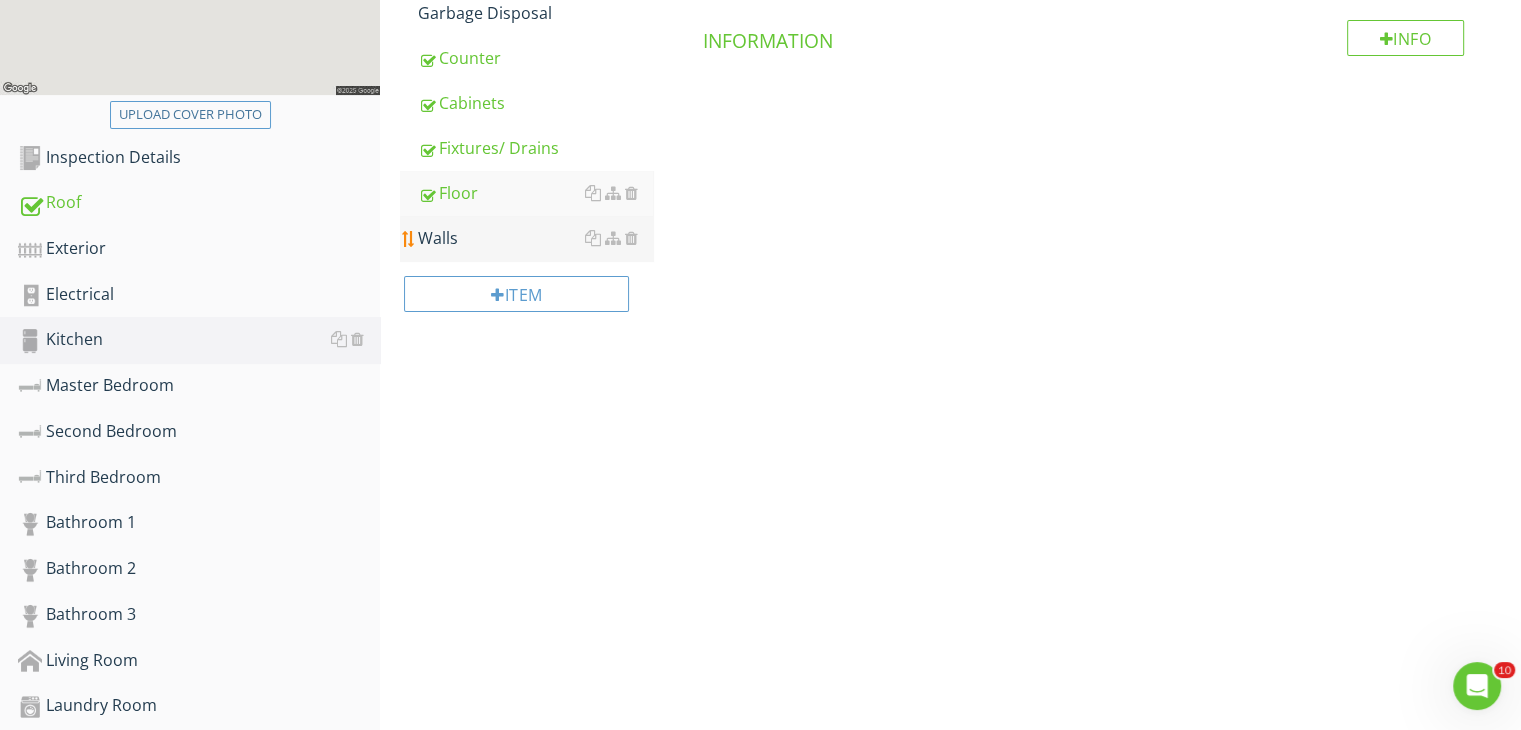 click on "Walls" at bounding box center (535, 238) 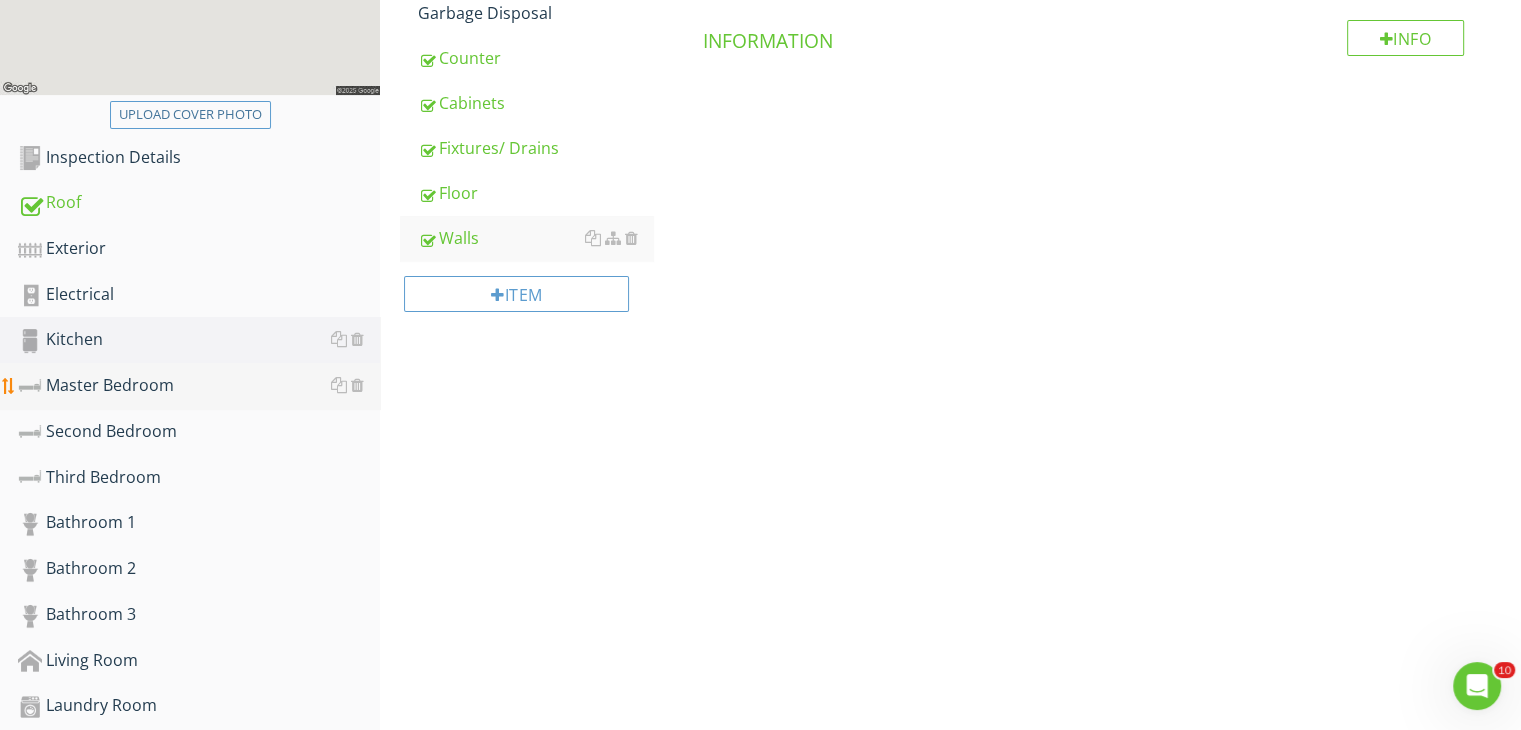 click on "Master Bedroom" at bounding box center (199, 386) 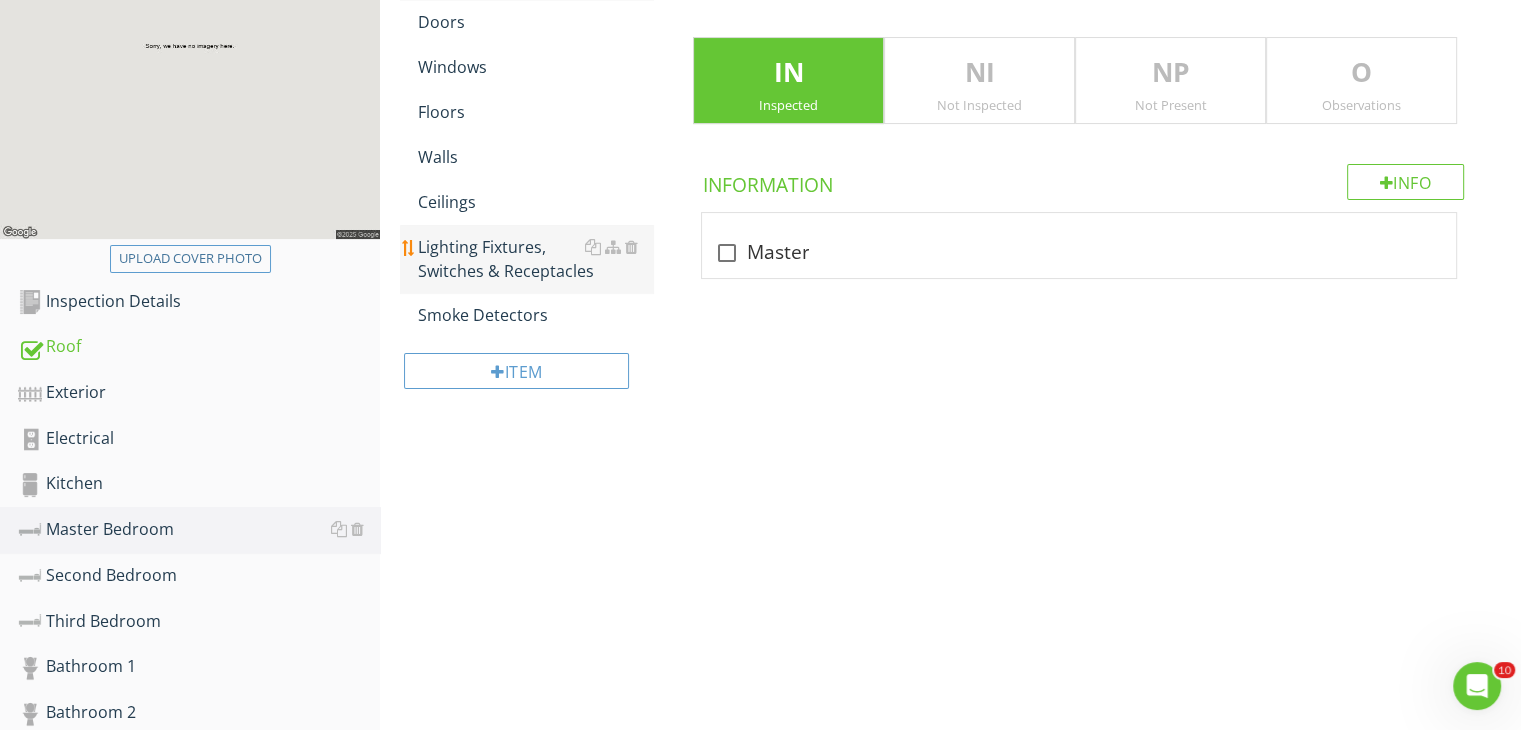 scroll, scrollTop: 326, scrollLeft: 0, axis: vertical 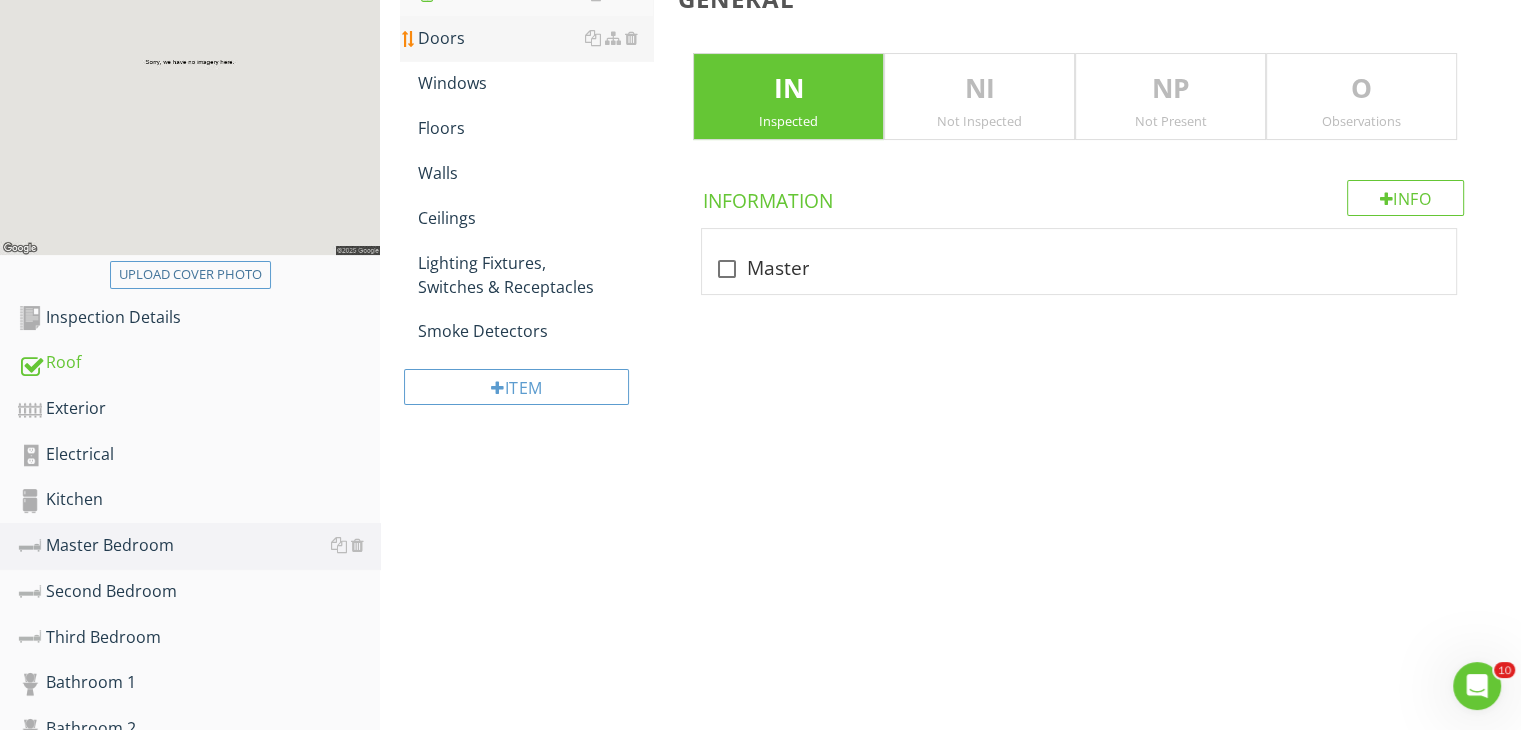 click on "Doors" at bounding box center (535, 38) 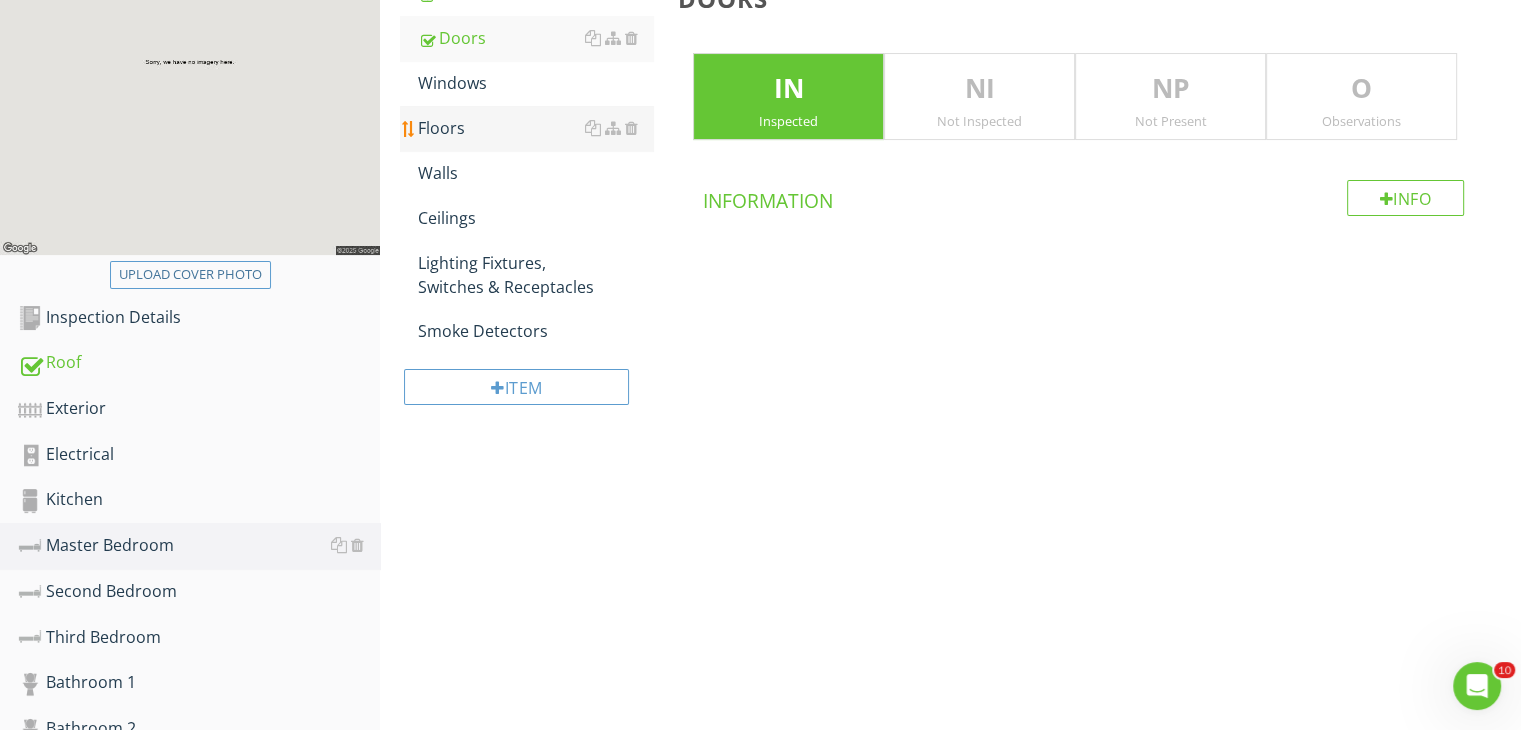click on "Floors" at bounding box center (535, 128) 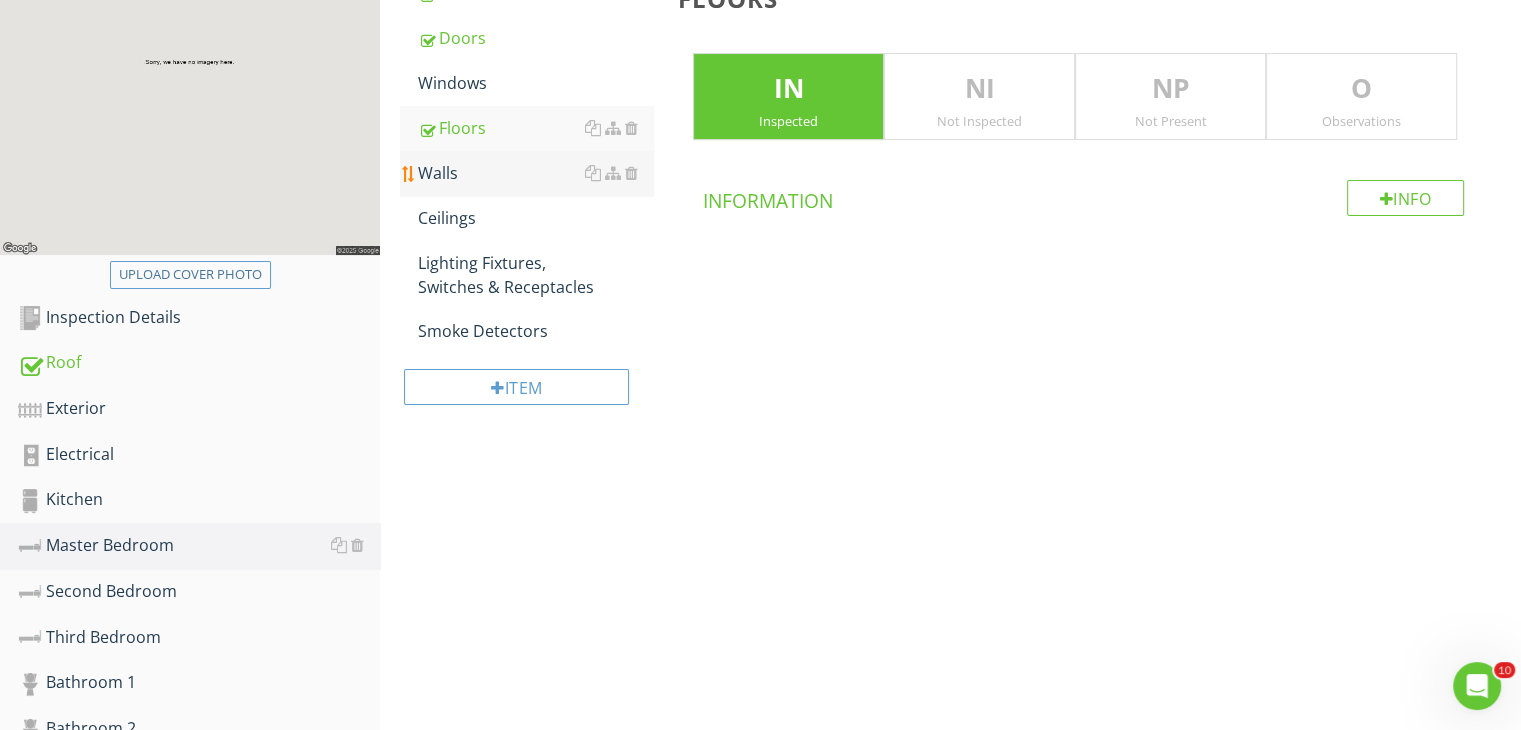 click on "Walls" at bounding box center [535, 173] 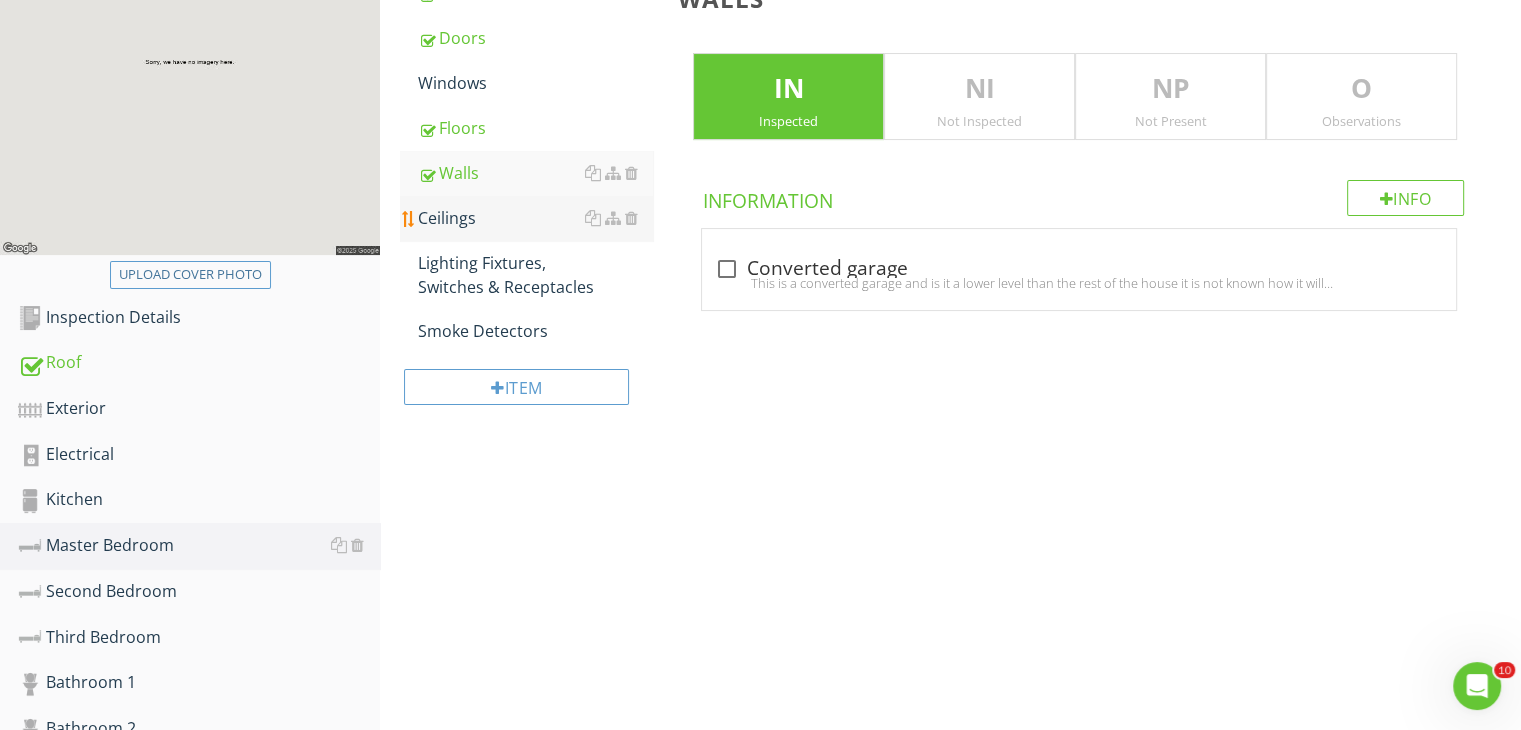 click on "Ceilings" at bounding box center [535, 218] 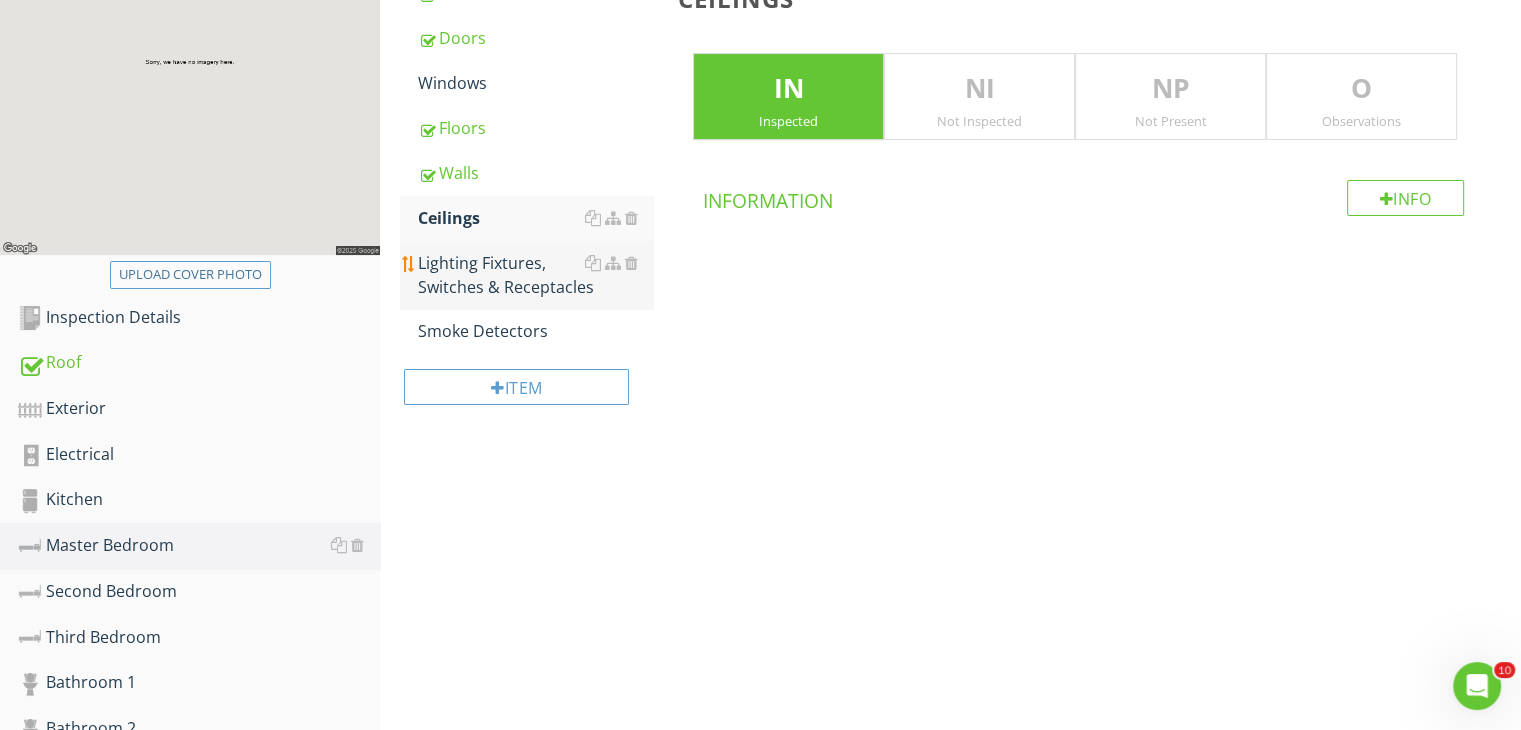 click on "Lighting Fixtures, Switches & Receptacles" at bounding box center (535, 275) 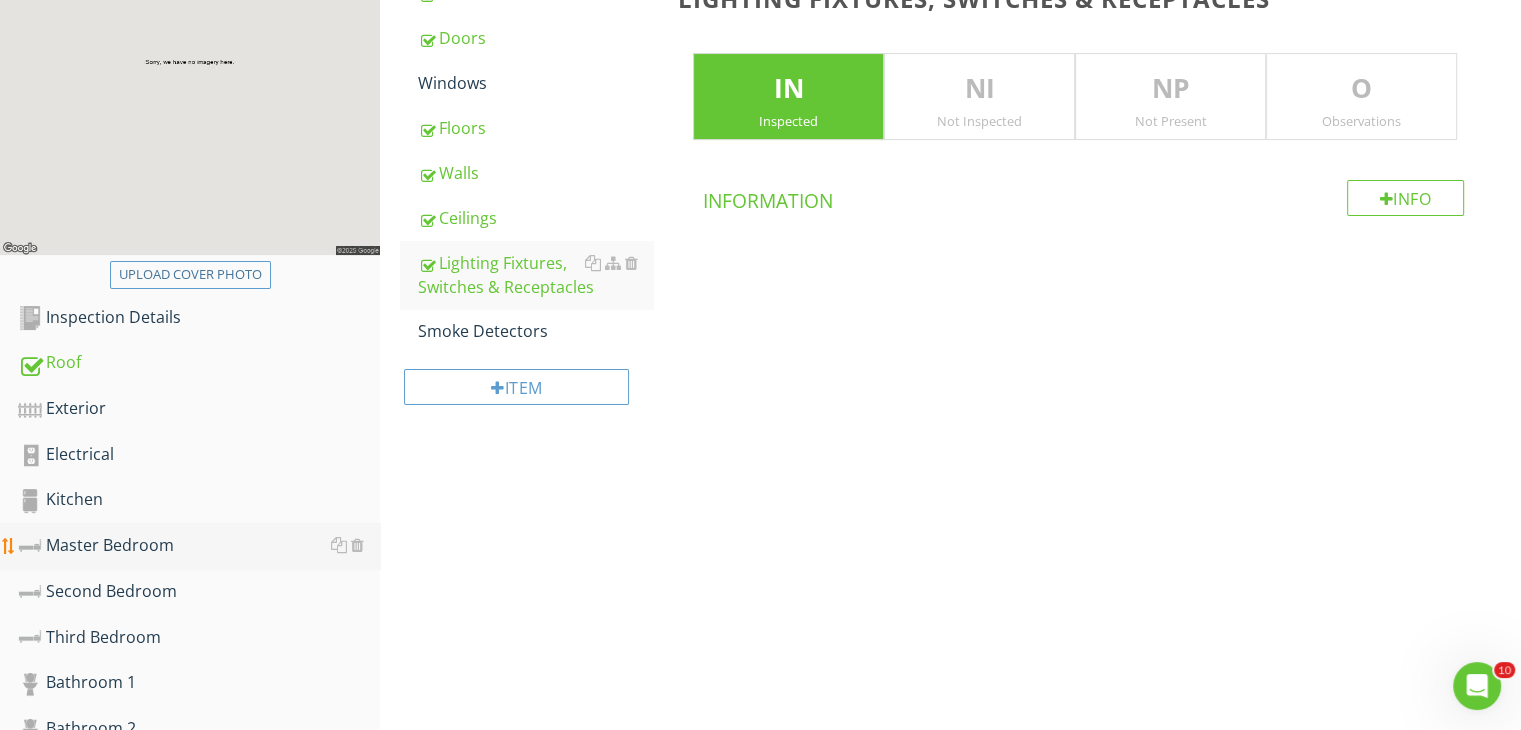 click on "Master Bedroom" at bounding box center [199, 546] 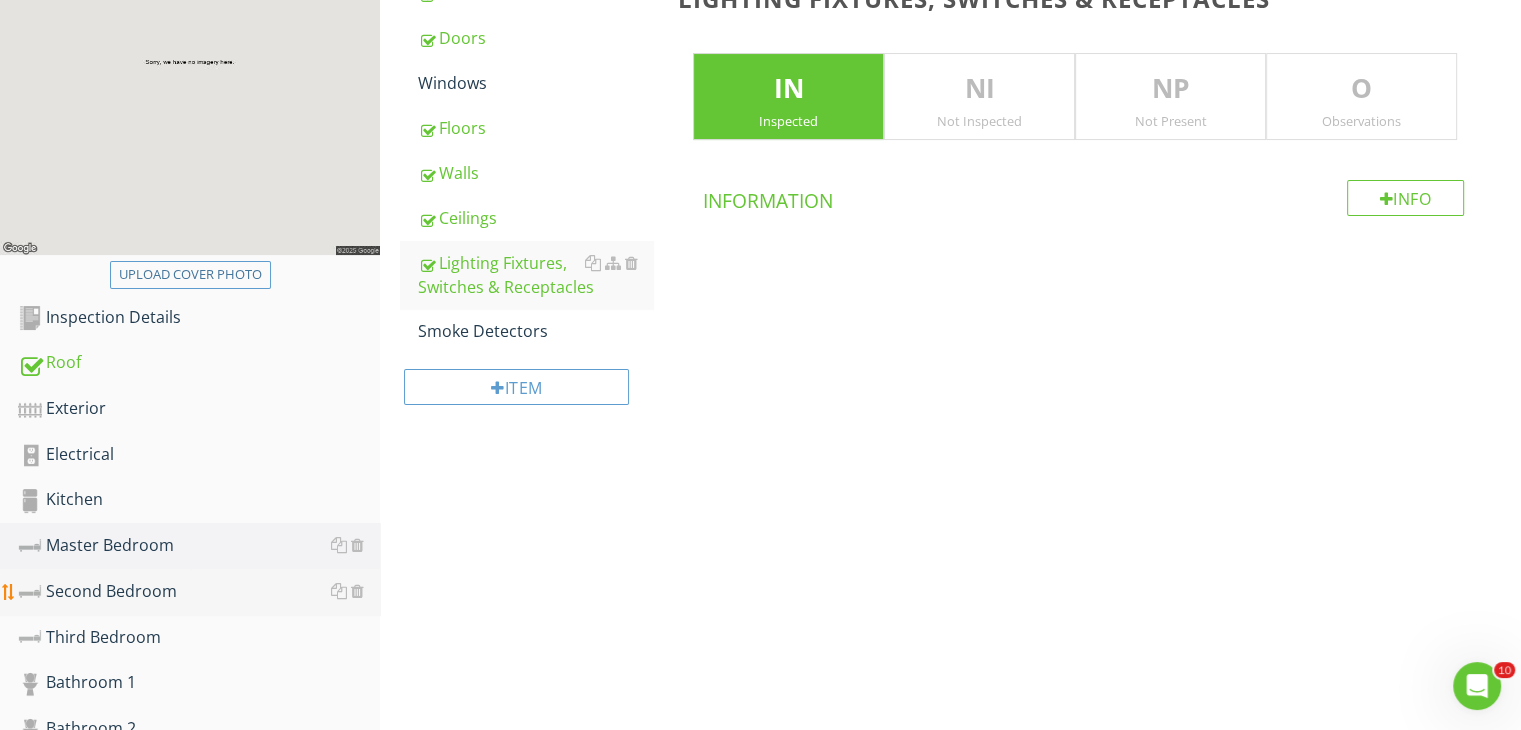 click on "Second Bedroom" at bounding box center [199, 592] 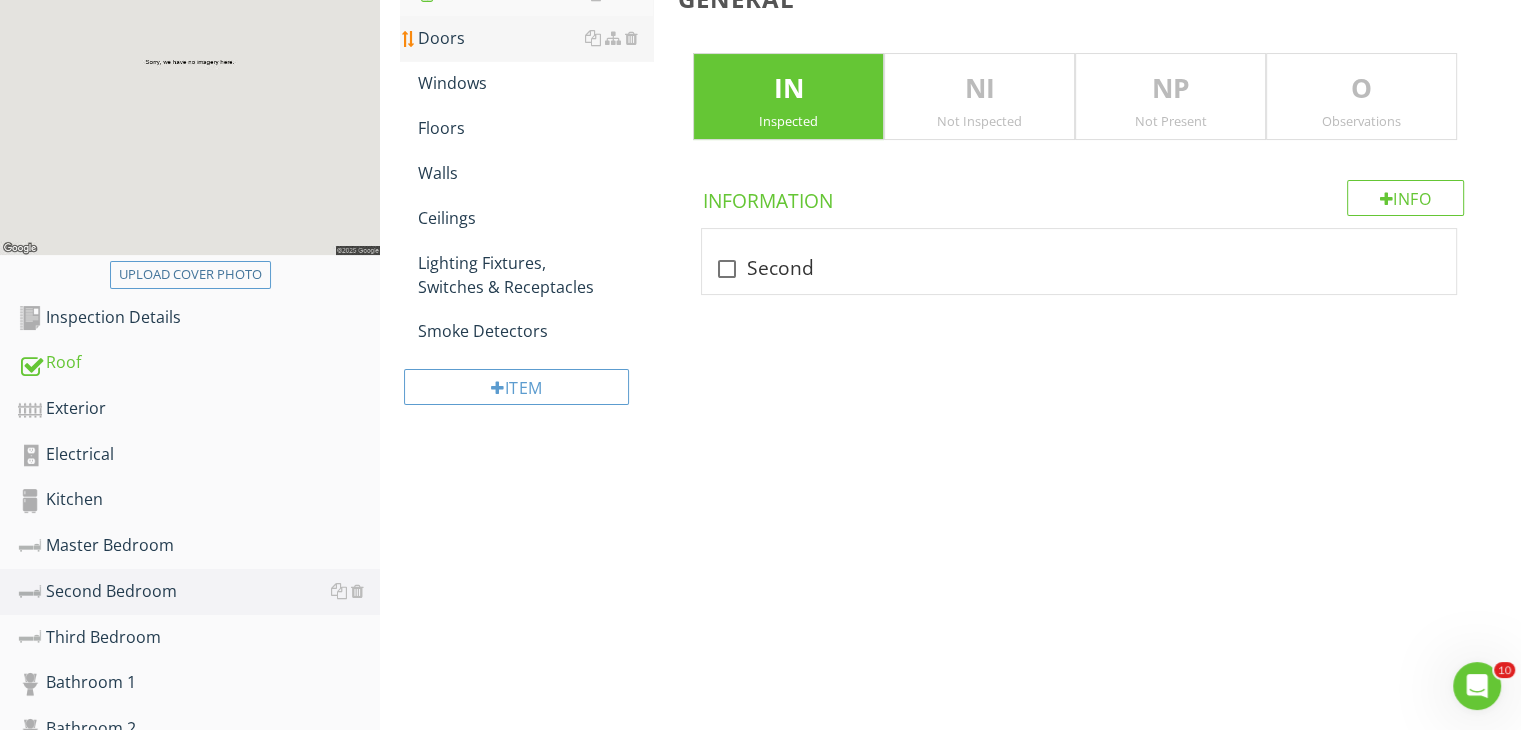 click on "Doors" at bounding box center (535, 38) 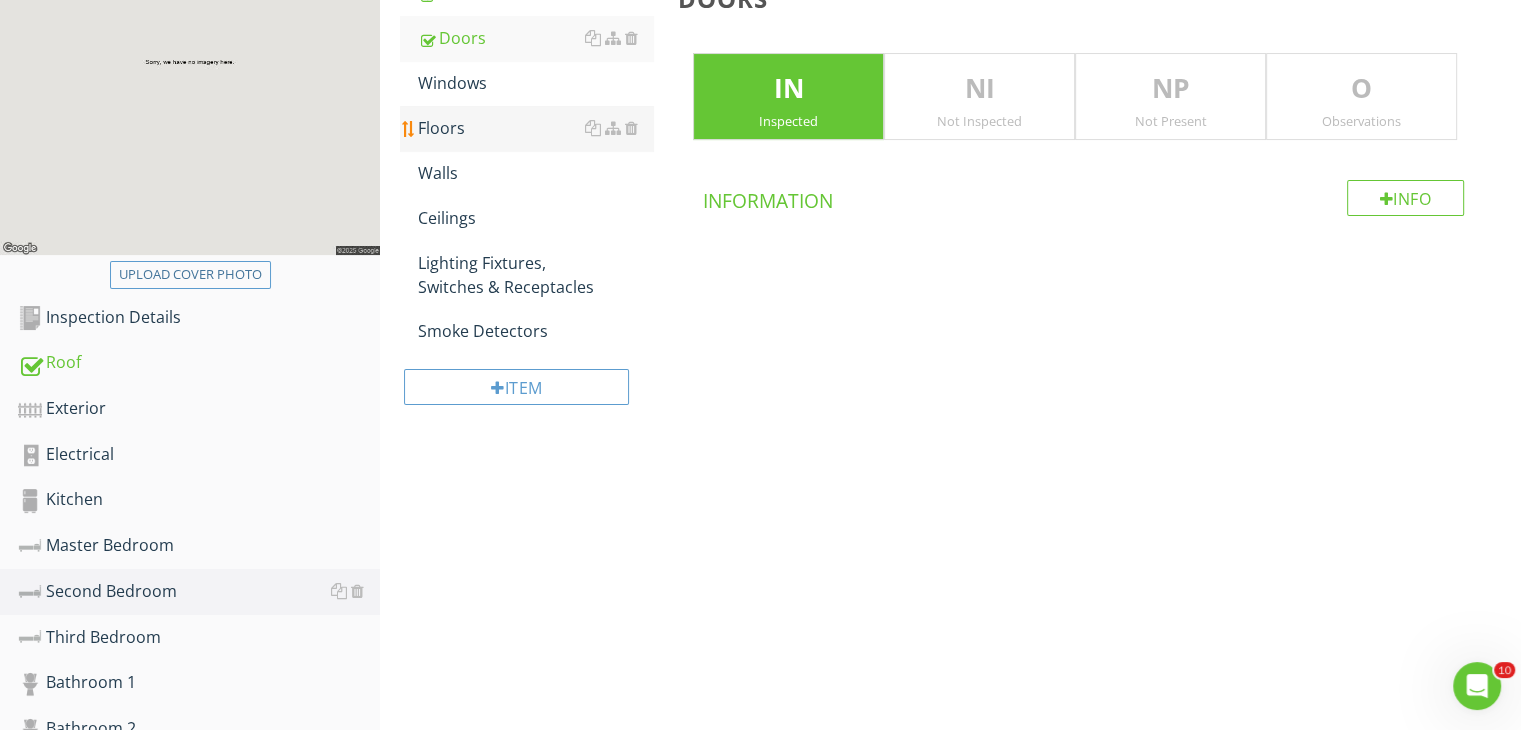 click on "Floors" at bounding box center [535, 128] 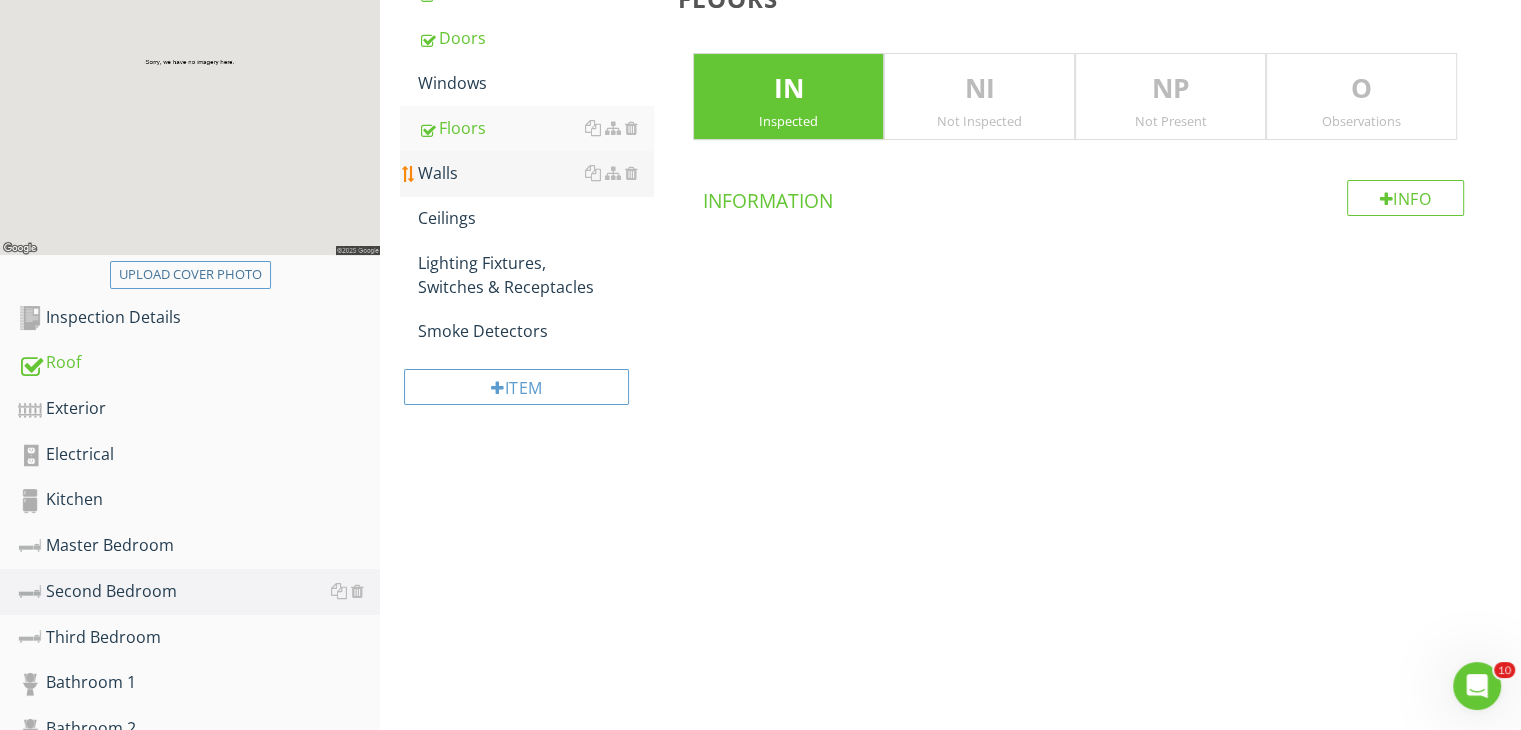 click on "Walls" at bounding box center [535, 173] 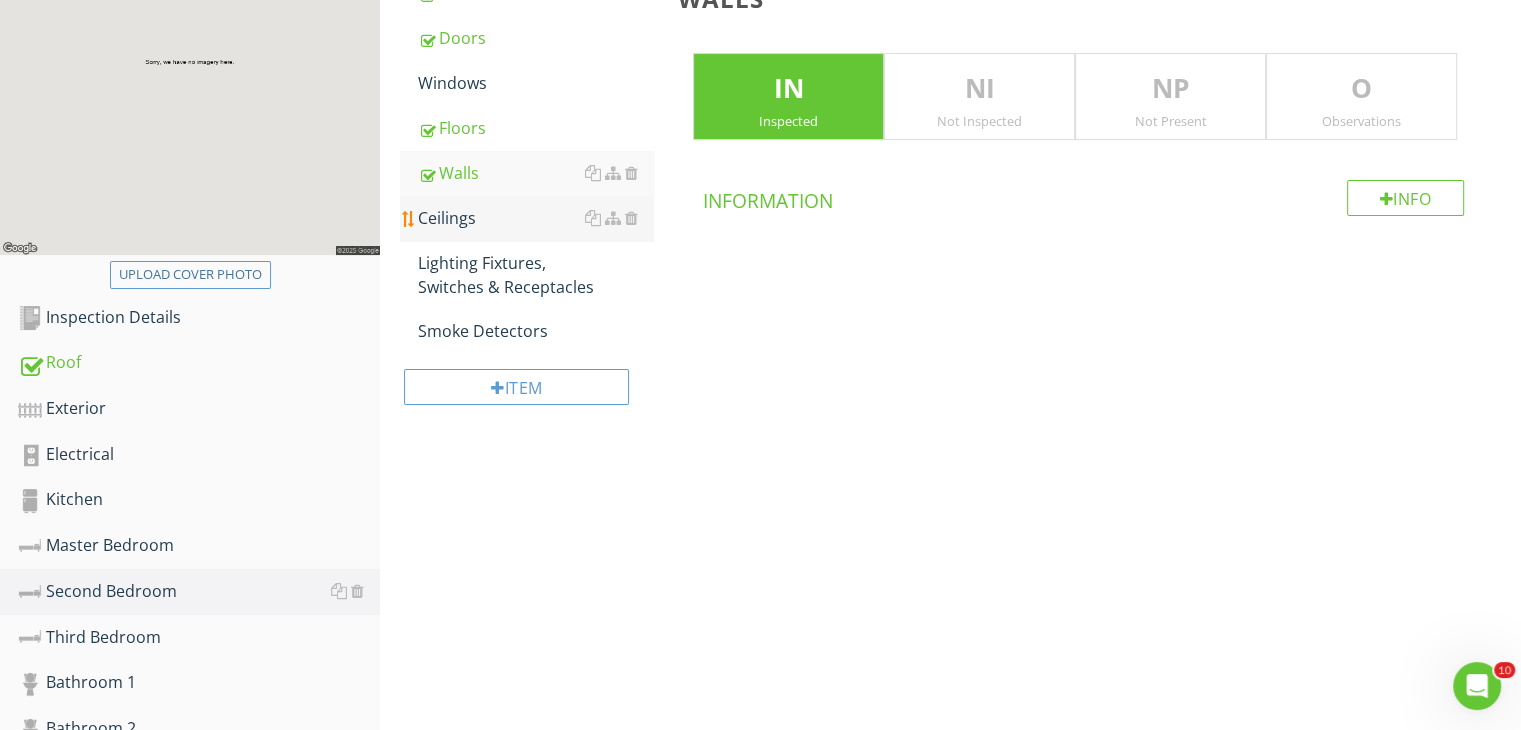 click on "Ceilings" at bounding box center [535, 218] 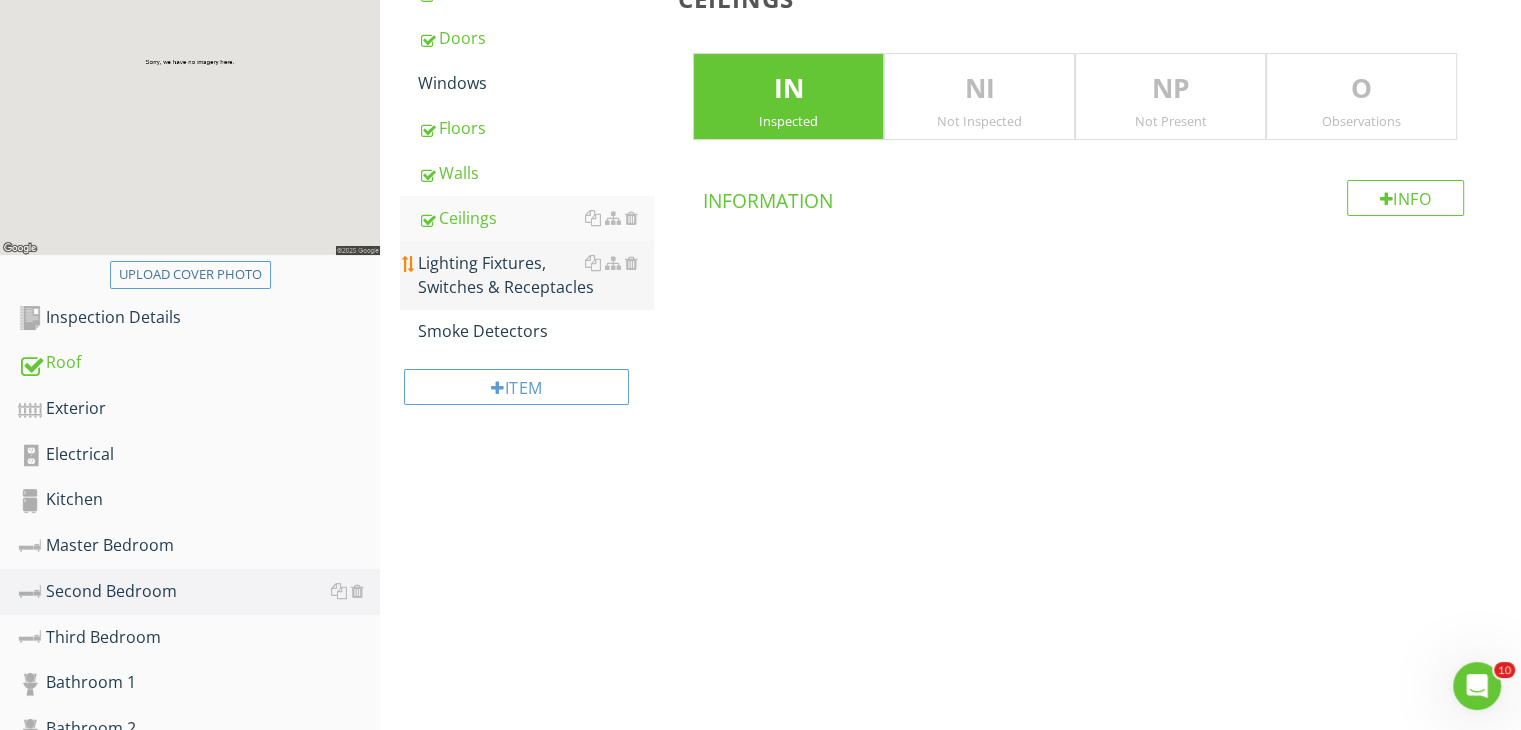 click on "Lighting Fixtures, Switches & Receptacles" at bounding box center (535, 275) 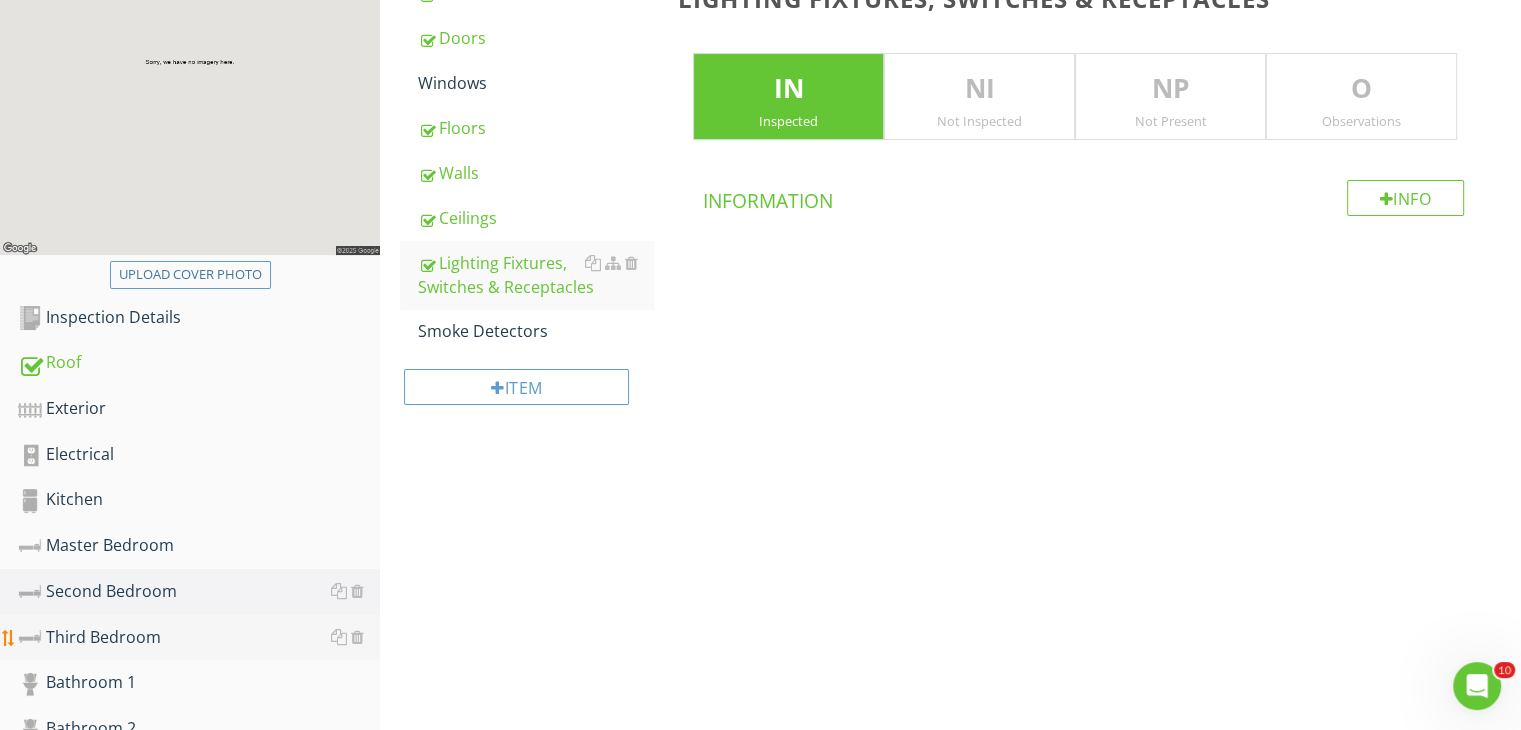 click on "Third Bedroom" at bounding box center [199, 638] 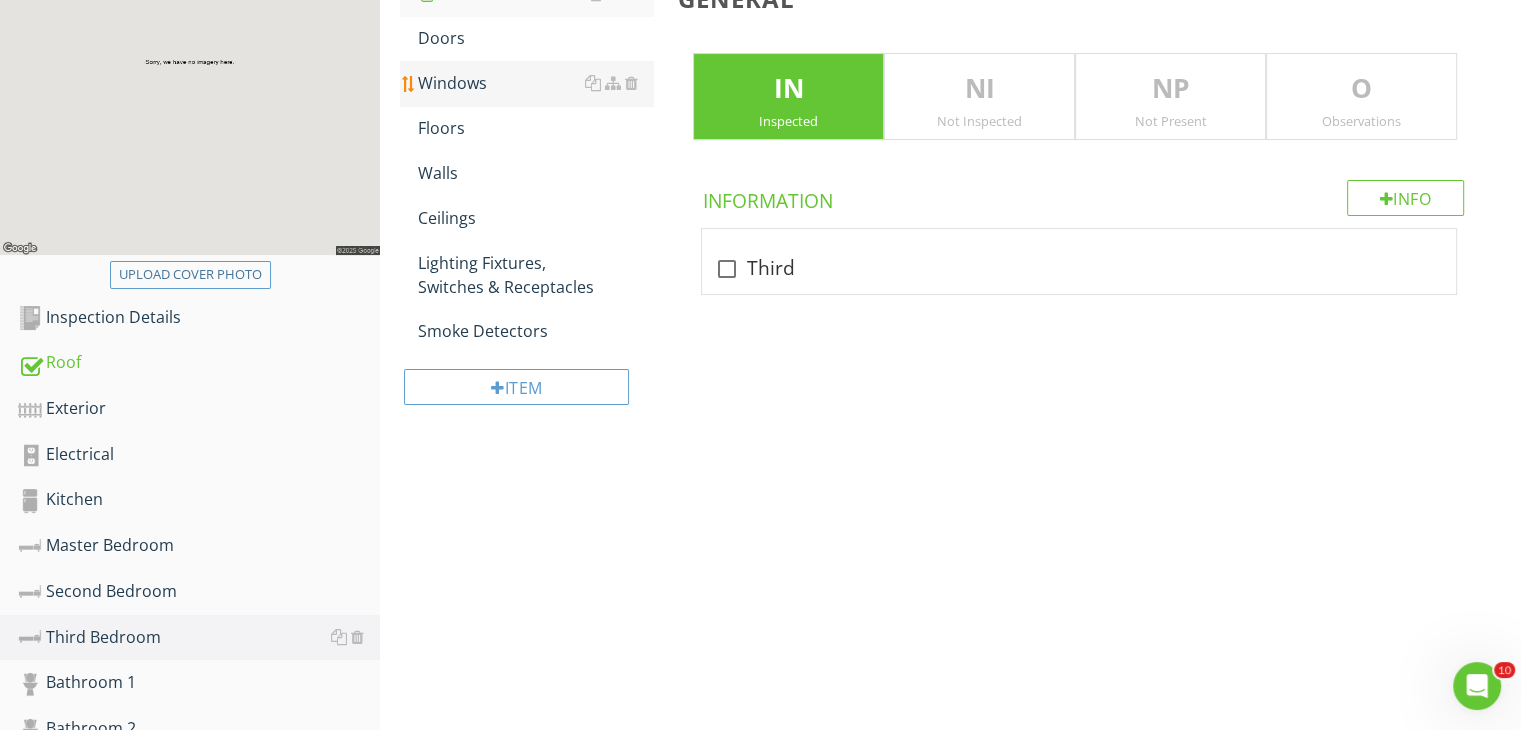 click on "Windows" at bounding box center (535, 83) 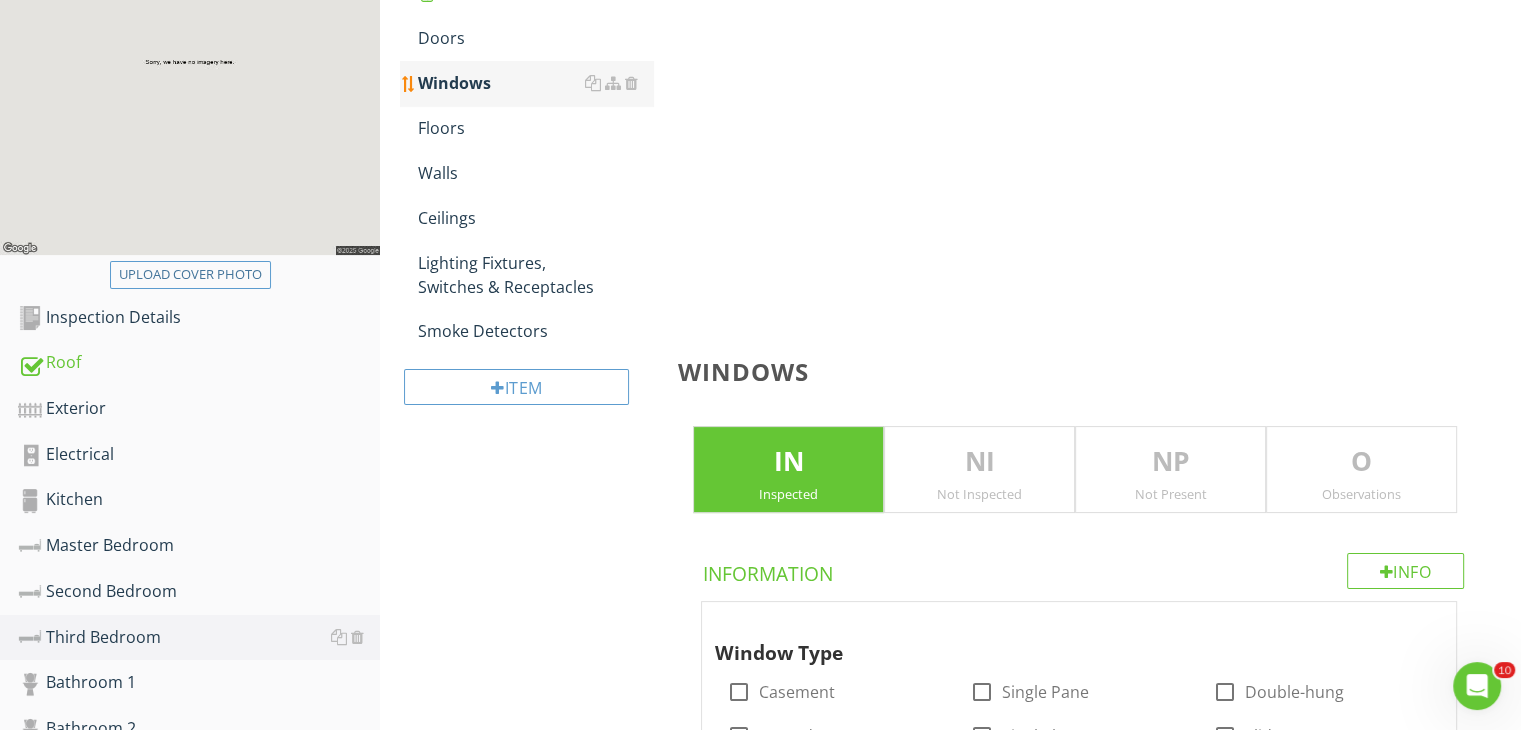 click on "Windows" at bounding box center [535, 83] 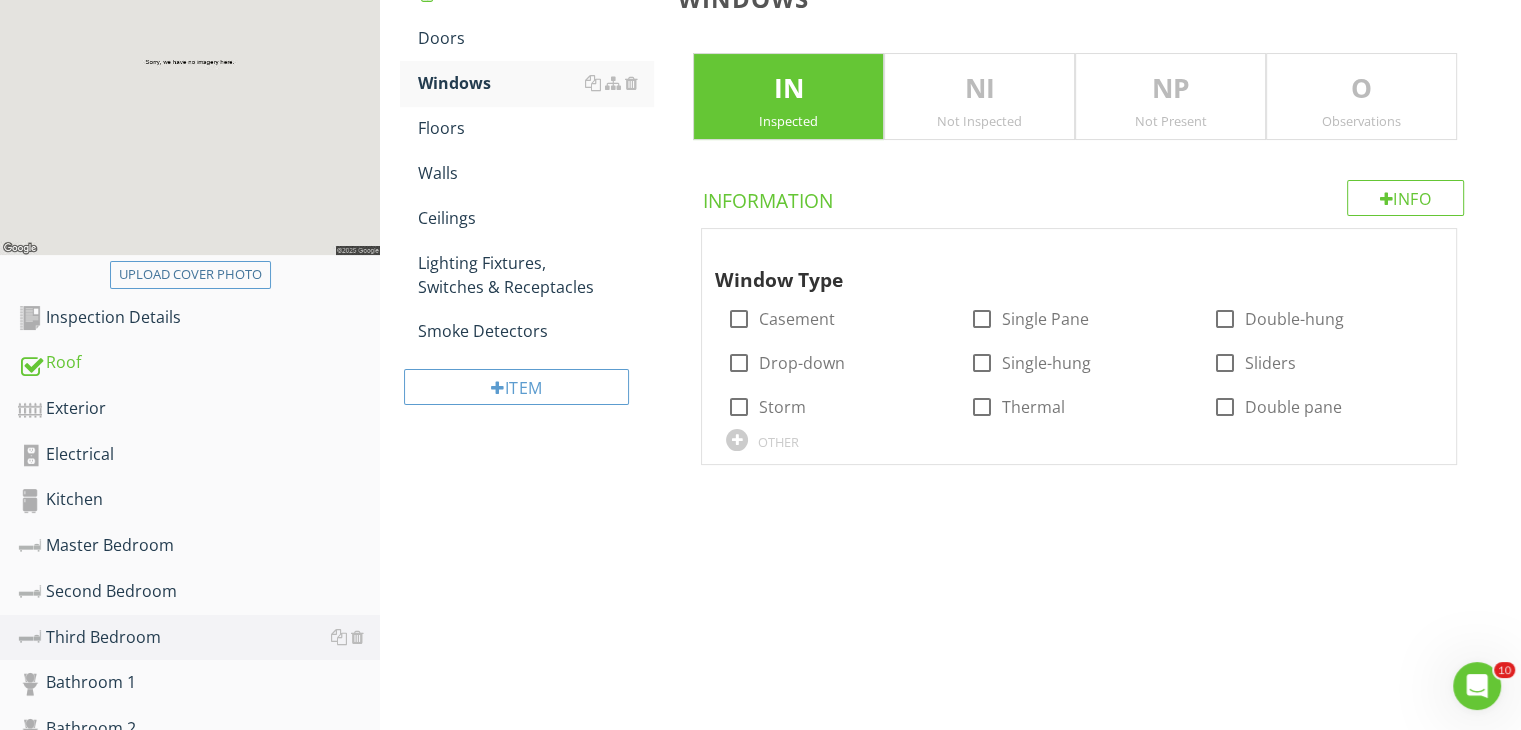 click on "IN" at bounding box center [788, 89] 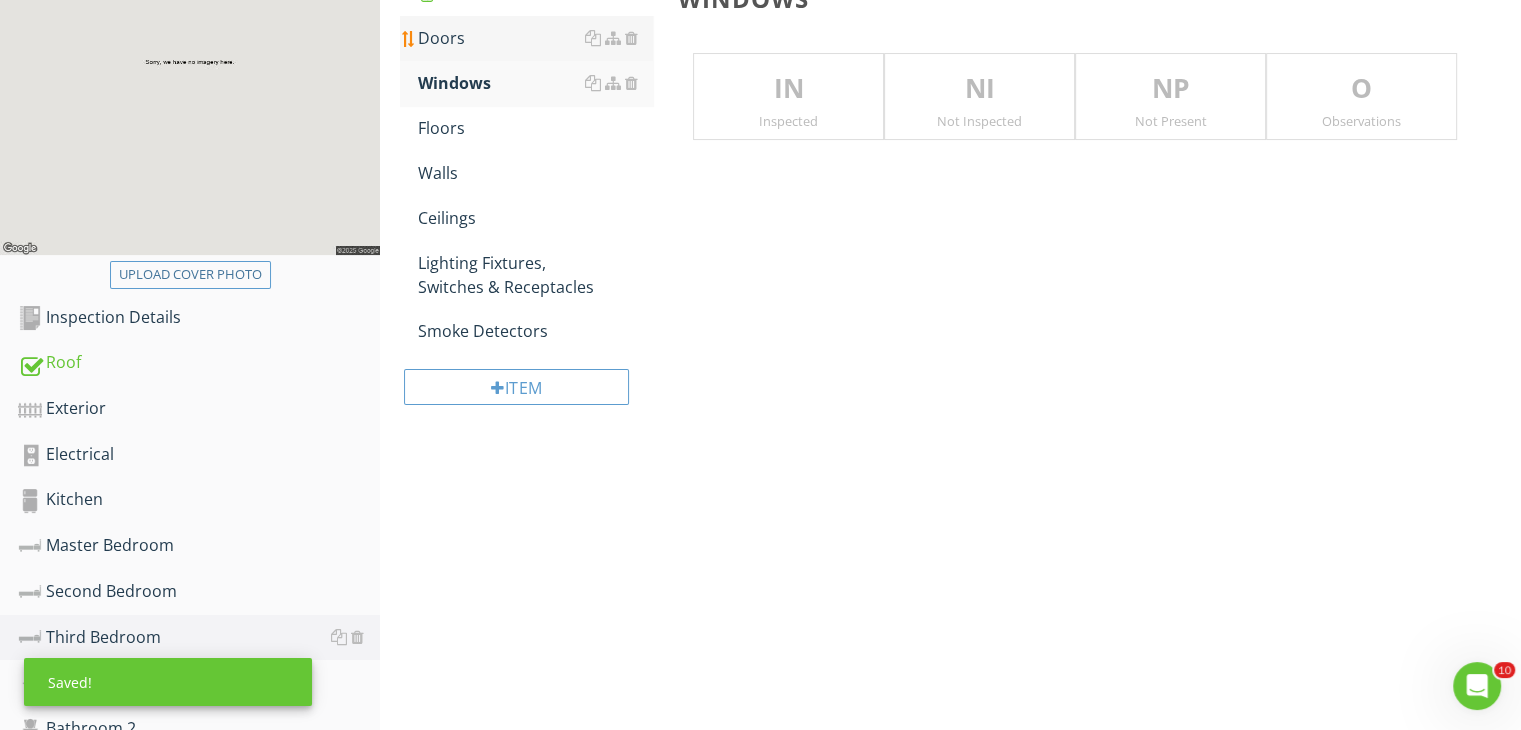 click on "Doors" at bounding box center [535, 38] 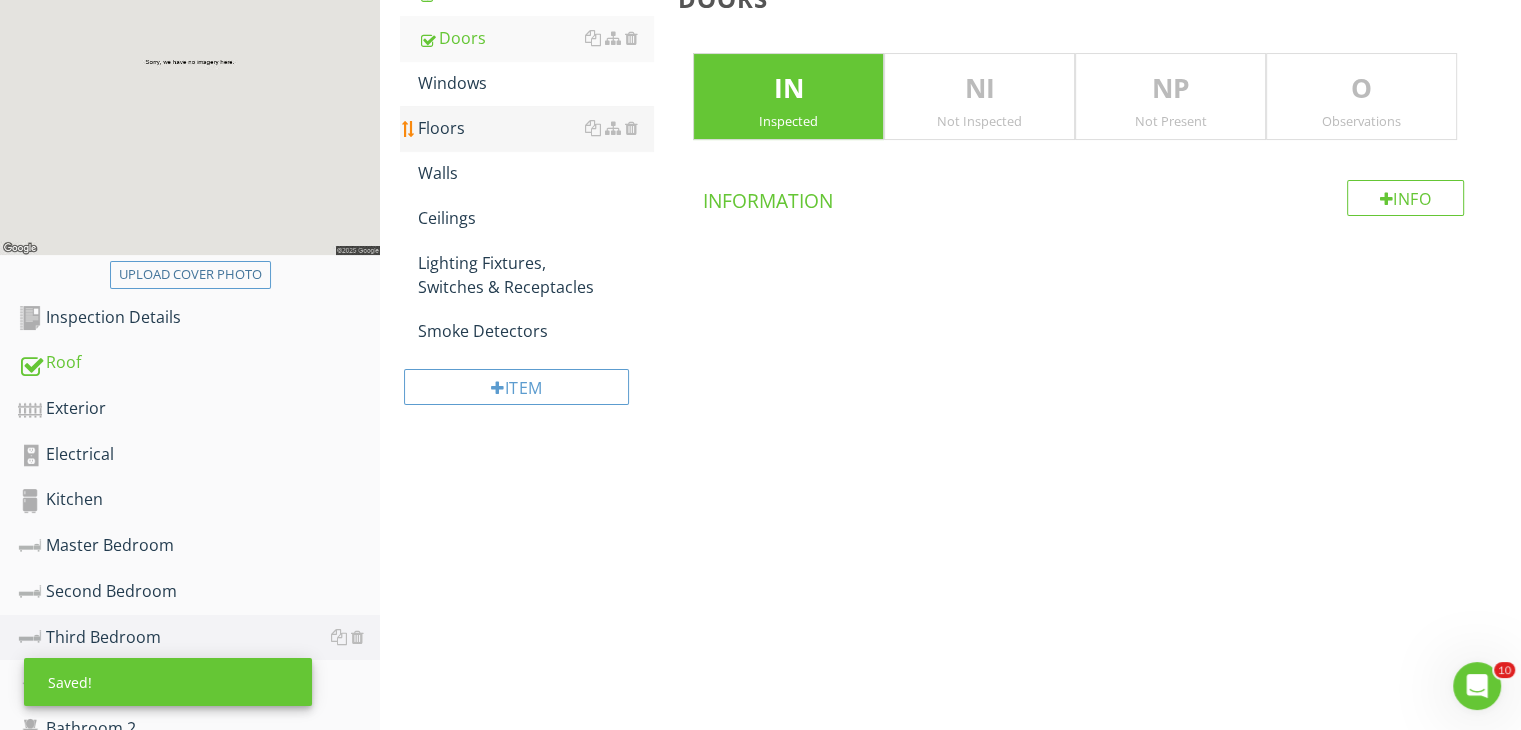 click on "Floors" at bounding box center (535, 128) 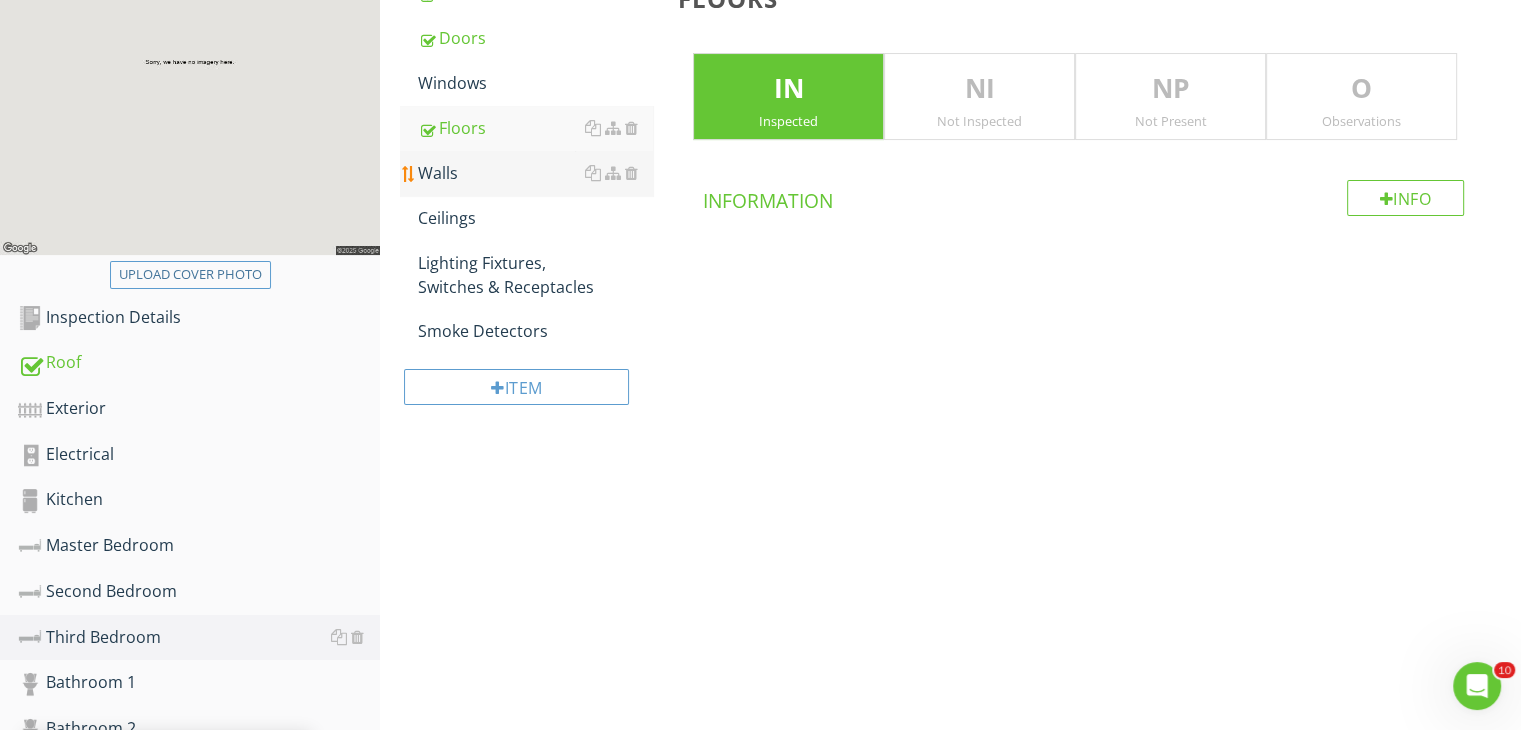click on "Walls" at bounding box center (535, 173) 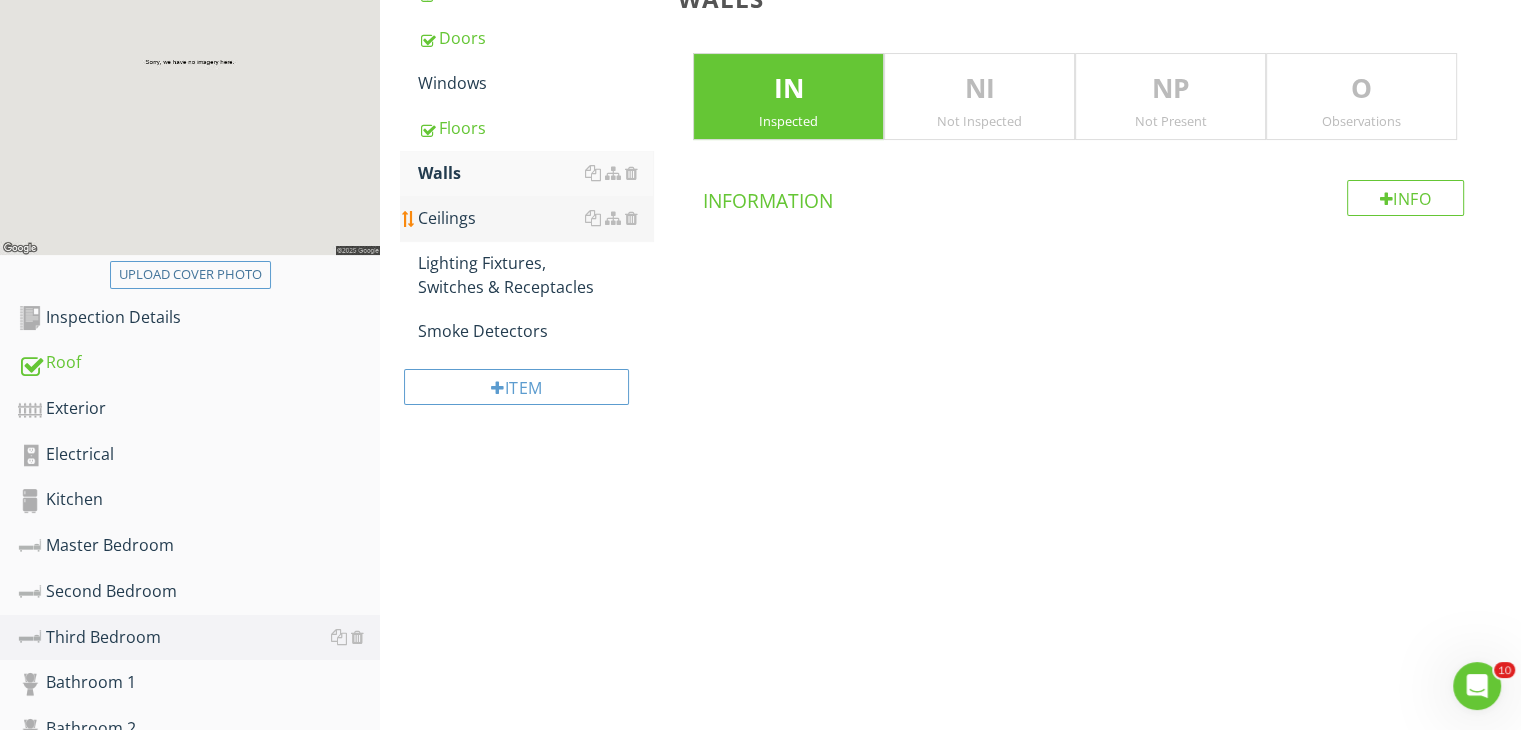 click on "Ceilings" at bounding box center [535, 218] 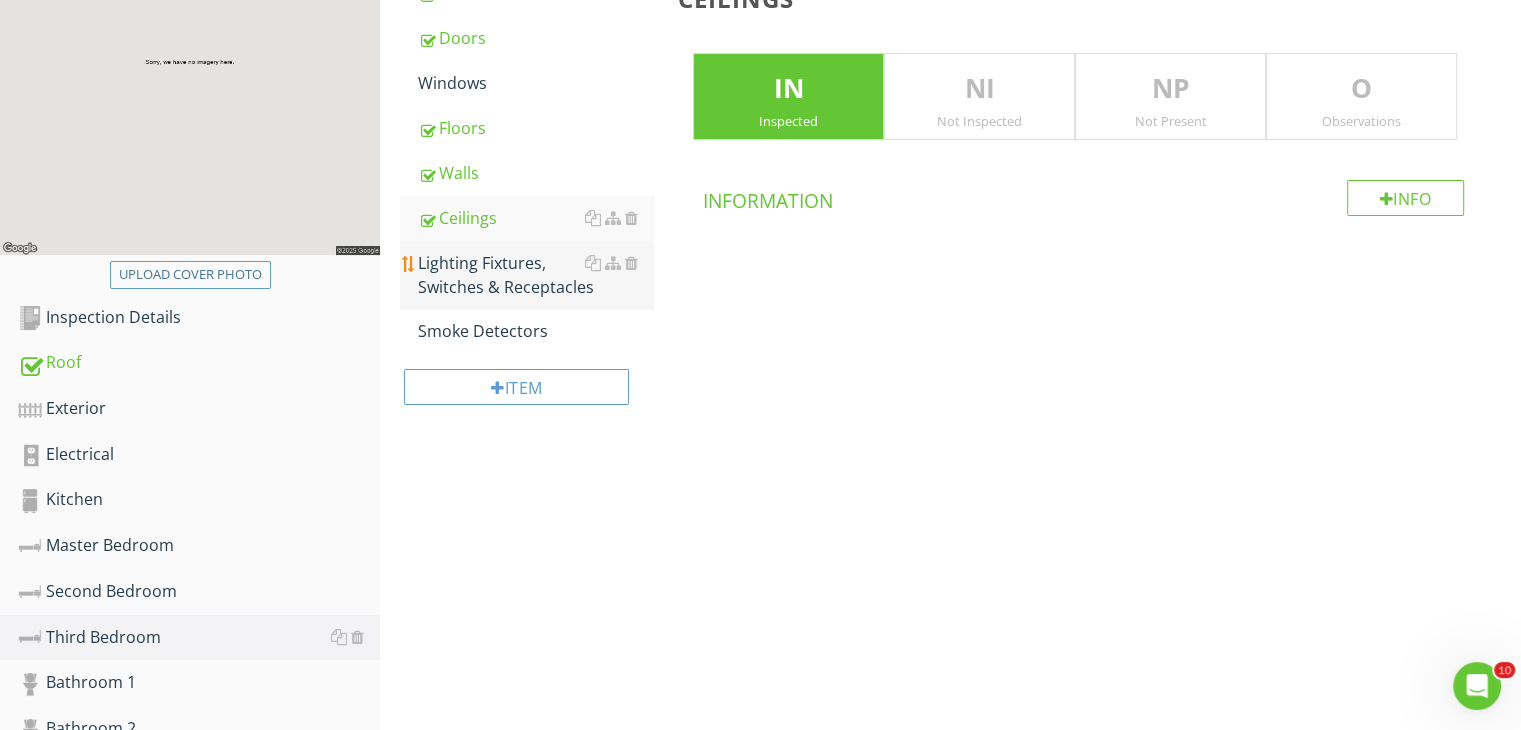 click on "Lighting Fixtures, Switches & Receptacles" at bounding box center [535, 275] 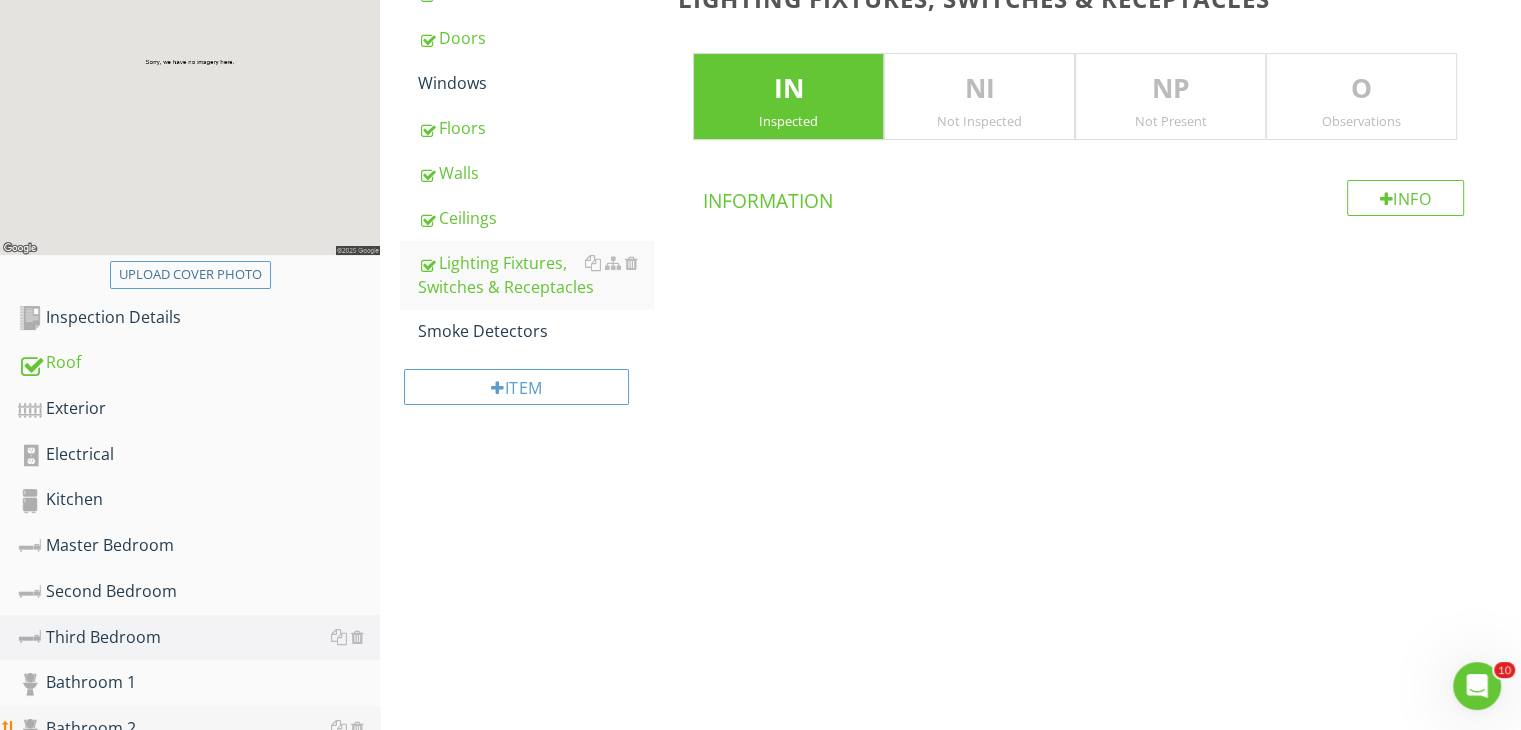 click on "Bathroom 2" at bounding box center [199, 729] 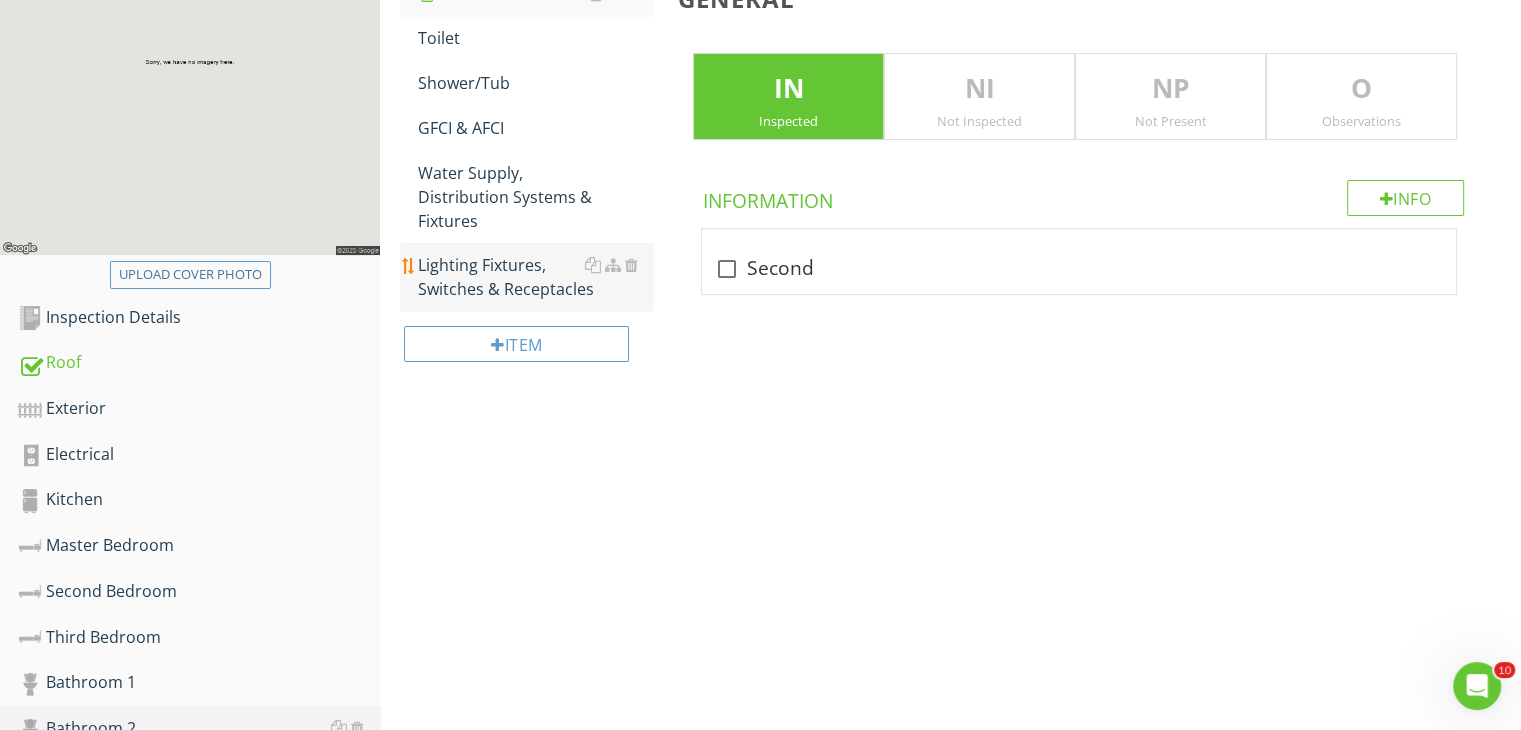 click on "Lighting Fixtures, Switches & Receptacles" at bounding box center (535, 277) 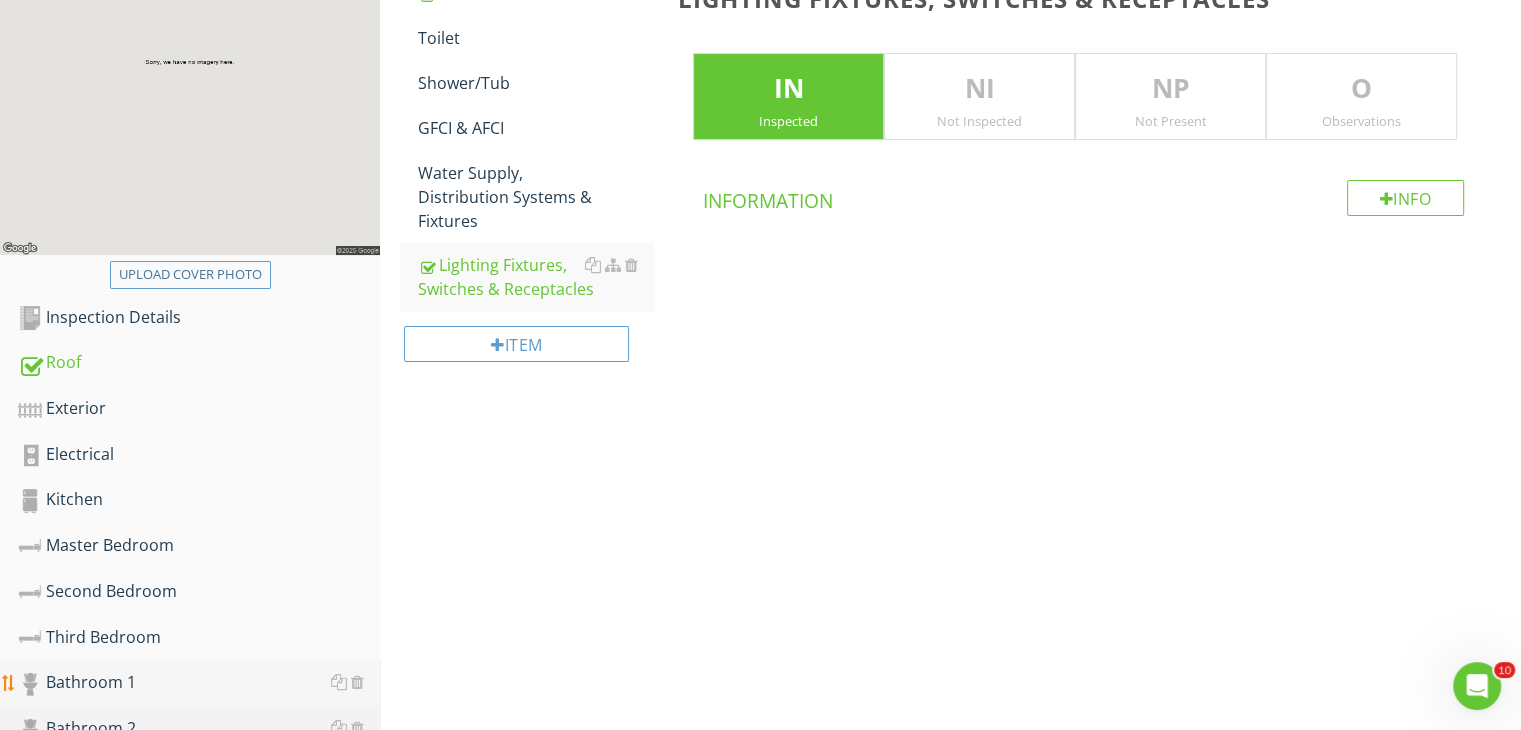 click on "Bathroom 1" at bounding box center [199, 683] 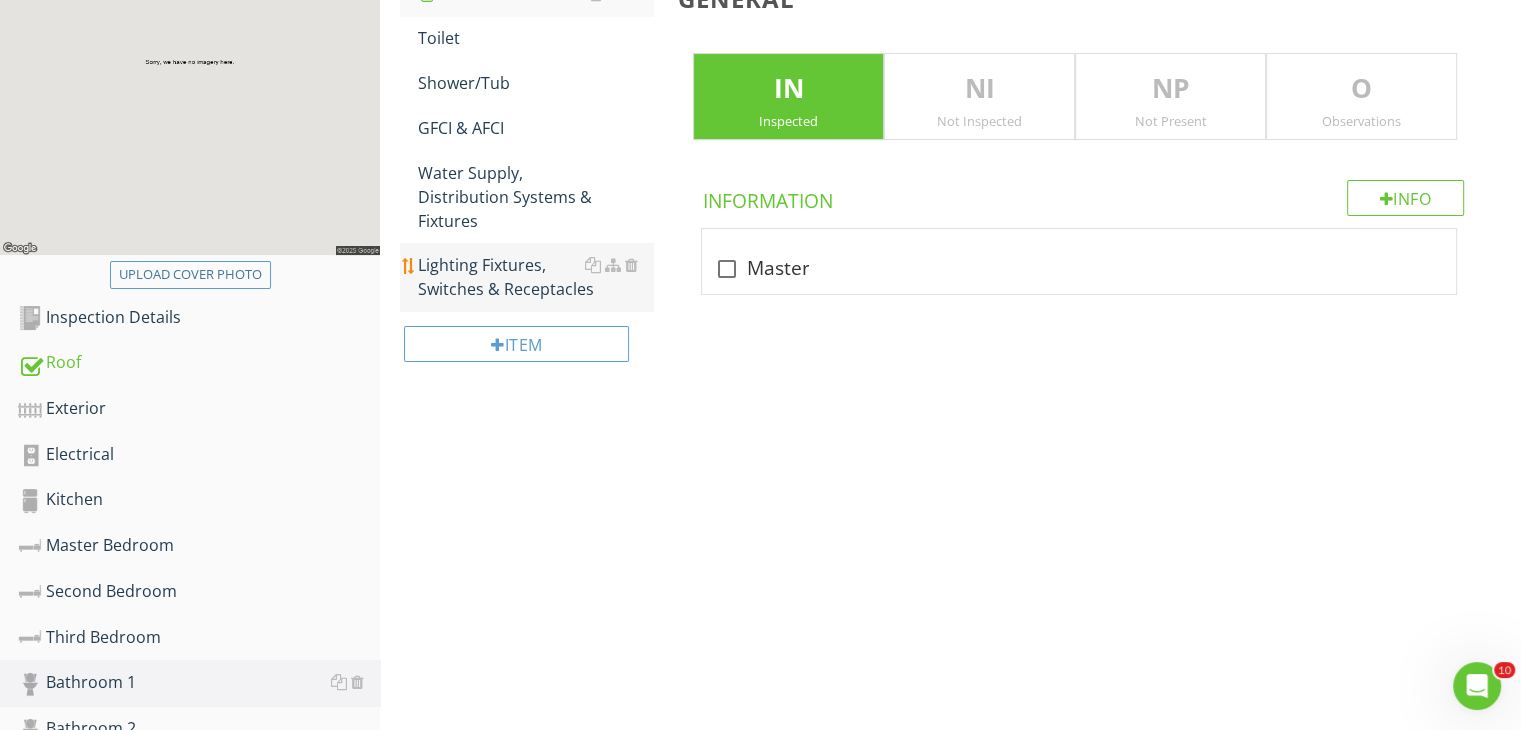 click on "Lighting Fixtures, Switches & Receptacles" at bounding box center (535, 277) 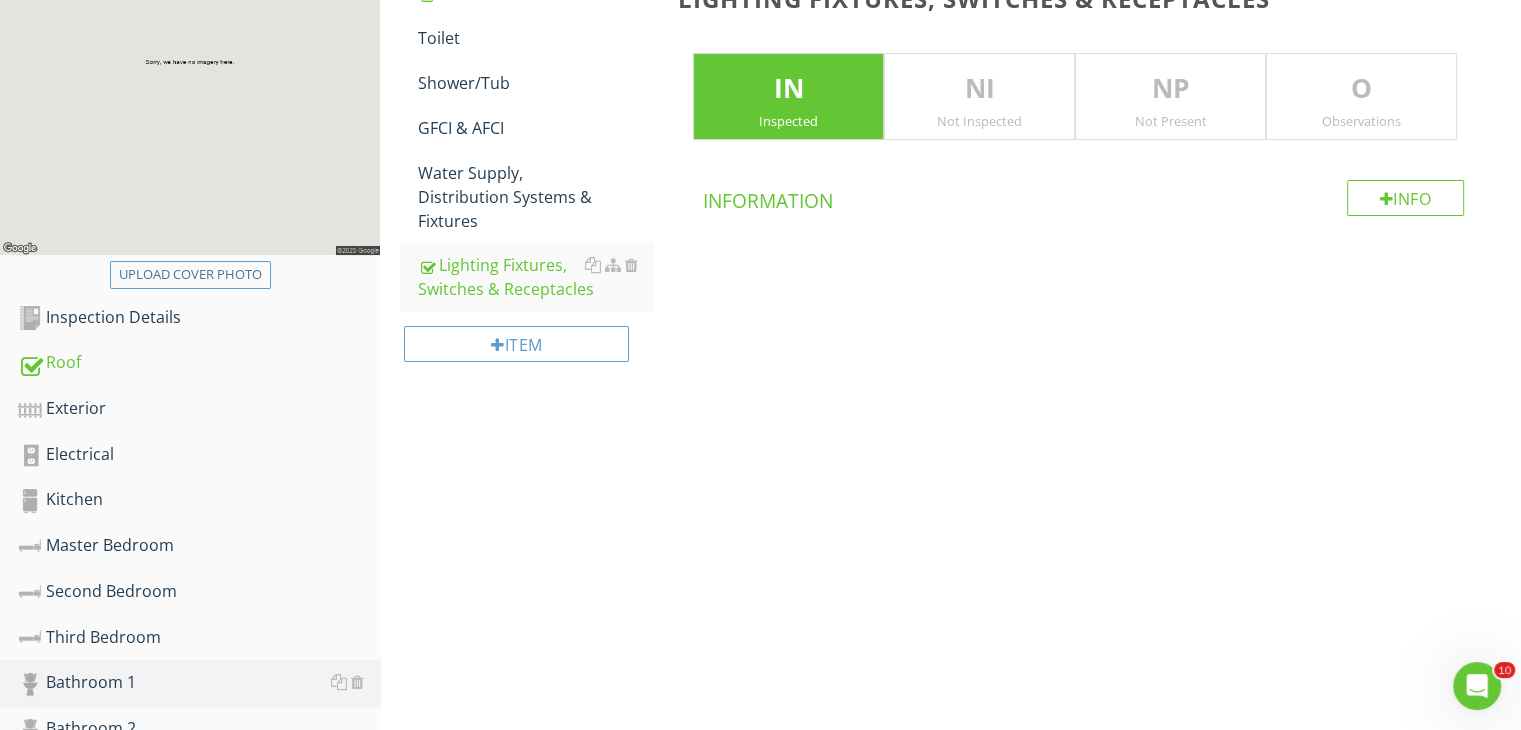 click on "Upload cover photo
Inspection Details
Roof
Exterior
Electrical
Kitchen
Master Bedroom
Second Bedroom
Third Bedroom
Bathroom 1
Bathroom 2
Bathroom 3
Living Room
Laundry Room
Utility Room
Misc. Interior
Attic
Section
Bathroom 1
General
Toilet
Shower/Tub
GFCI & AFCI
Water Supply, Distribution Systems & Fixtures
Lighting Fixtures, Switches & Receptacles
Item" at bounding box center [760, 500] 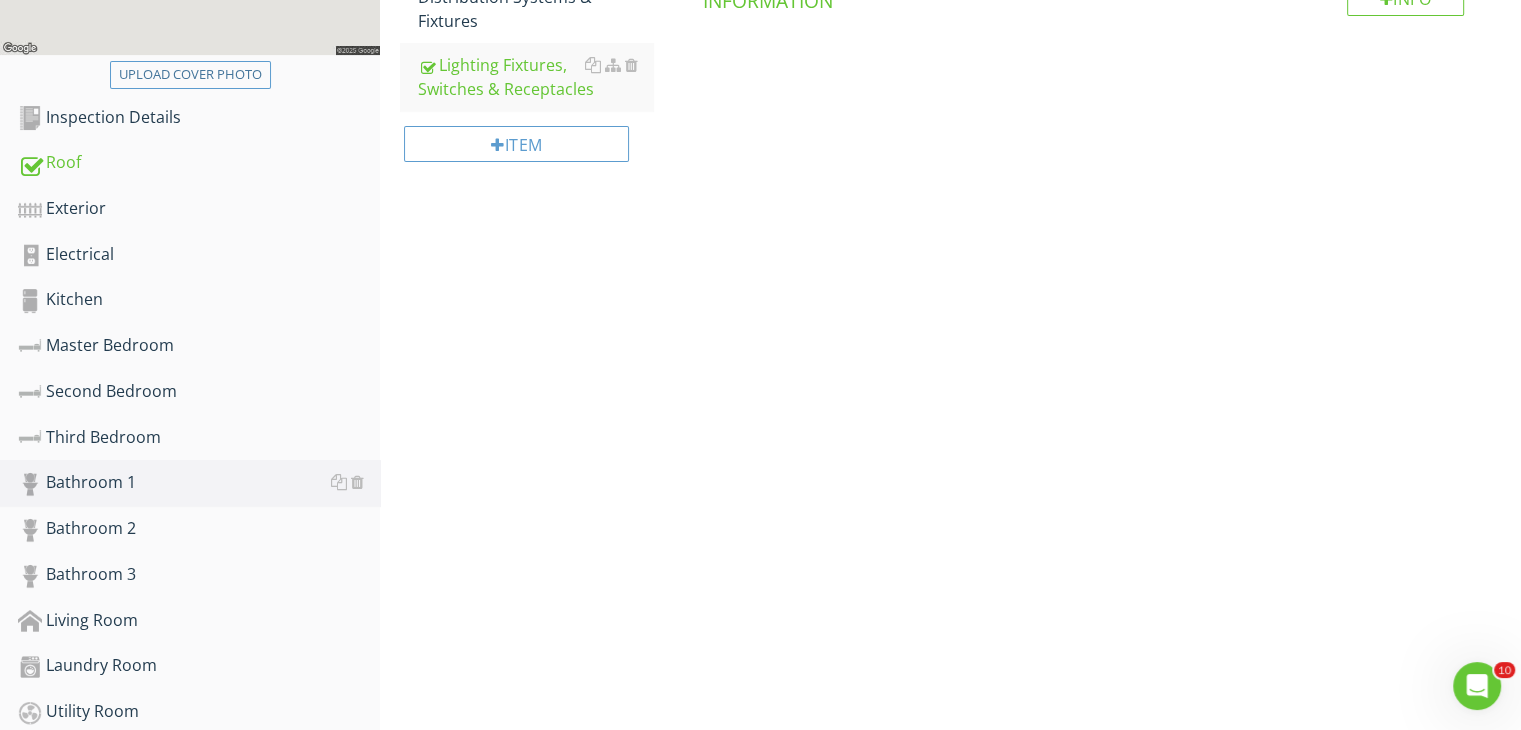 scroll, scrollTop: 566, scrollLeft: 0, axis: vertical 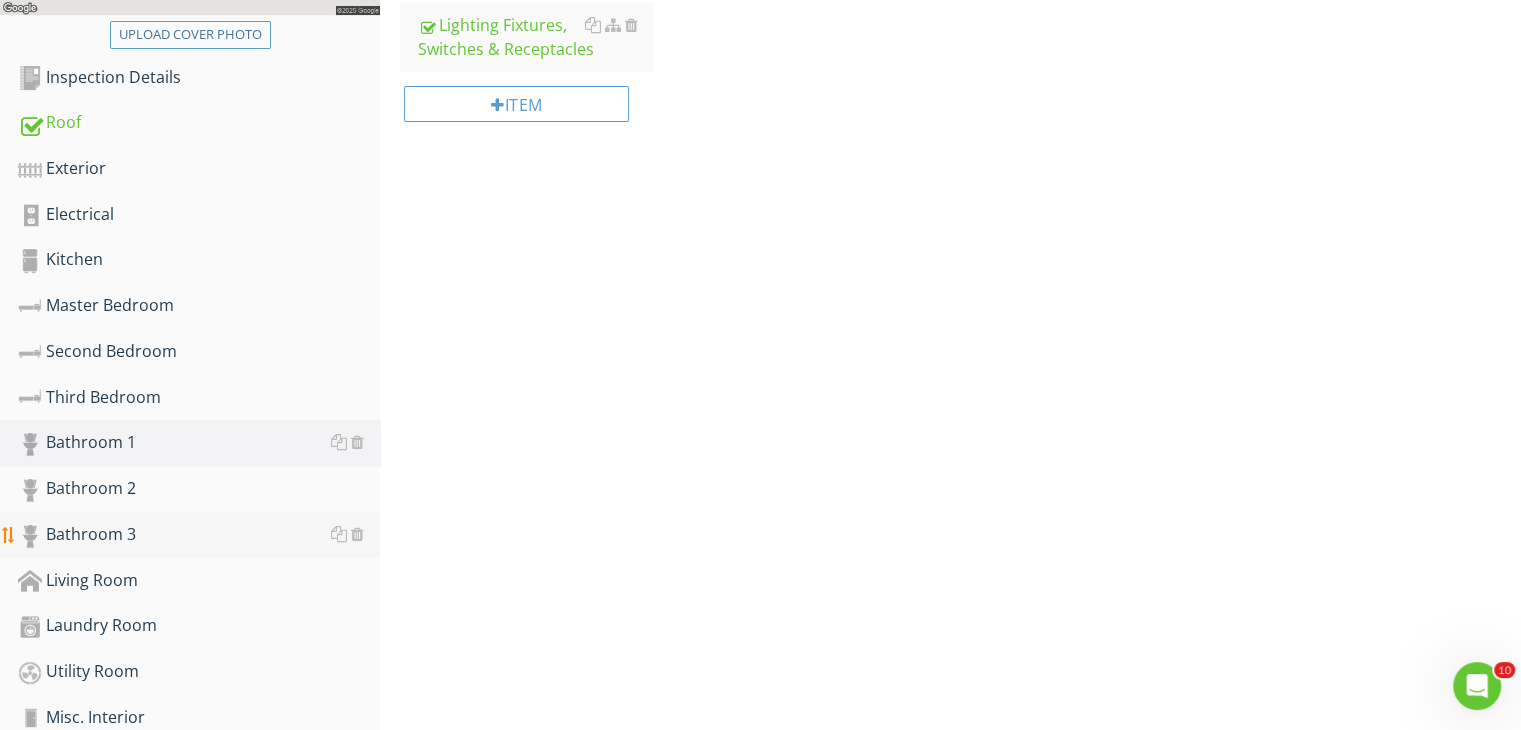 click on "Bathroom 3" at bounding box center (199, 535) 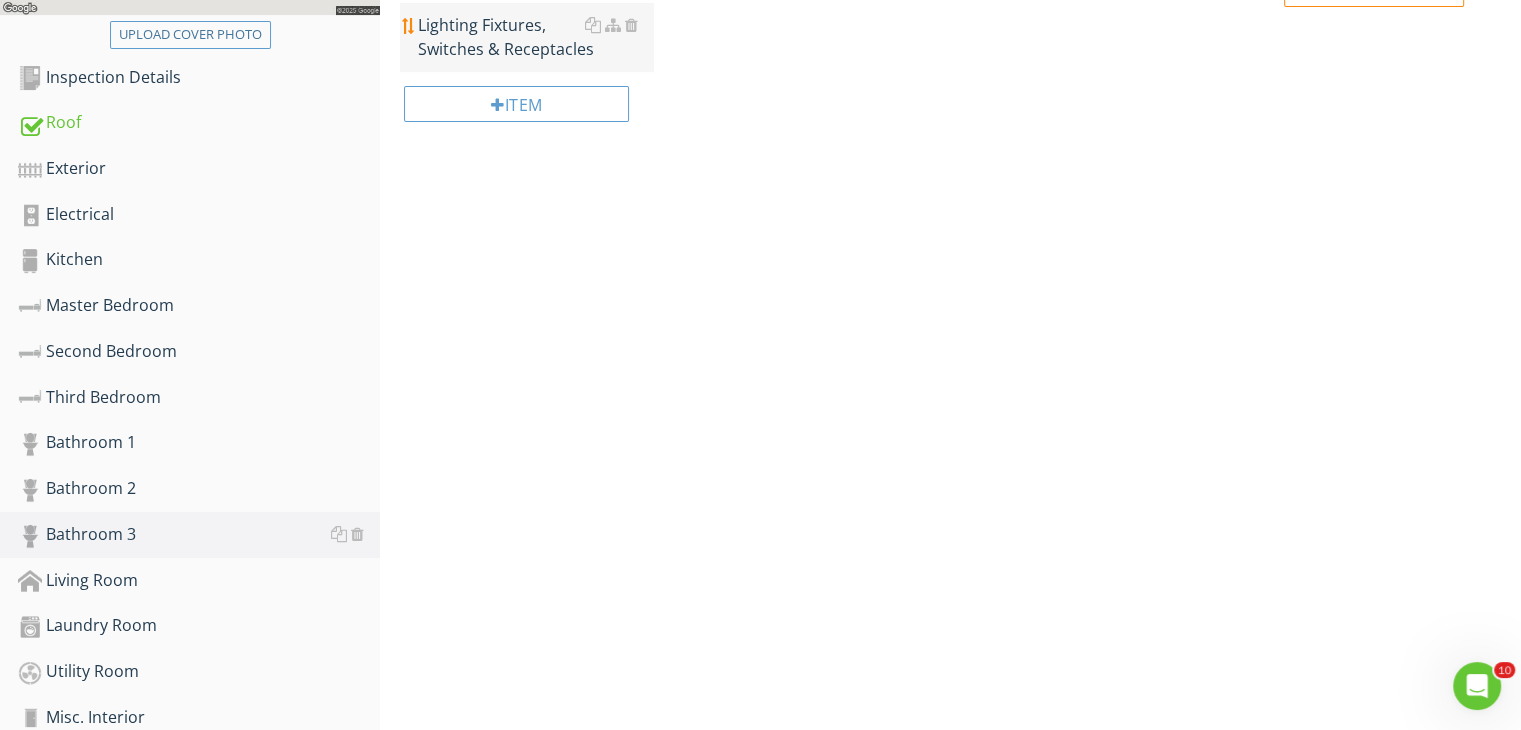 click on "Lighting Fixtures, Switches & Receptacles" at bounding box center [535, 37] 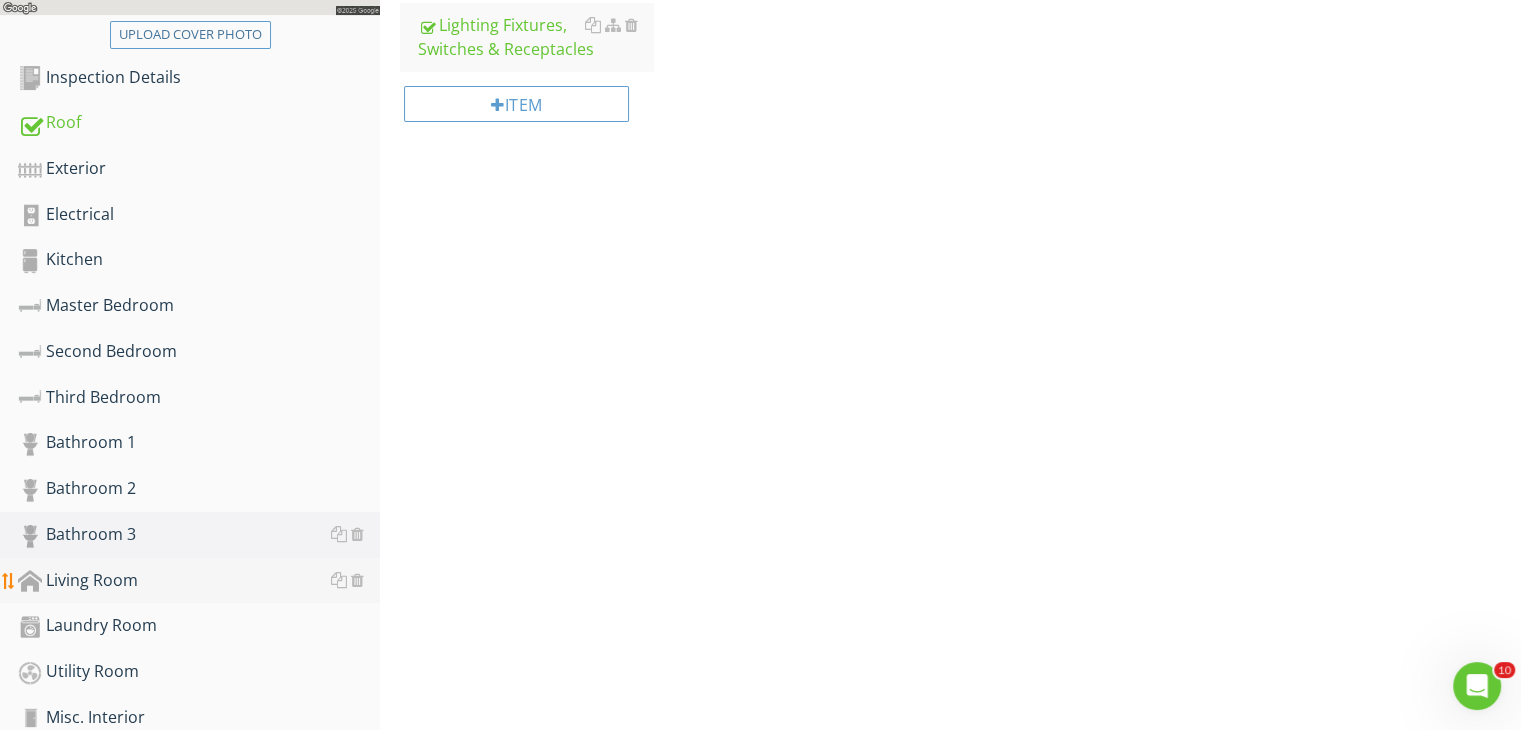 click on "Living Room" at bounding box center (199, 581) 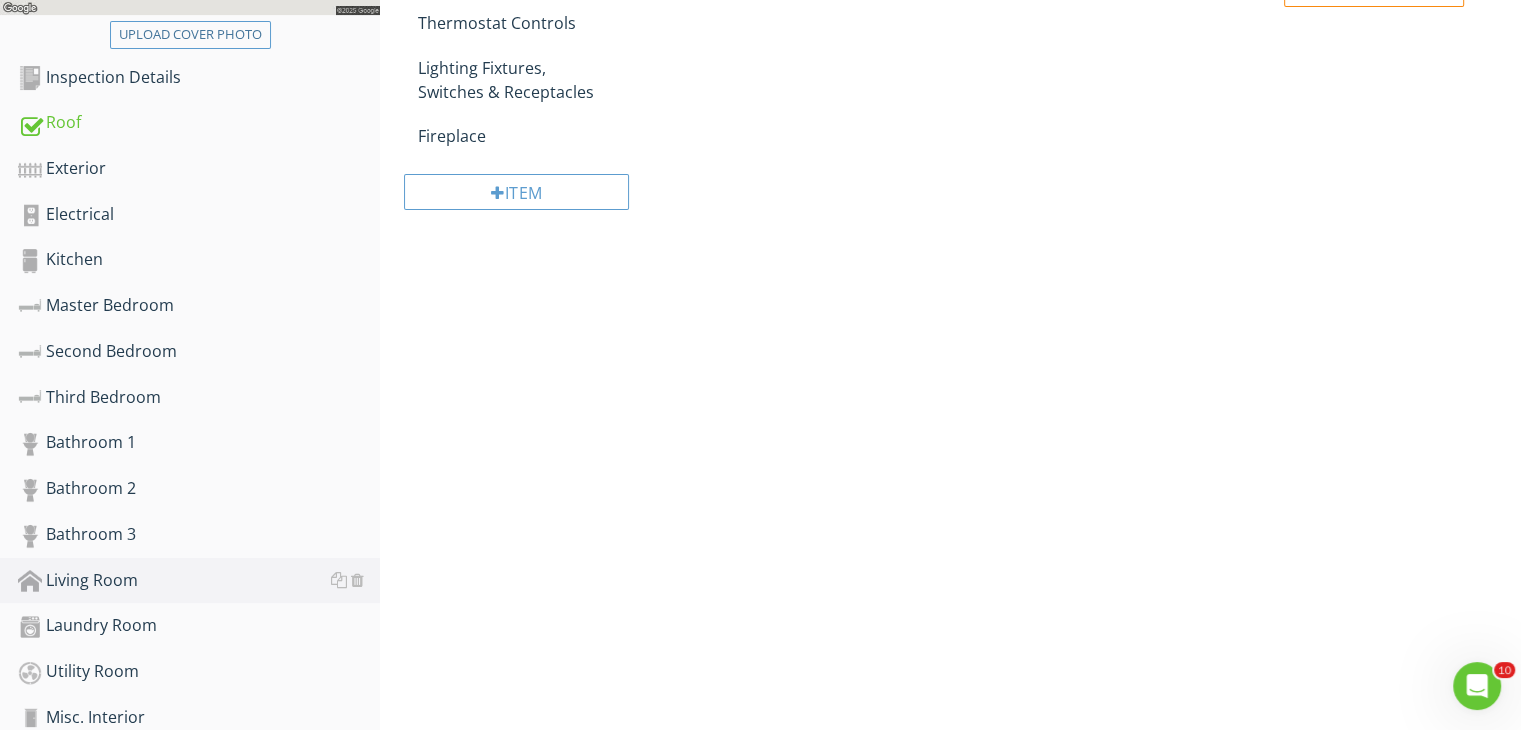 click on "Upload cover photo
Inspection Details
Roof
Exterior
Electrical
Kitchen
Master Bedroom
Second Bedroom
Third Bedroom
Bathroom 1
Bathroom 2
Bathroom 3
Living Room
Laundry Room
Utility Room
Misc. Interior
Attic
Section
Living Room
General
Doors
Windows
Floors
Walls
Ceilings
Thermostat Controls
Lighting Fixtures, Switches & Receptacles" at bounding box center [760, 260] 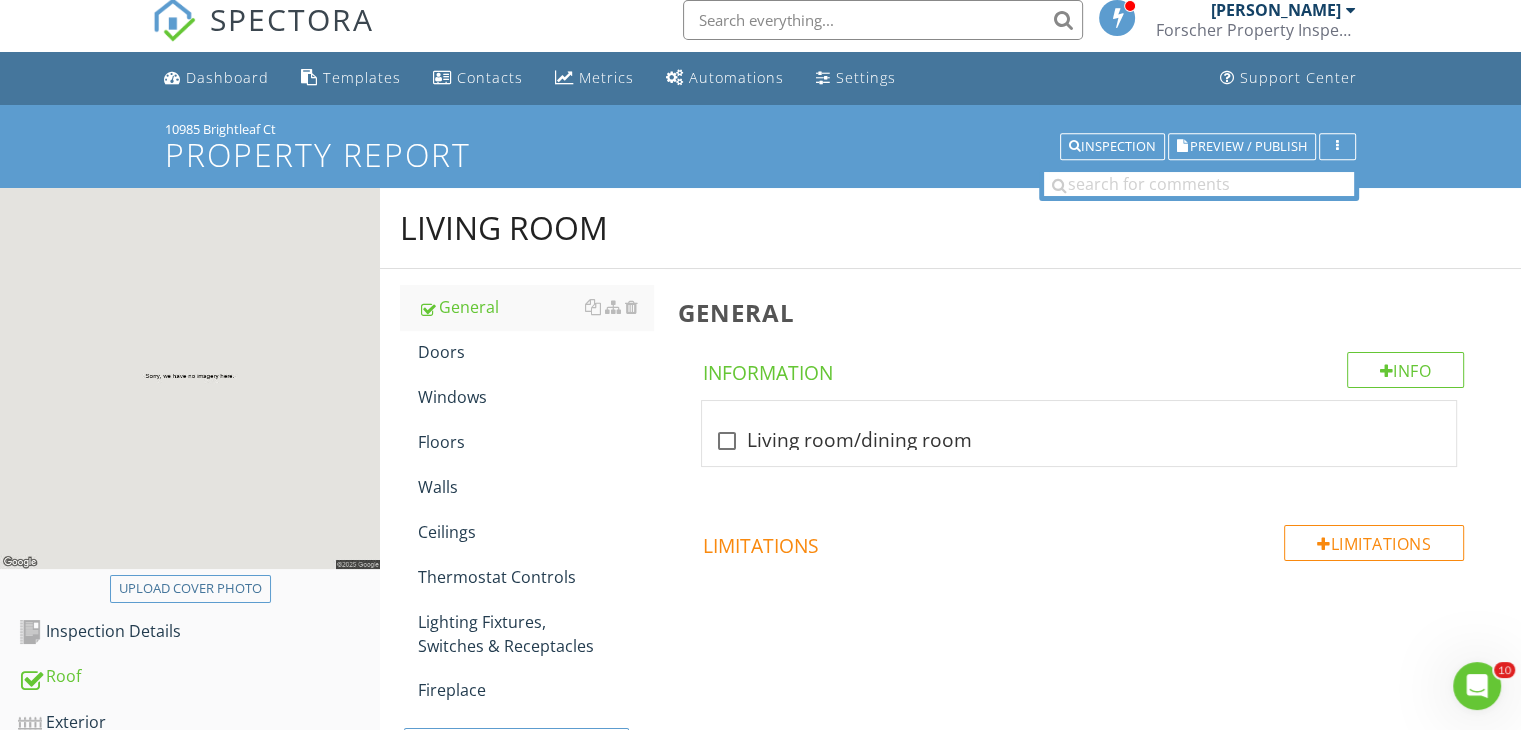 scroll, scrollTop: 6, scrollLeft: 0, axis: vertical 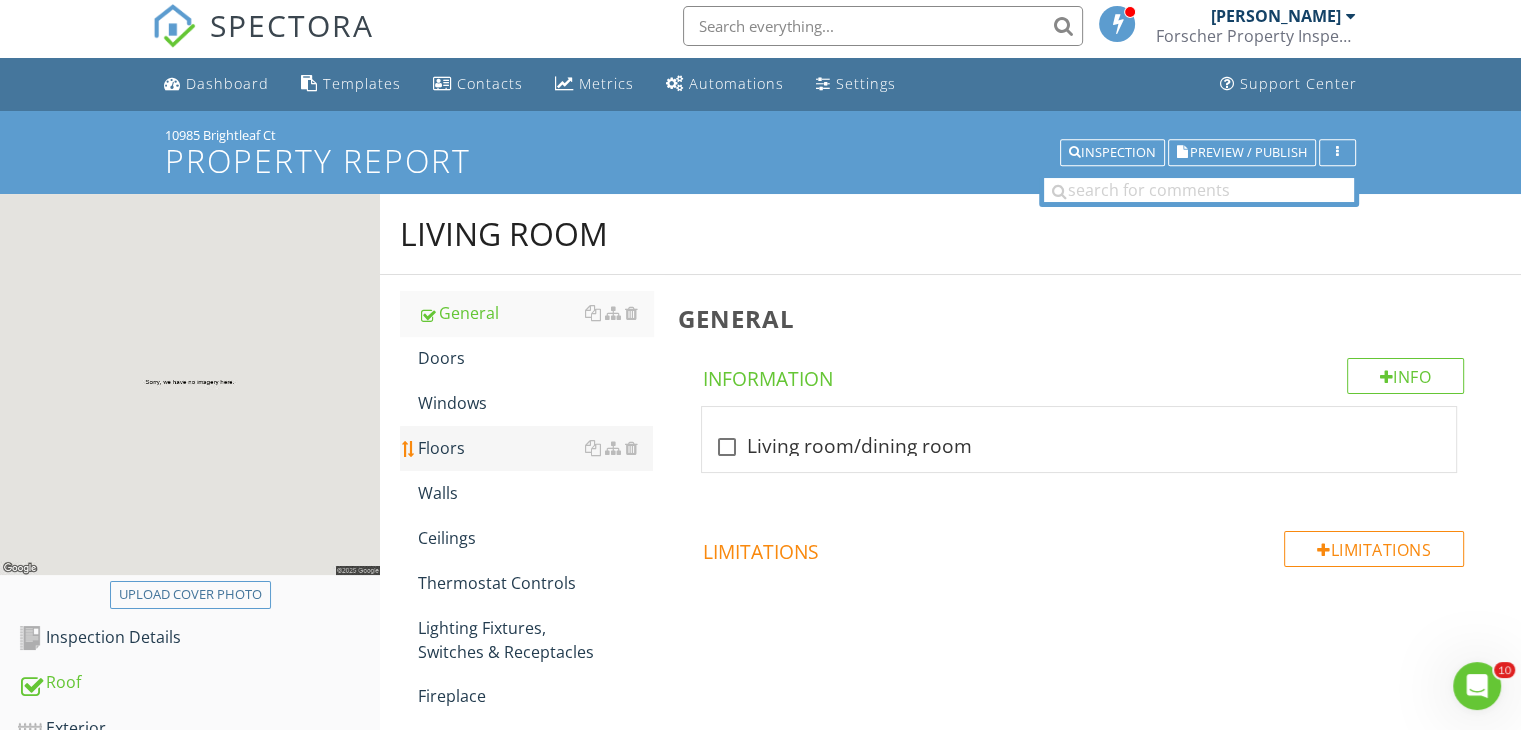 click on "Floors" at bounding box center (535, 448) 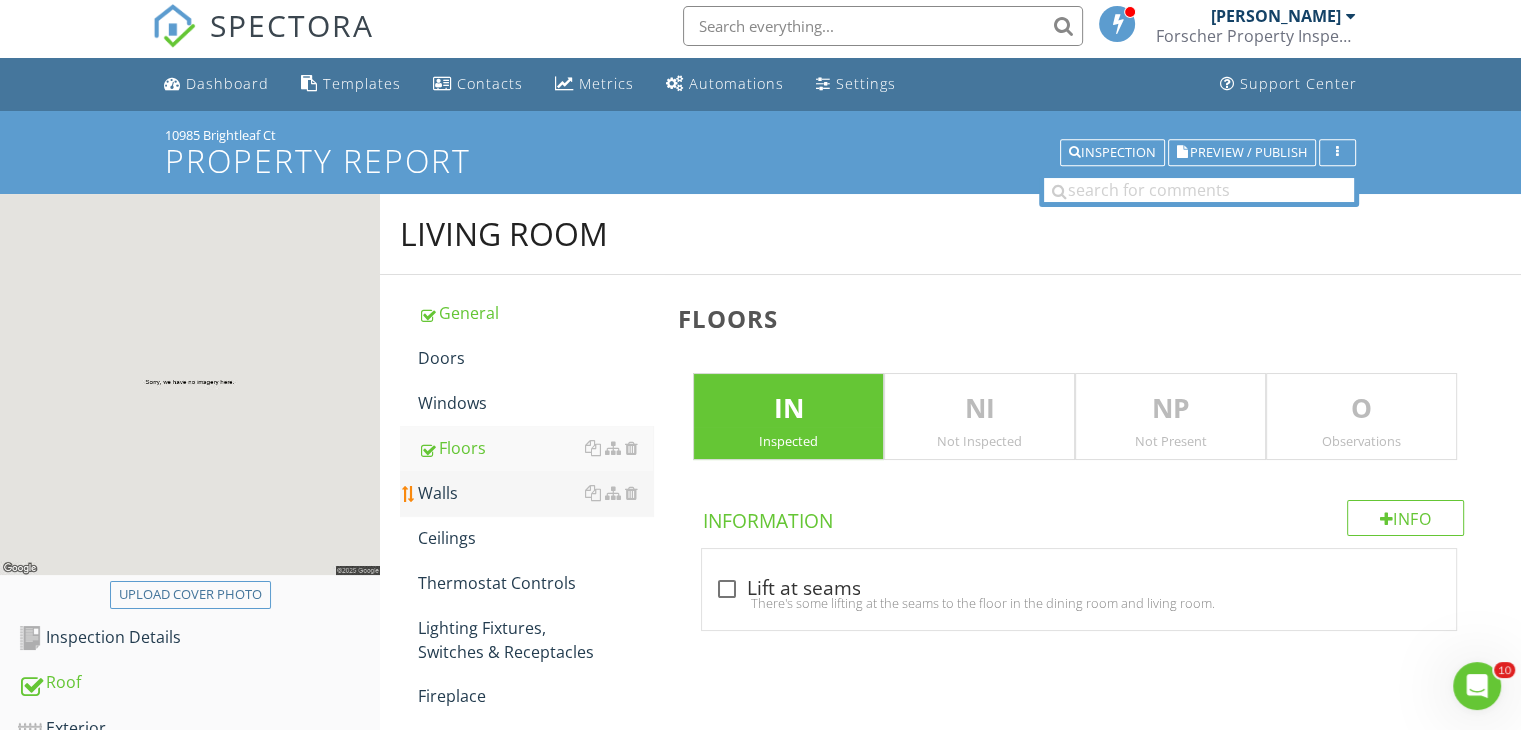 click on "Walls" at bounding box center (535, 493) 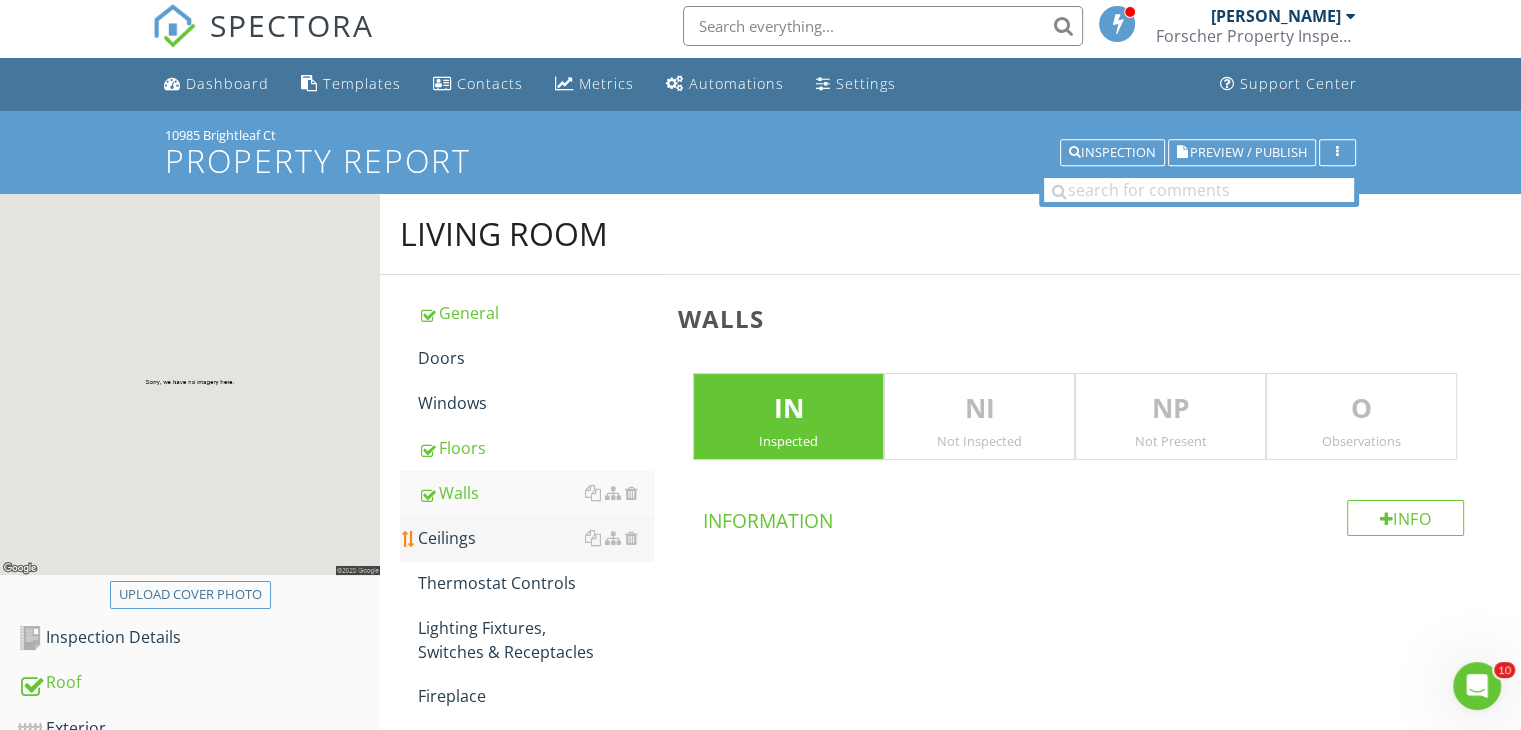 click on "Ceilings" at bounding box center [535, 538] 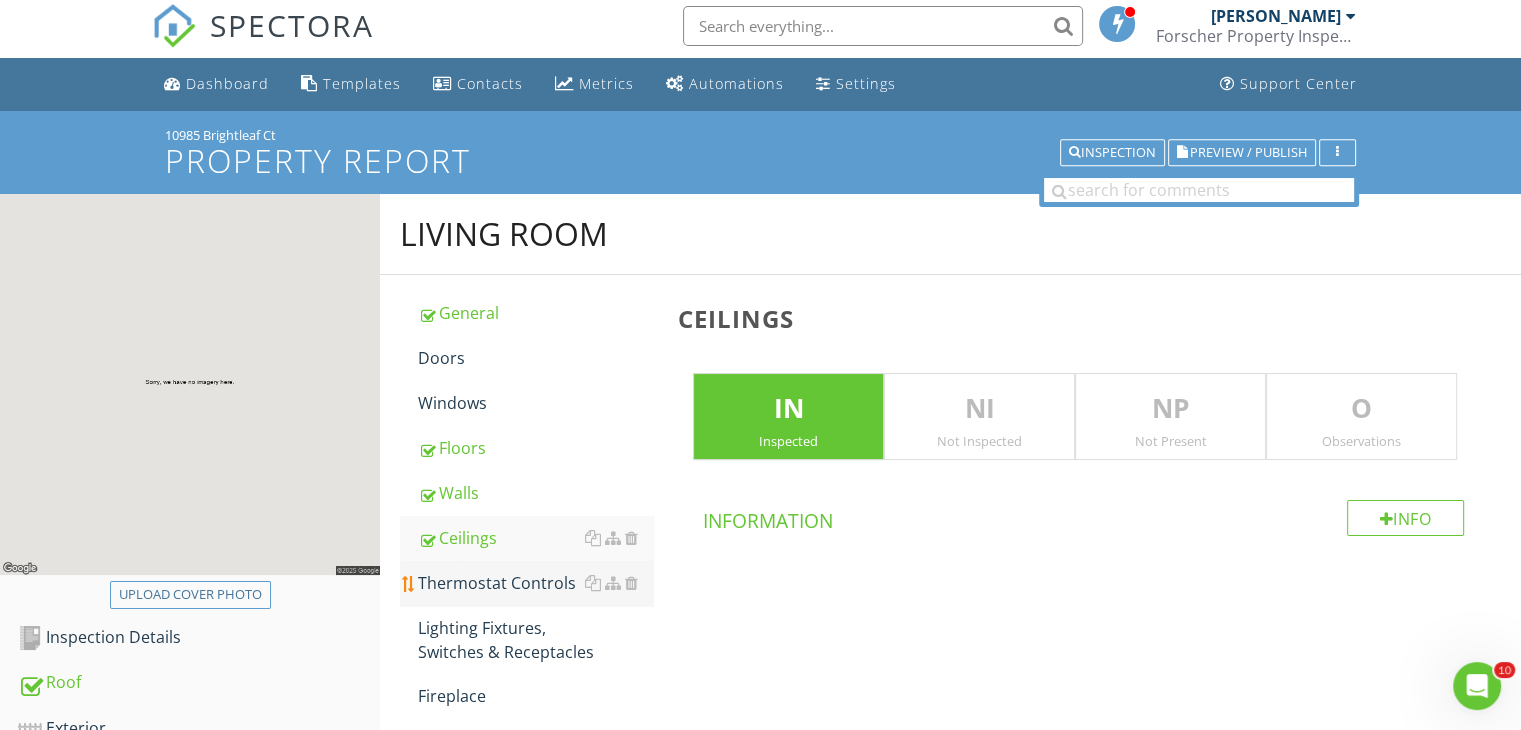 click on "Thermostat Controls" at bounding box center [535, 583] 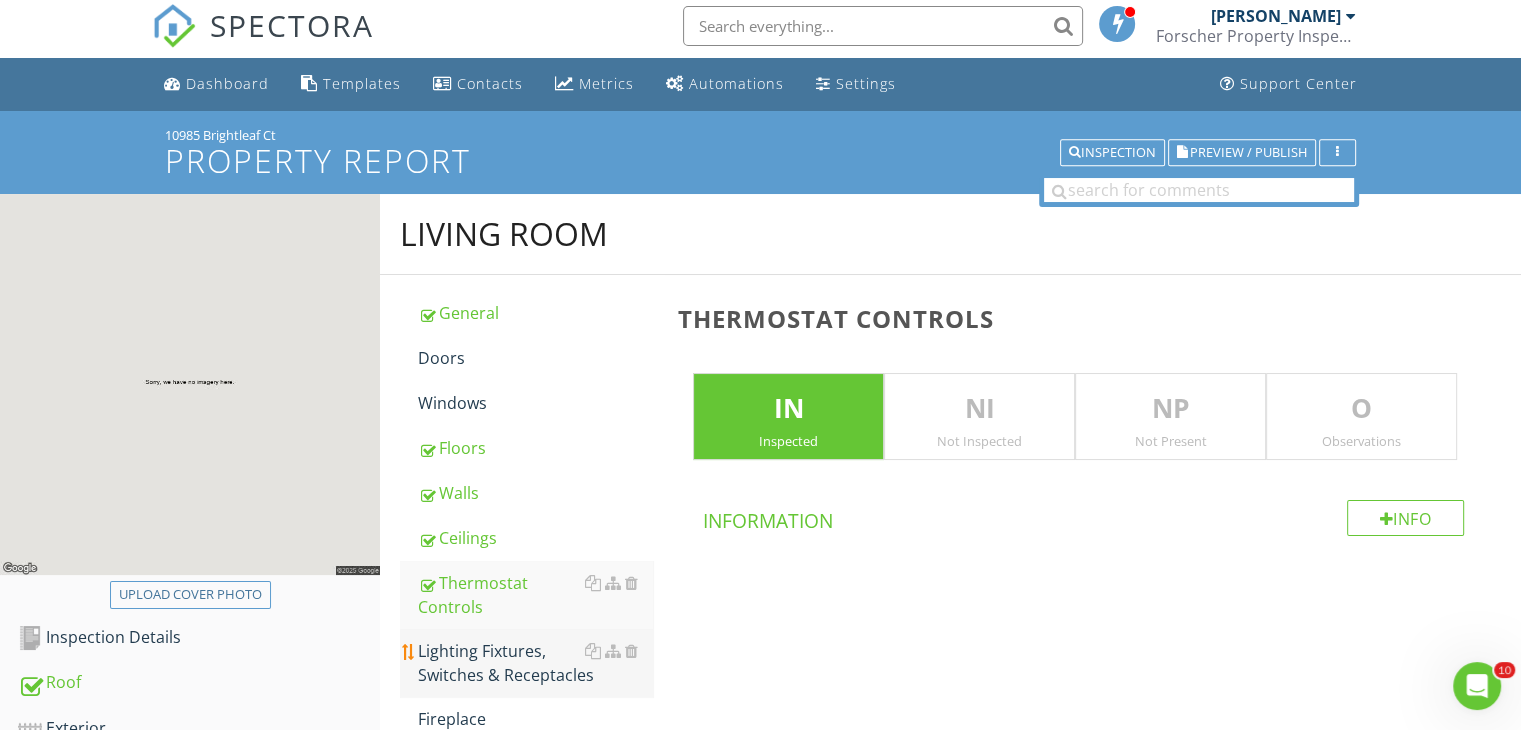 click on "Lighting Fixtures, Switches & Receptacles" at bounding box center [535, 663] 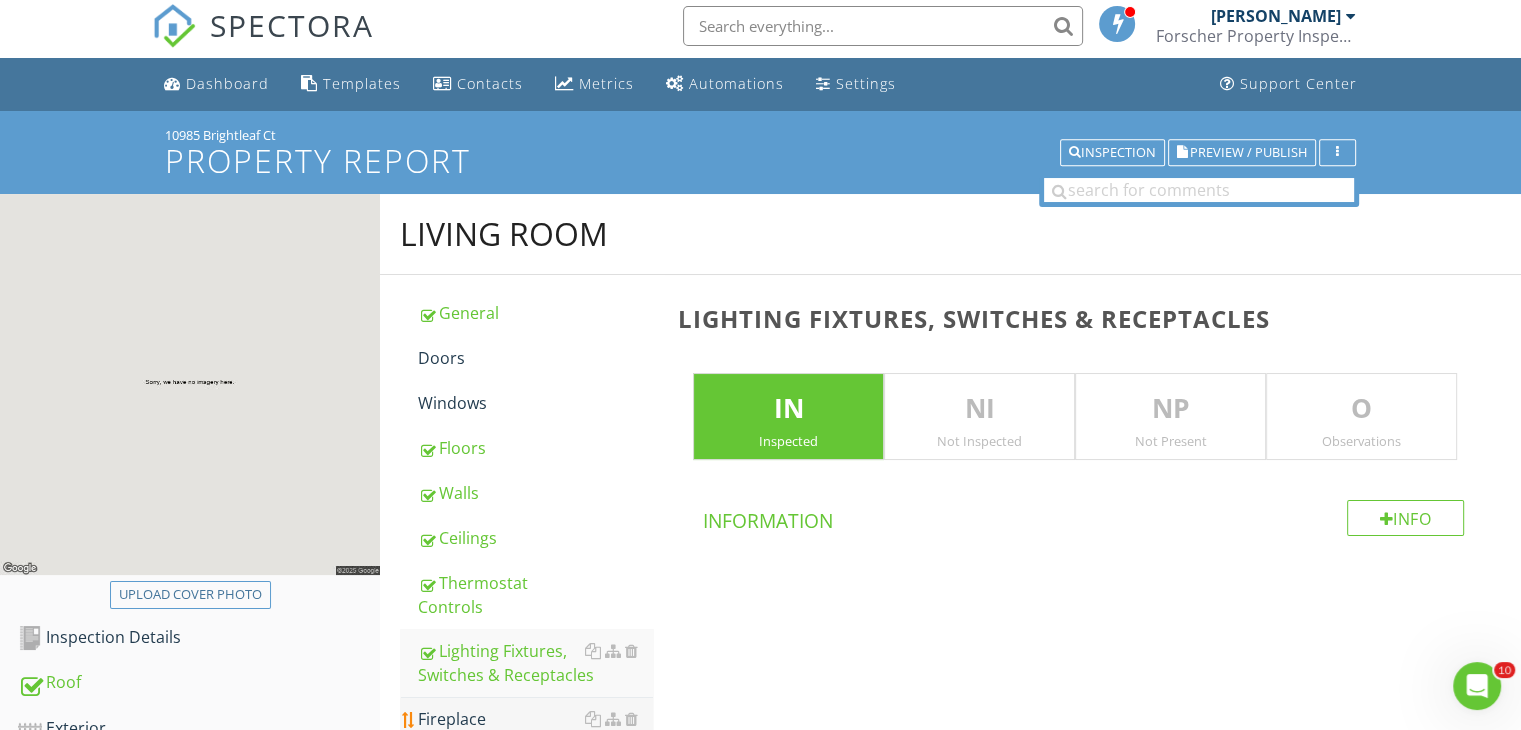 click on "Fireplace" at bounding box center [535, 719] 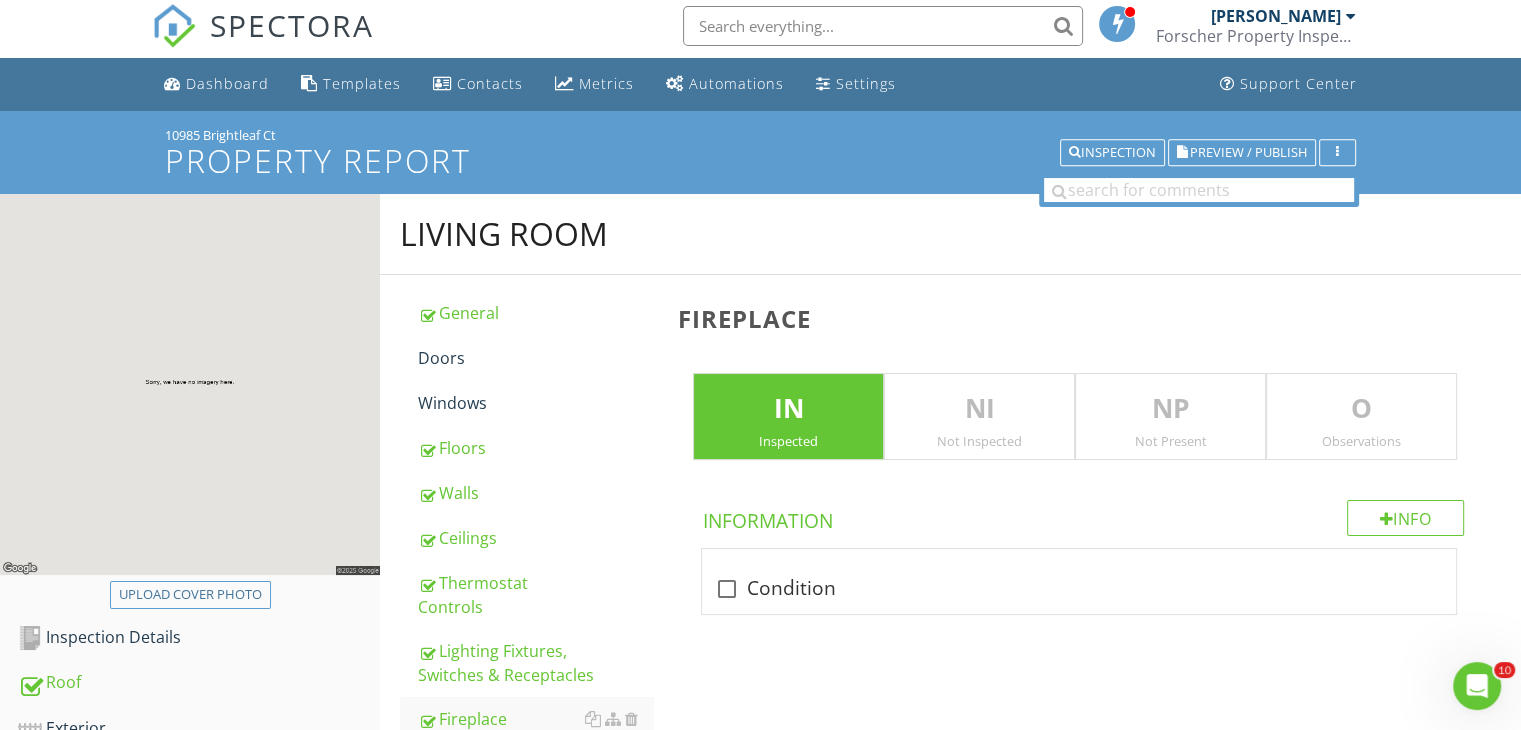 click on "NP" at bounding box center [1170, 409] 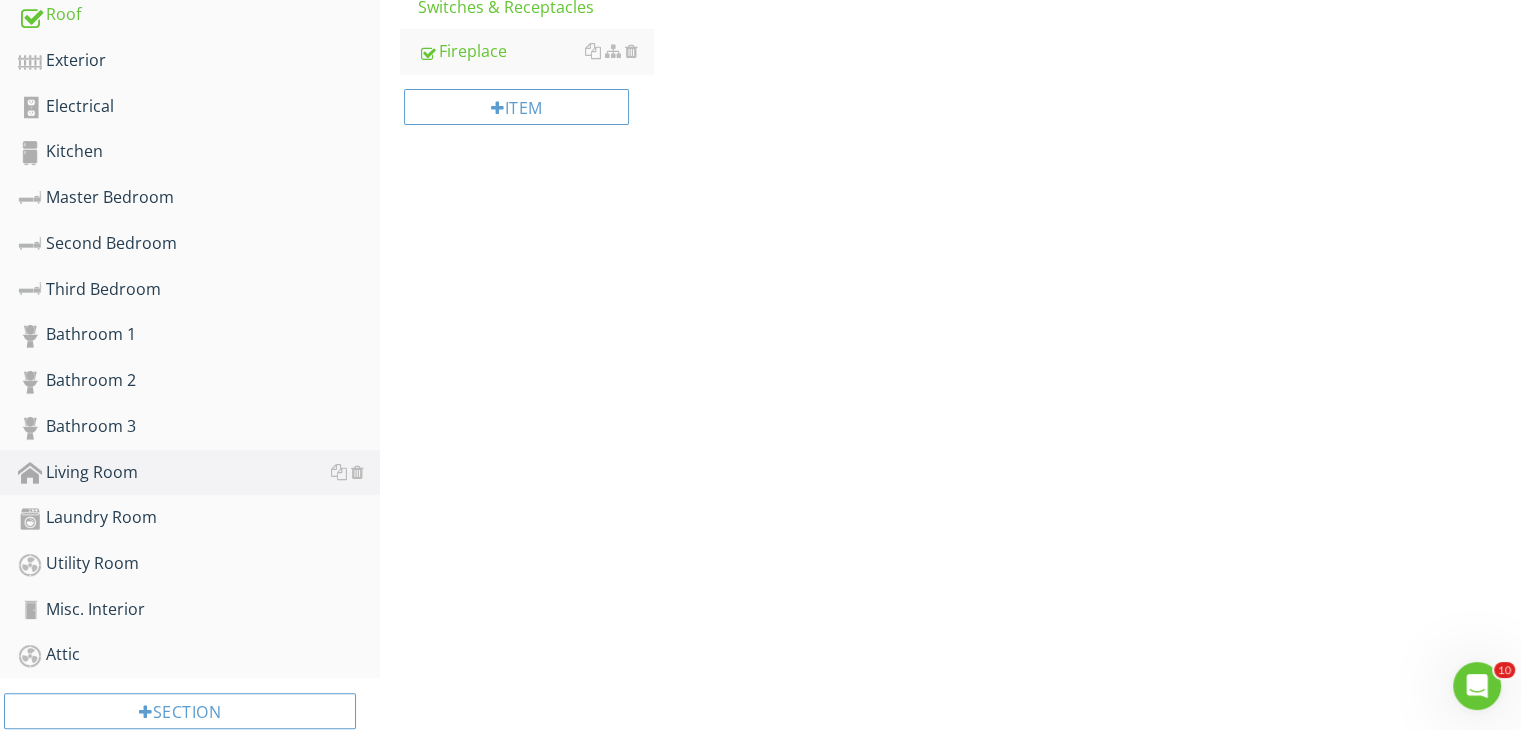 scroll, scrollTop: 686, scrollLeft: 0, axis: vertical 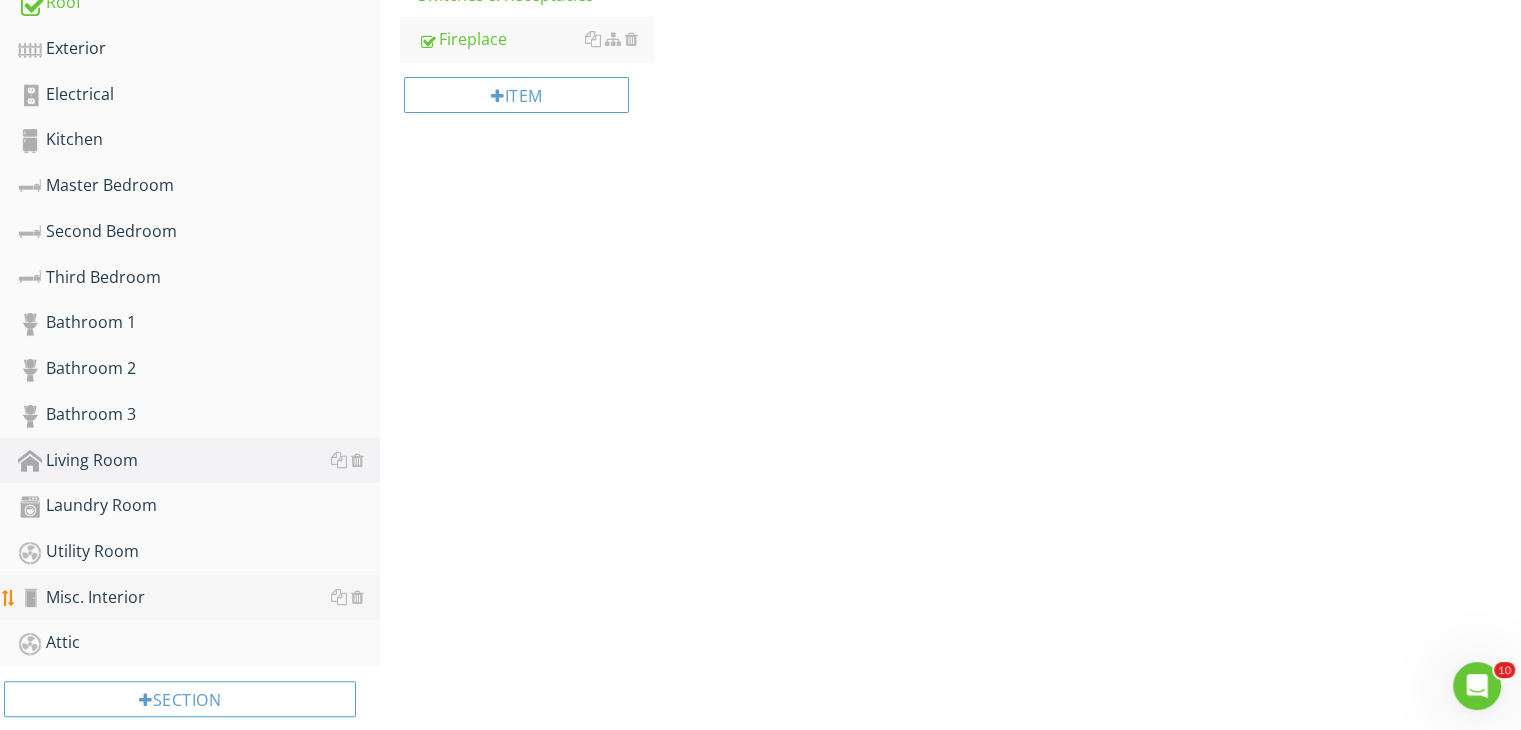 click on "Misc. Interior" at bounding box center (199, 598) 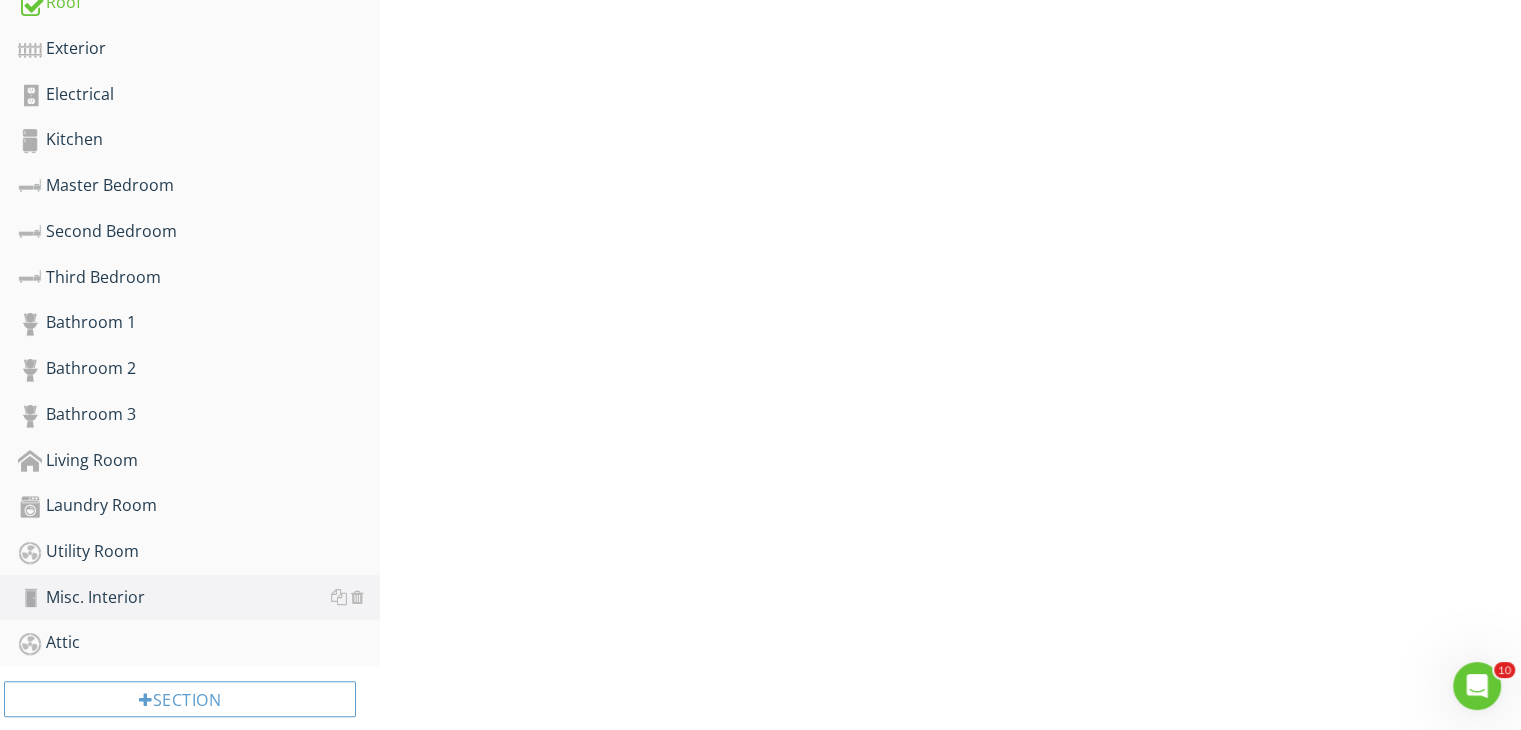 click on "Upload cover photo
Inspection Details
Roof
Exterior
Electrical
Kitchen
Master Bedroom
Second Bedroom
Third Bedroom
Bathroom 1
Bathroom 2
Bathroom 3
Living Room
Laundry Room
Utility Room
Misc. Interior
Attic
Section
Misc. Interior
General
Vents, Flues & Chimneys
Smoke Detectors
Steps, Stairways & Railings
Item
General
Information" at bounding box center [760, 140] 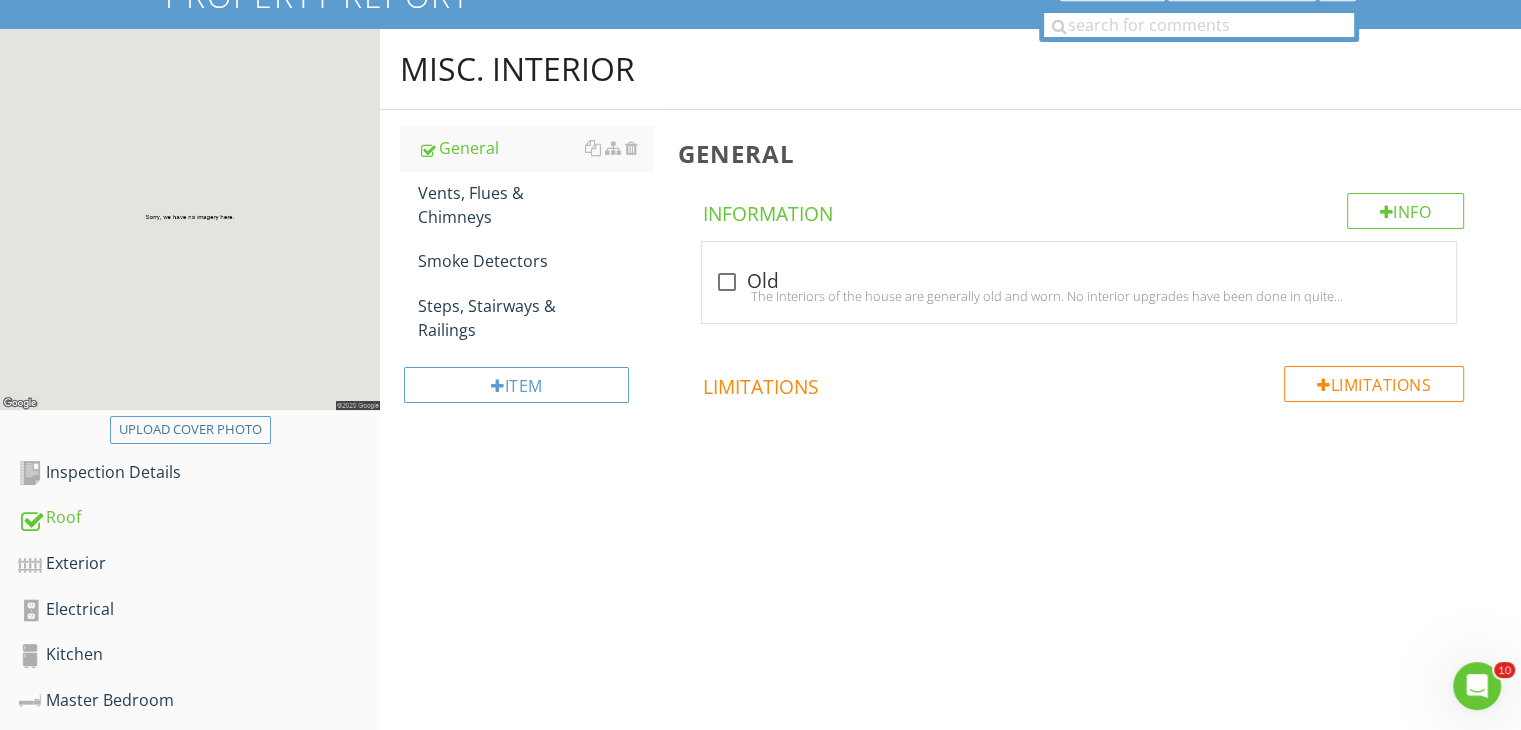 scroll, scrollTop: 166, scrollLeft: 0, axis: vertical 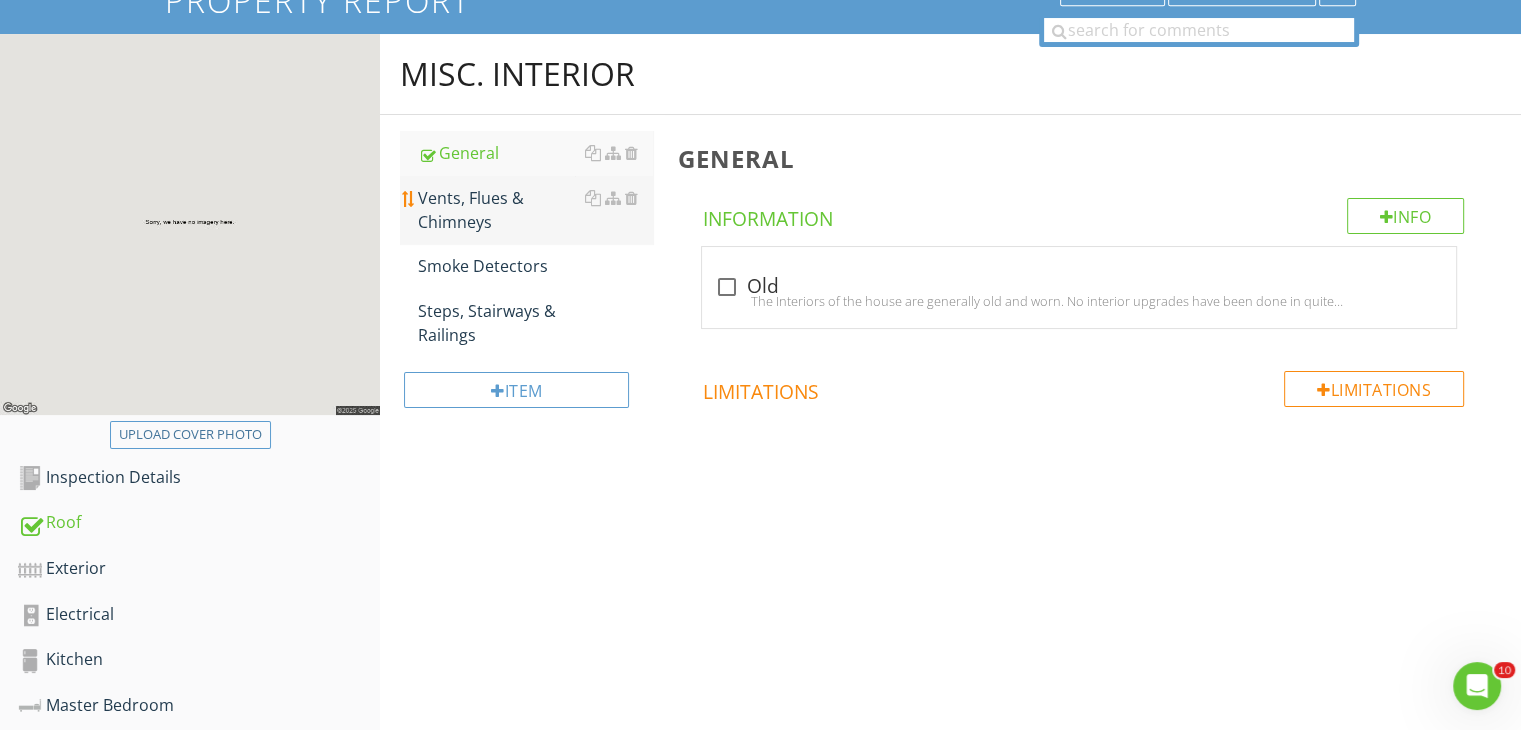 click on "Vents, Flues & Chimneys" at bounding box center [535, 210] 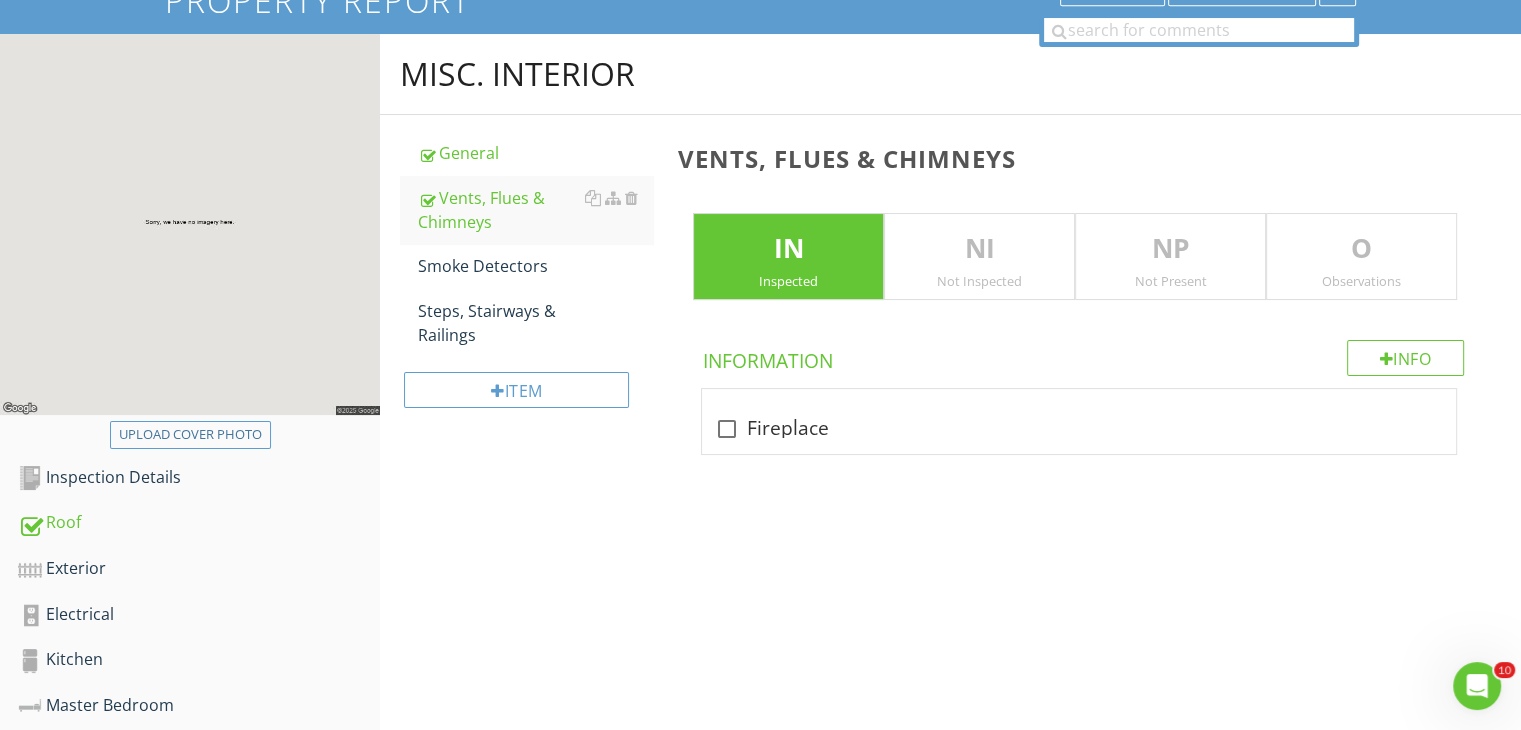 click on "Not Present" at bounding box center (1170, 281) 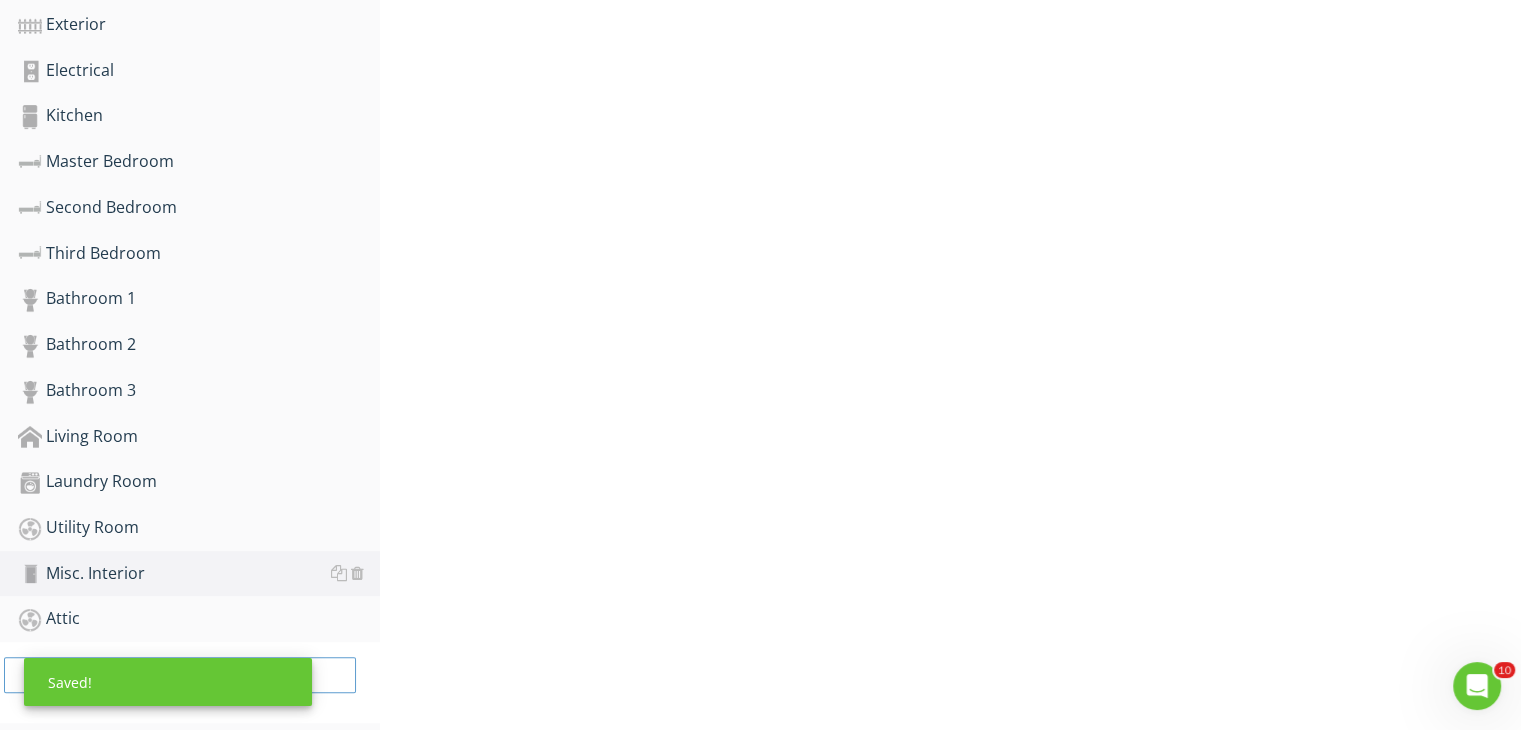 scroll, scrollTop: 716, scrollLeft: 0, axis: vertical 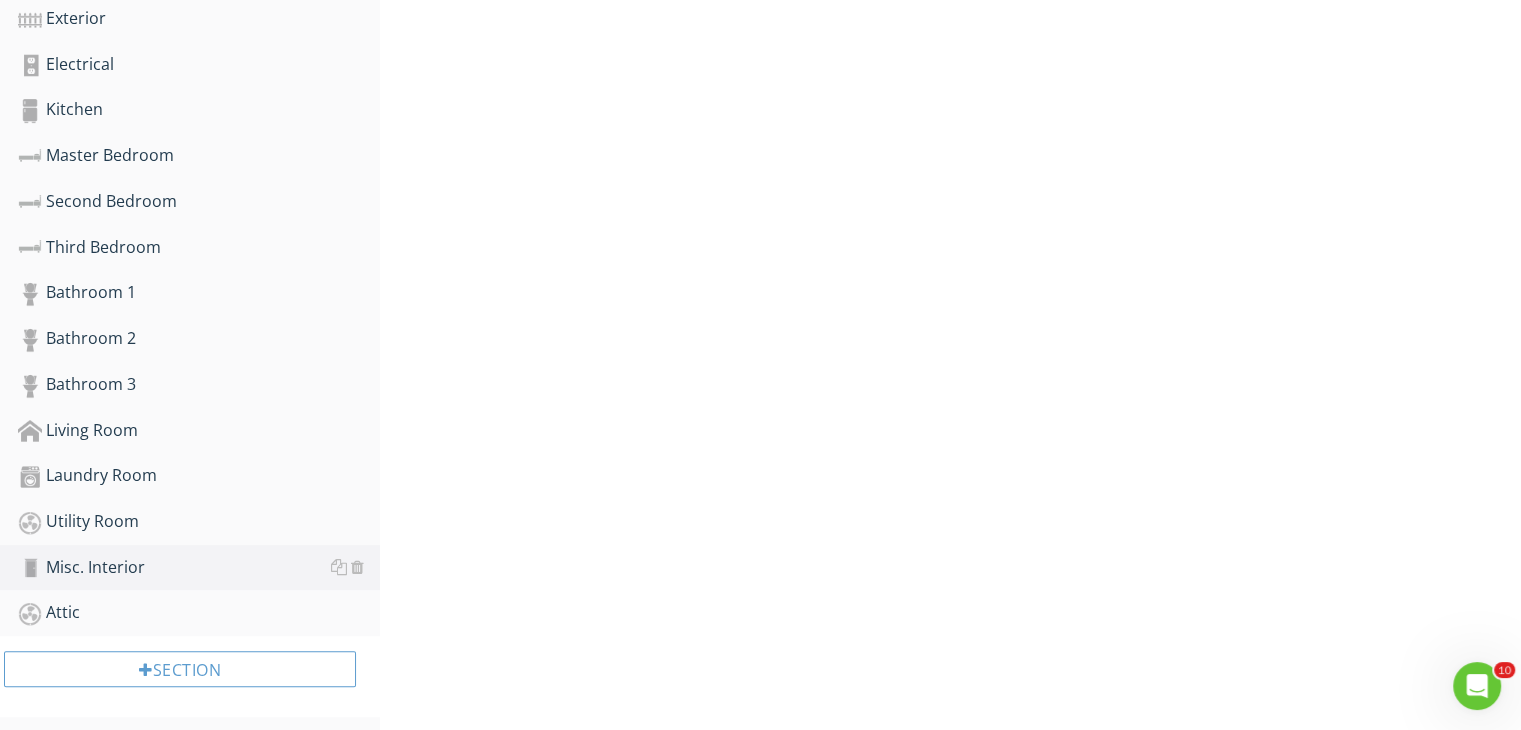 drag, startPoint x: 1486, startPoint y: 540, endPoint x: 1505, endPoint y: 310, distance: 230.78345 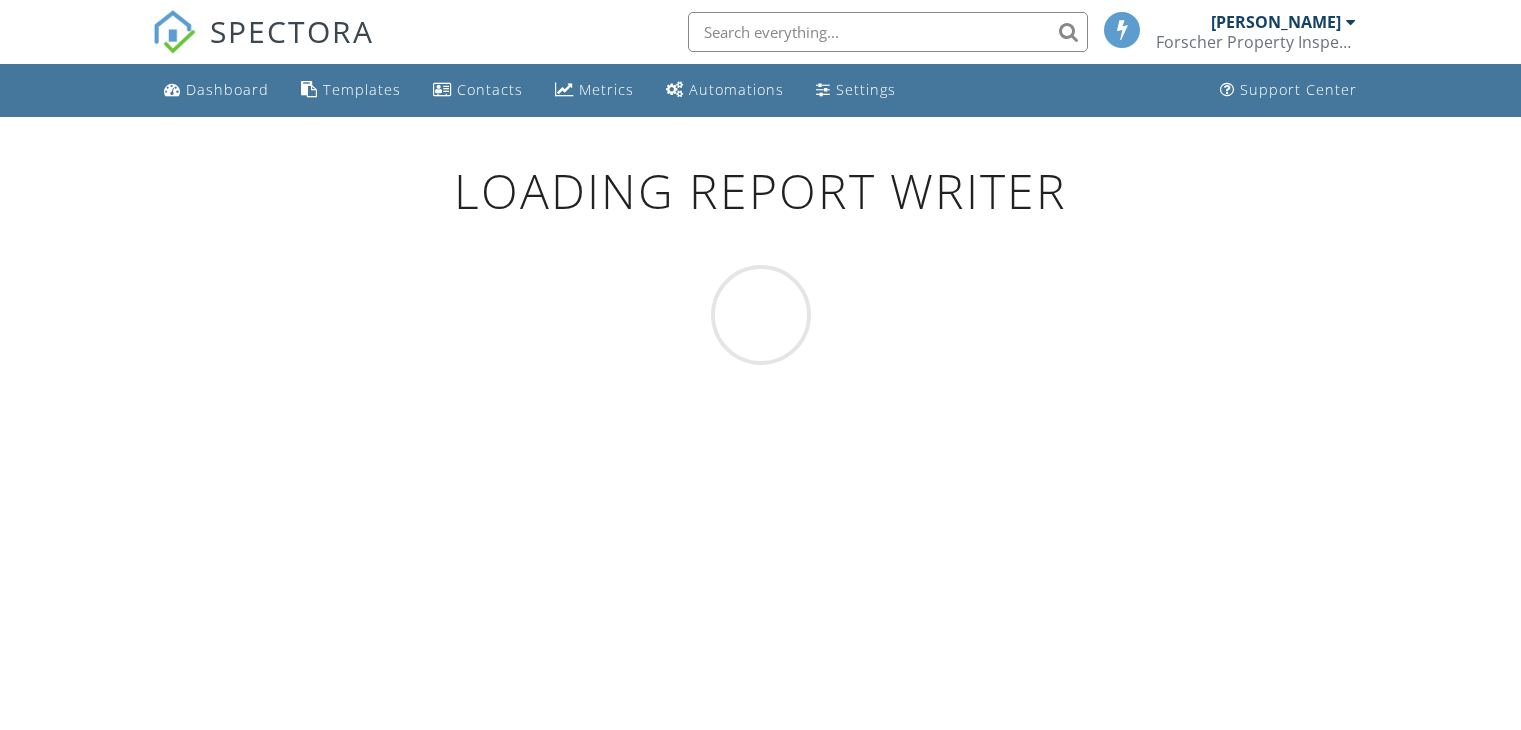 scroll, scrollTop: 116, scrollLeft: 0, axis: vertical 